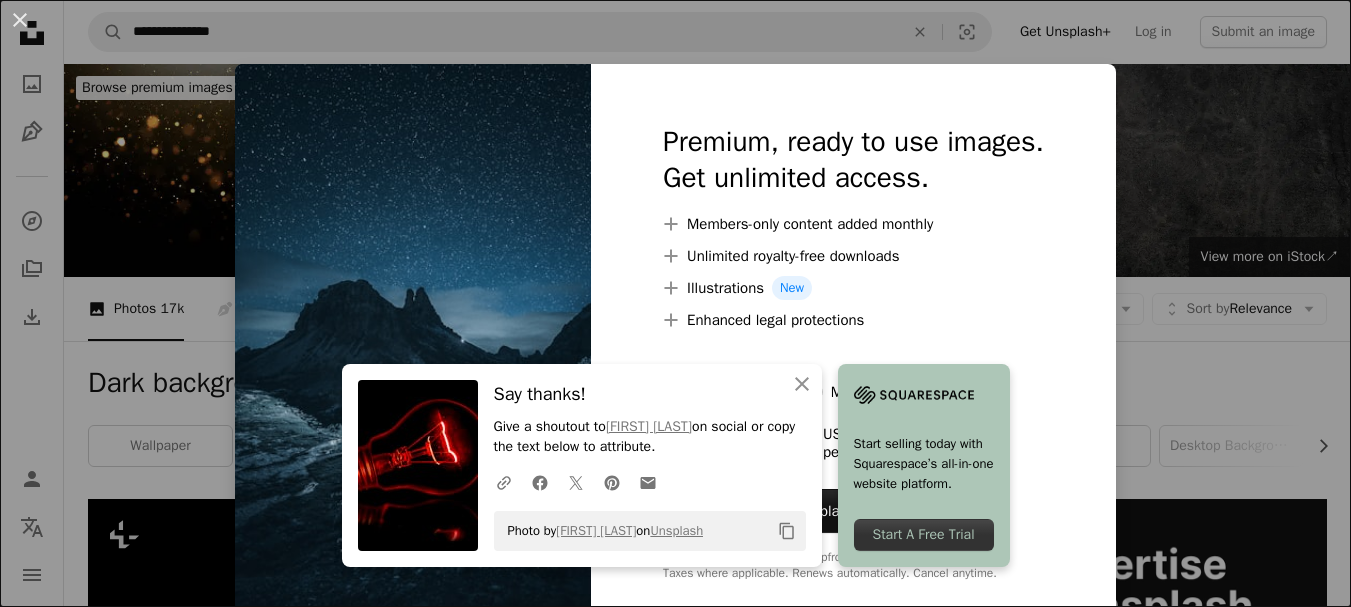 scroll, scrollTop: 1900, scrollLeft: 0, axis: vertical 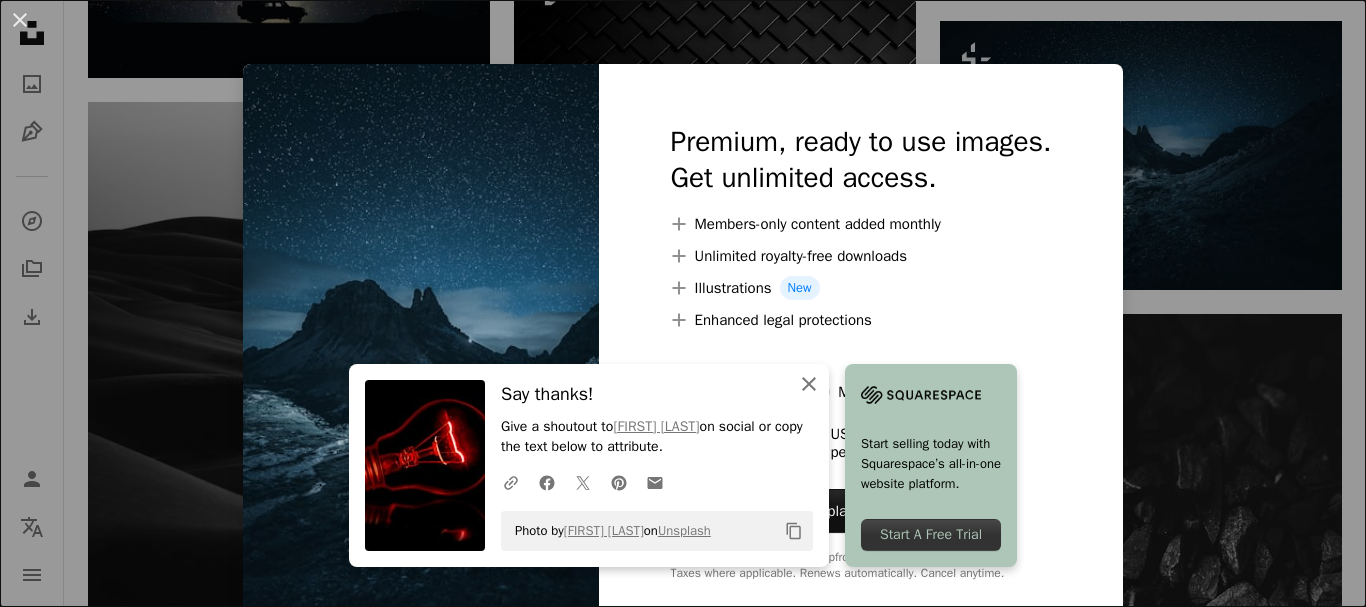 click on "An X shape" 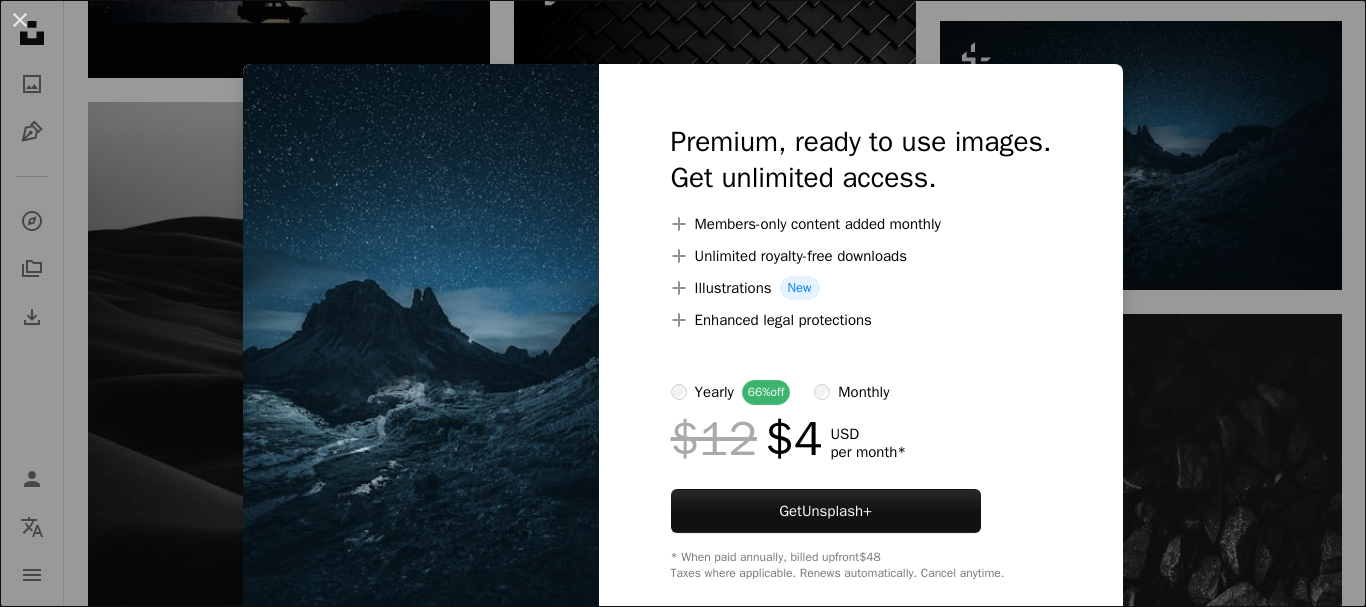 click on "An X shape Premium, ready to use images. Get unlimited access. A plus sign Members-only content added monthly A plus sign Unlimited royalty-free downloads A plus sign Illustrations  New A plus sign Enhanced legal protections yearly 66%  off monthly $12   $4 USD per month * Get  Unsplash+ * When paid annually, billed upfront  $48 Taxes where applicable. Renews automatically. Cancel anytime." at bounding box center [683, 303] 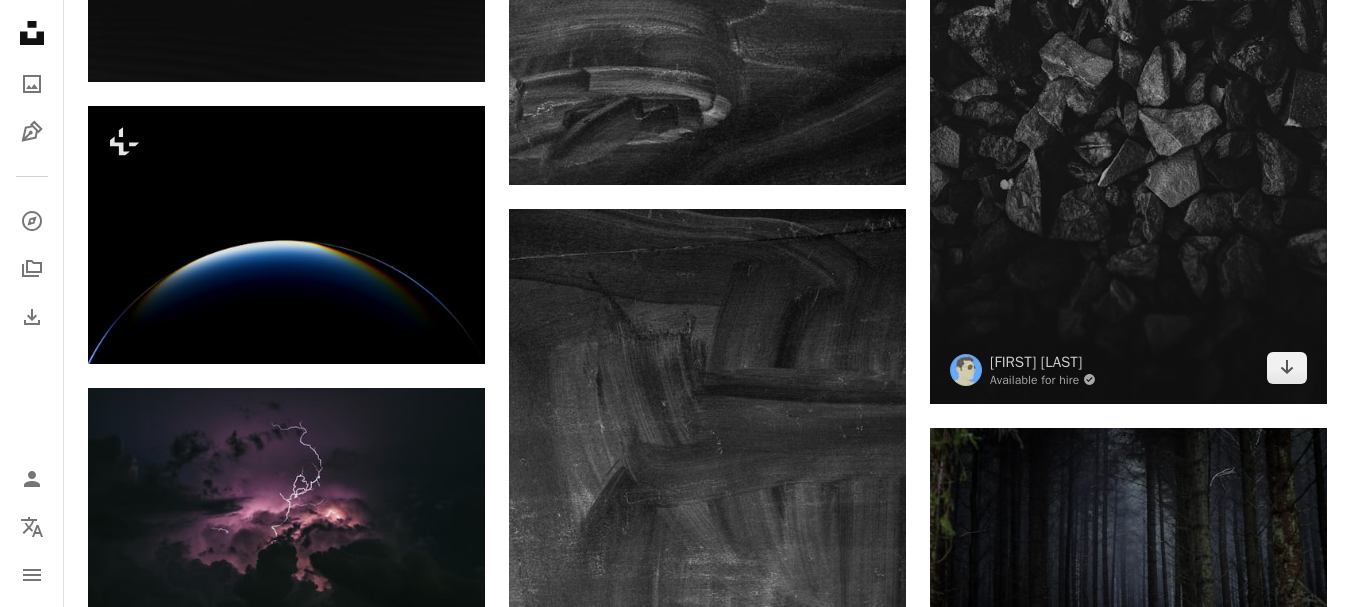 scroll, scrollTop: 2500, scrollLeft: 0, axis: vertical 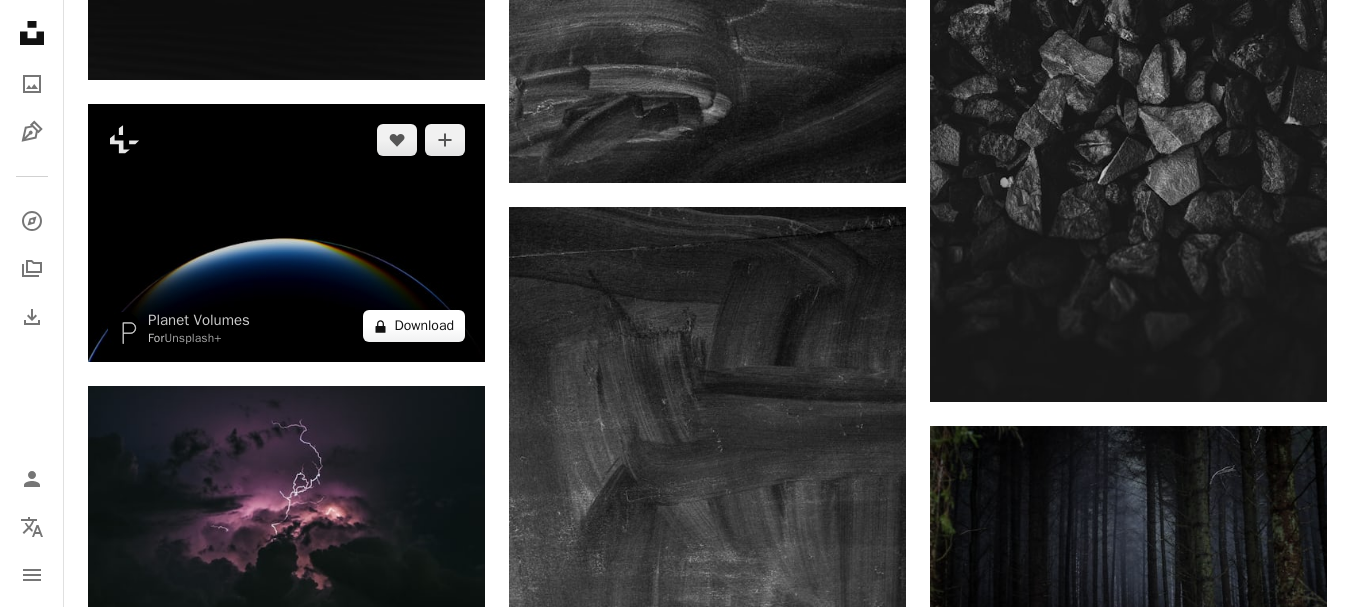 click on "A lock Download" at bounding box center [414, 326] 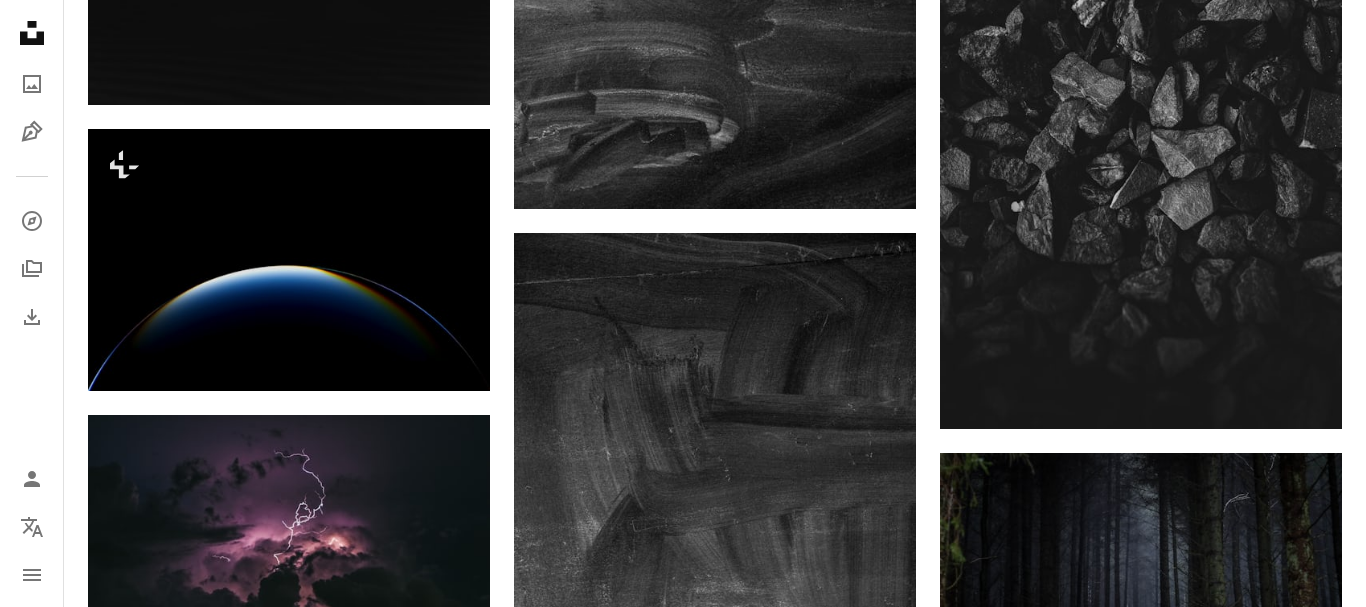 click on "An X shape Premium, ready to use images. Get unlimited access. A plus sign Members-only content added monthly A plus sign Unlimited royalty-free downloads A plus sign Illustrations  New A plus sign Enhanced legal protections yearly 66%  off monthly $12   $4 USD per month * Get  Unsplash+ * When paid annually, billed upfront  $48 Taxes where applicable. Renews automatically. Cancel anytime." at bounding box center [683, 2222] 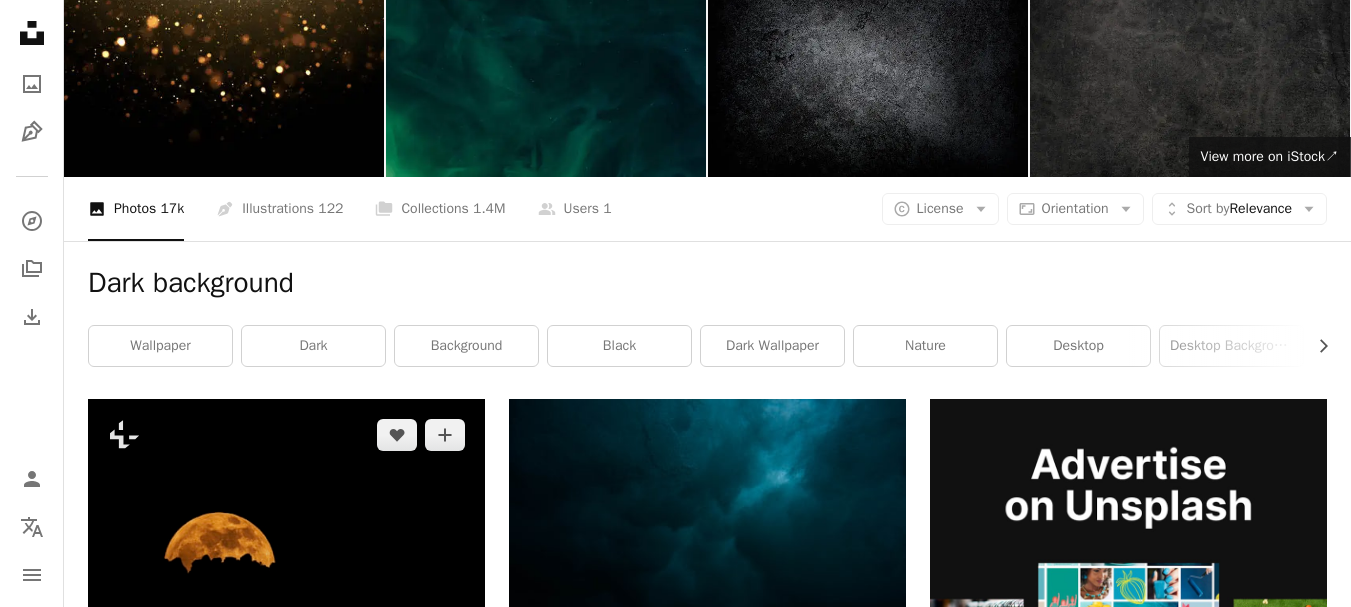scroll, scrollTop: 0, scrollLeft: 0, axis: both 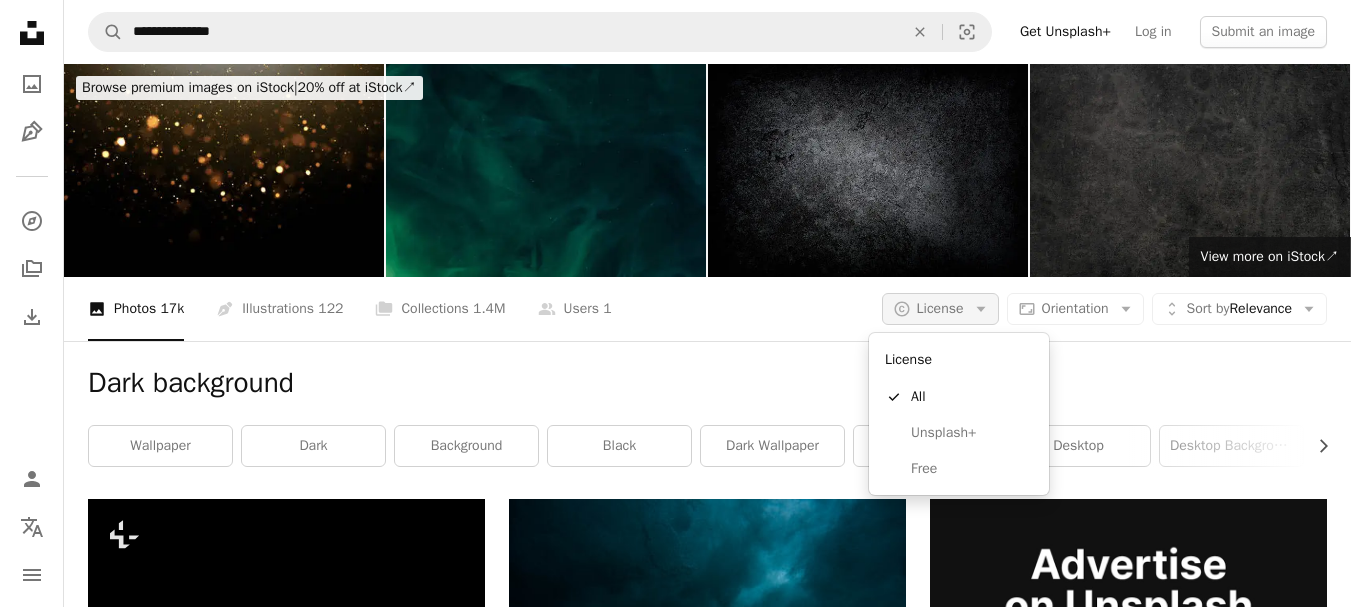 click on "License" at bounding box center (940, 308) 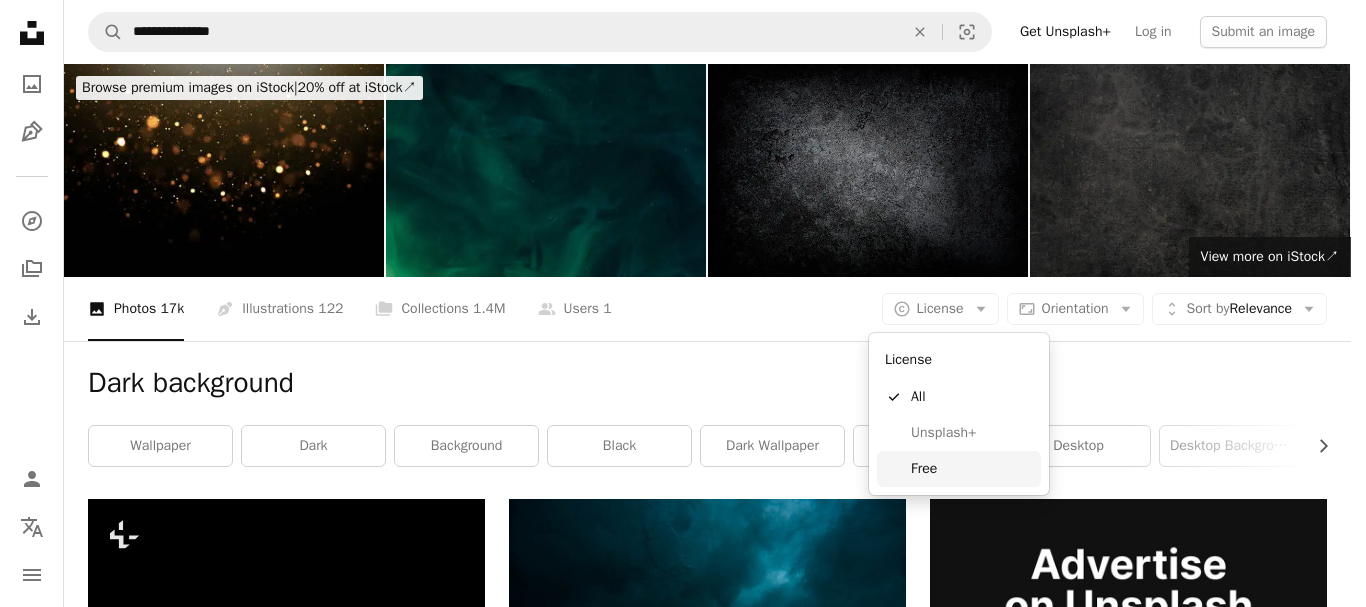 click on "Free" at bounding box center [972, 469] 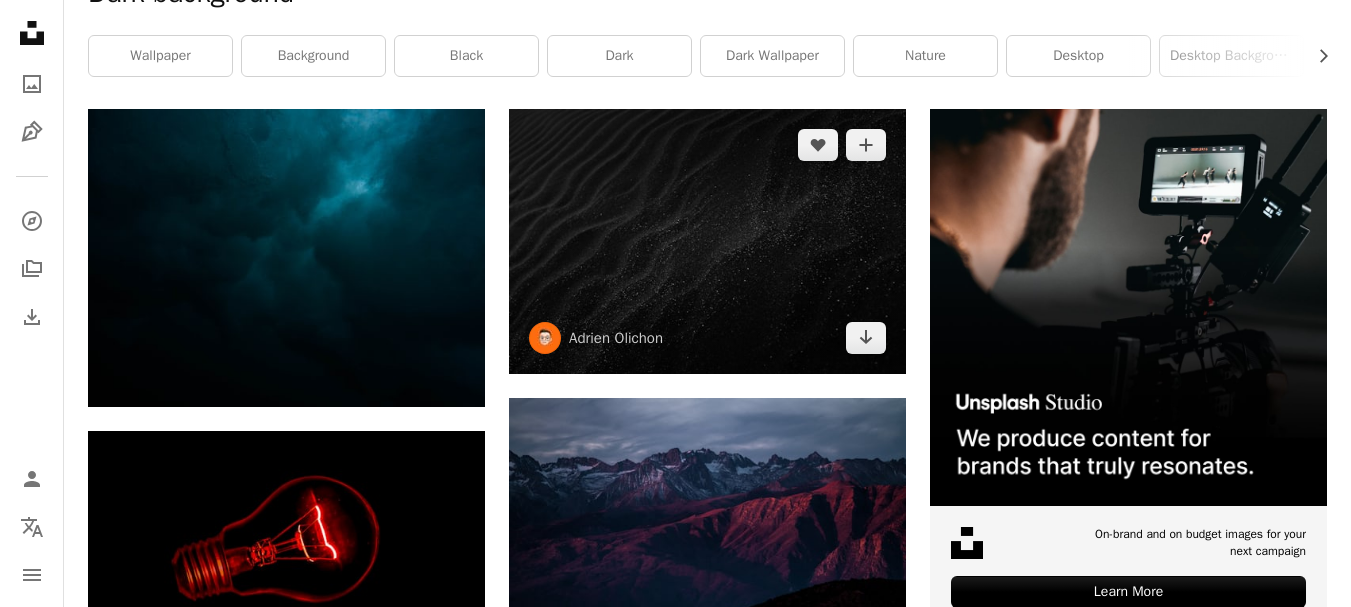 scroll, scrollTop: 400, scrollLeft: 0, axis: vertical 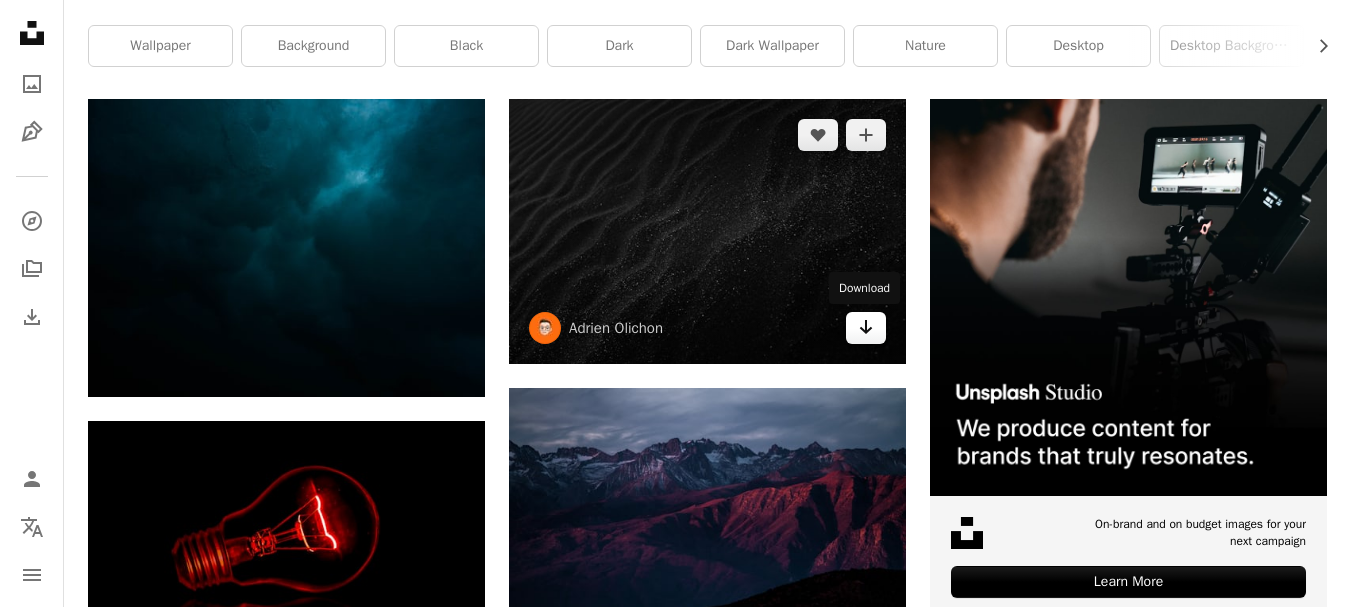 click on "Arrow pointing down" at bounding box center [866, 328] 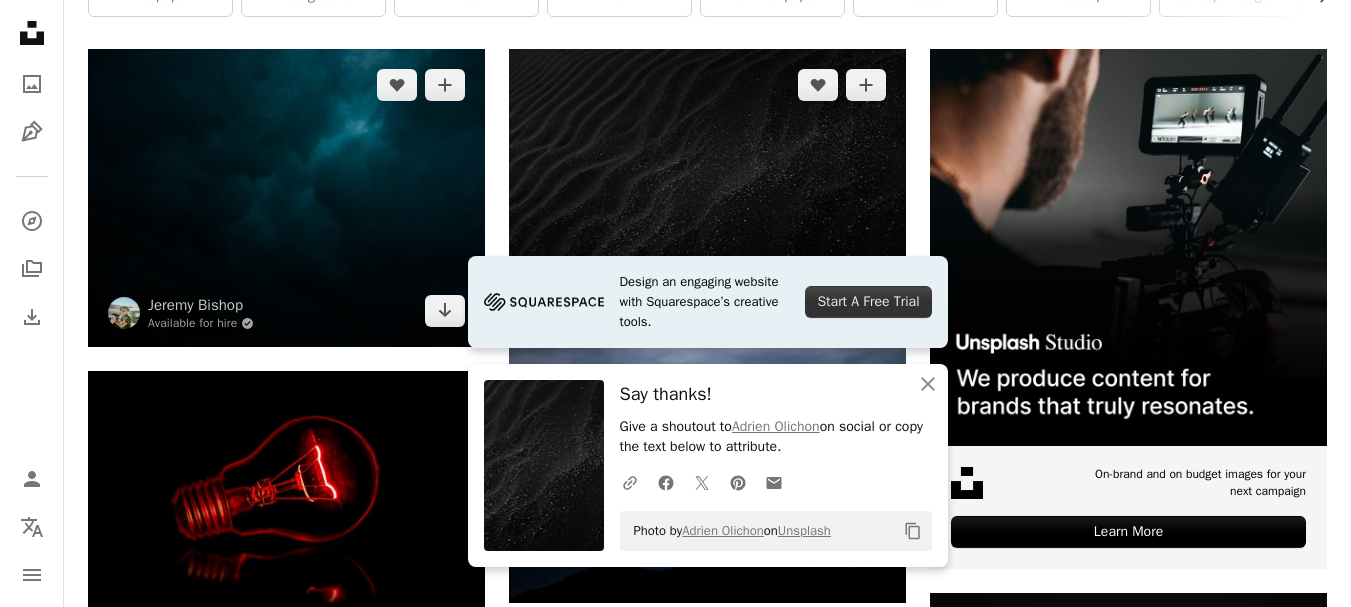 scroll, scrollTop: 400, scrollLeft: 0, axis: vertical 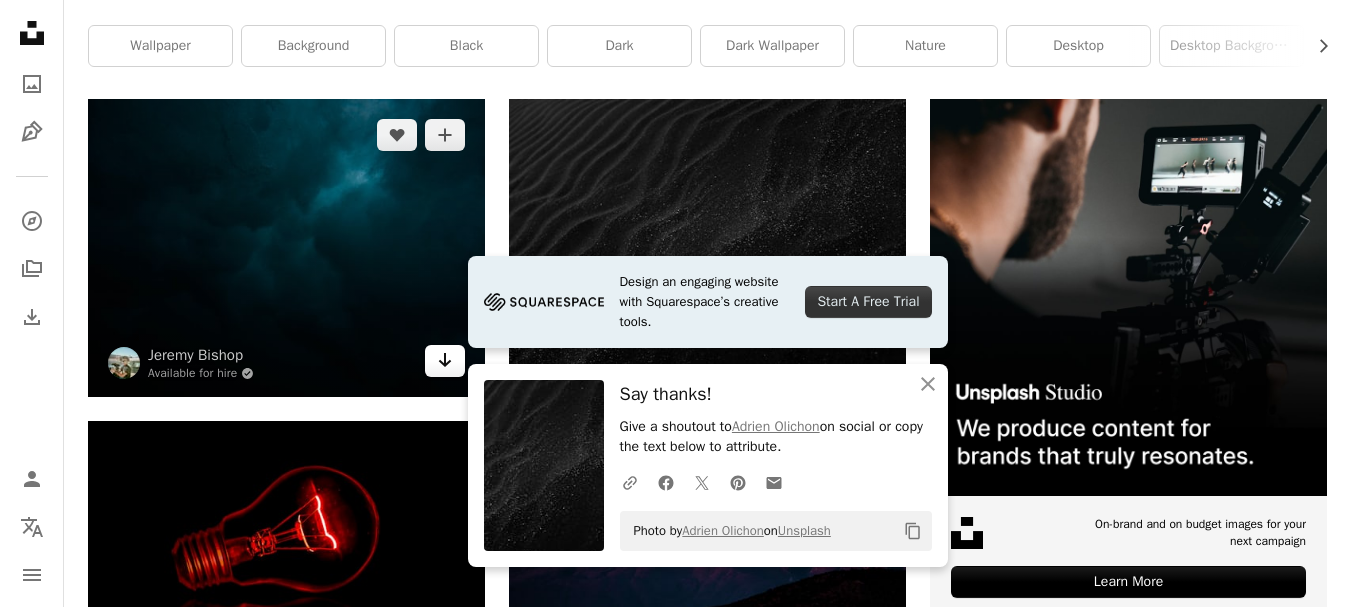 click 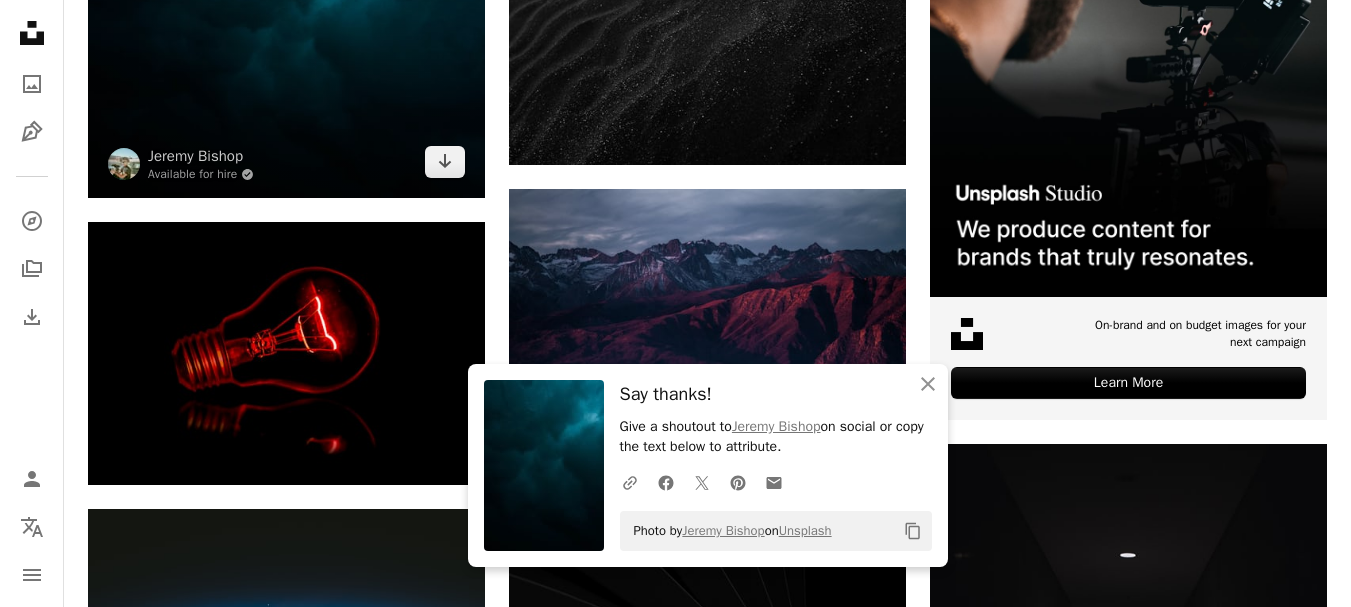 scroll, scrollTop: 700, scrollLeft: 0, axis: vertical 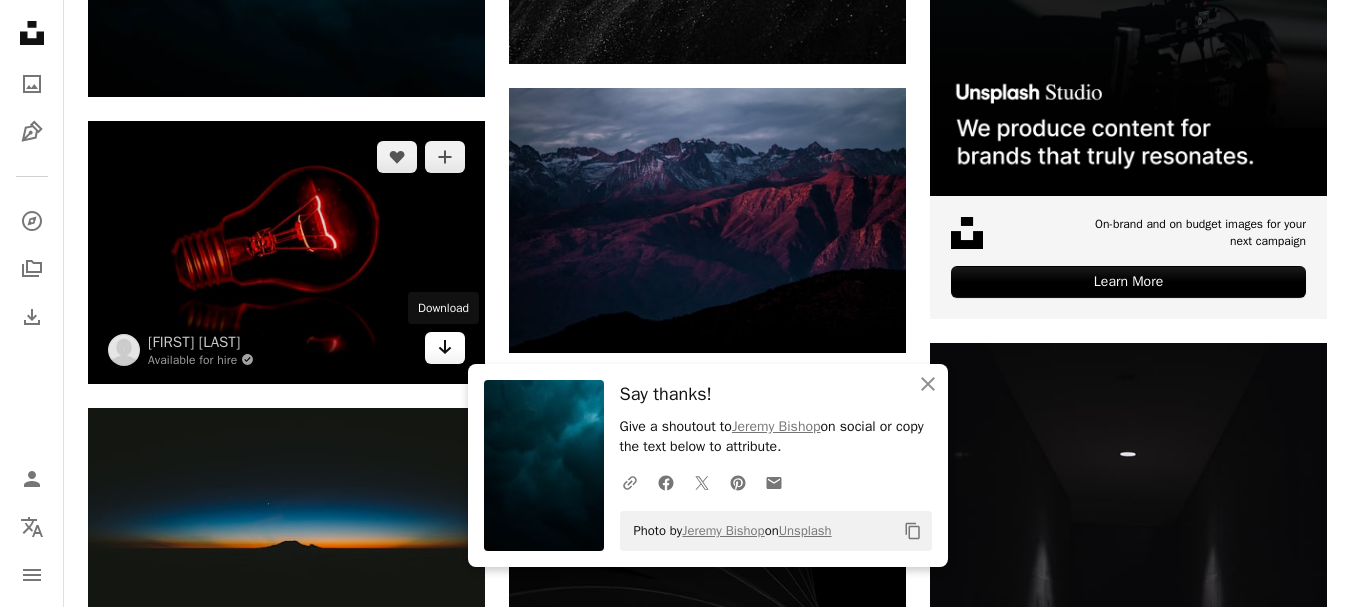 click on "Arrow pointing down" 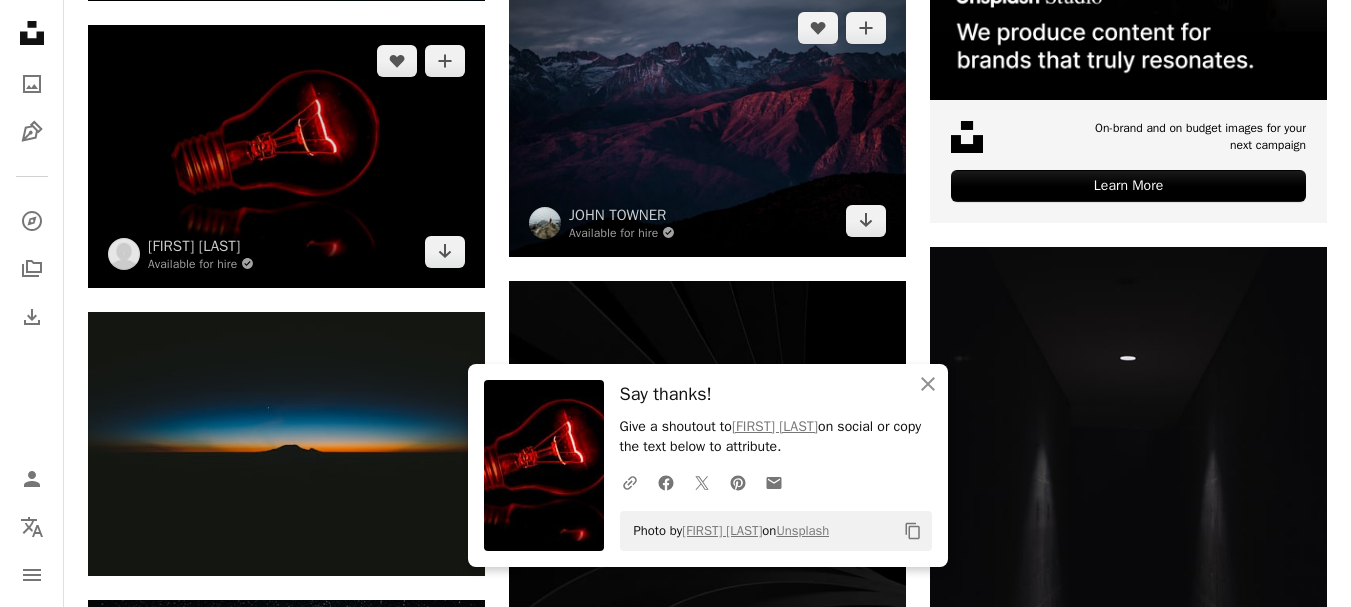 scroll, scrollTop: 800, scrollLeft: 0, axis: vertical 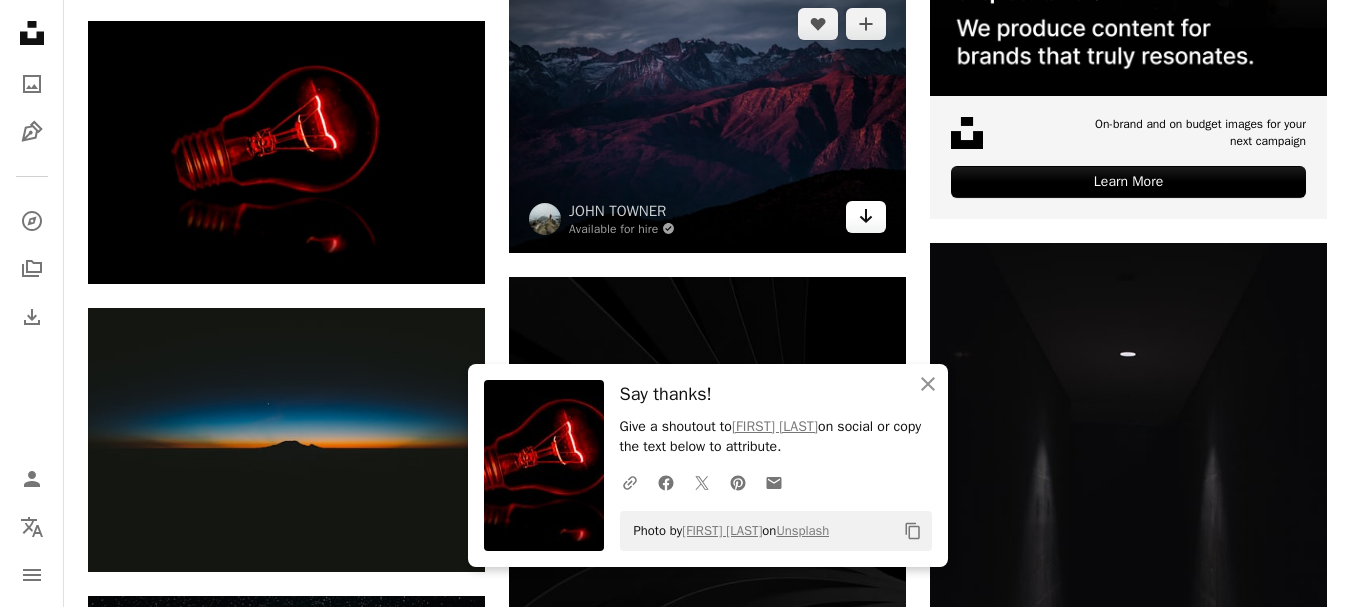 click on "Arrow pointing down" at bounding box center [866, 217] 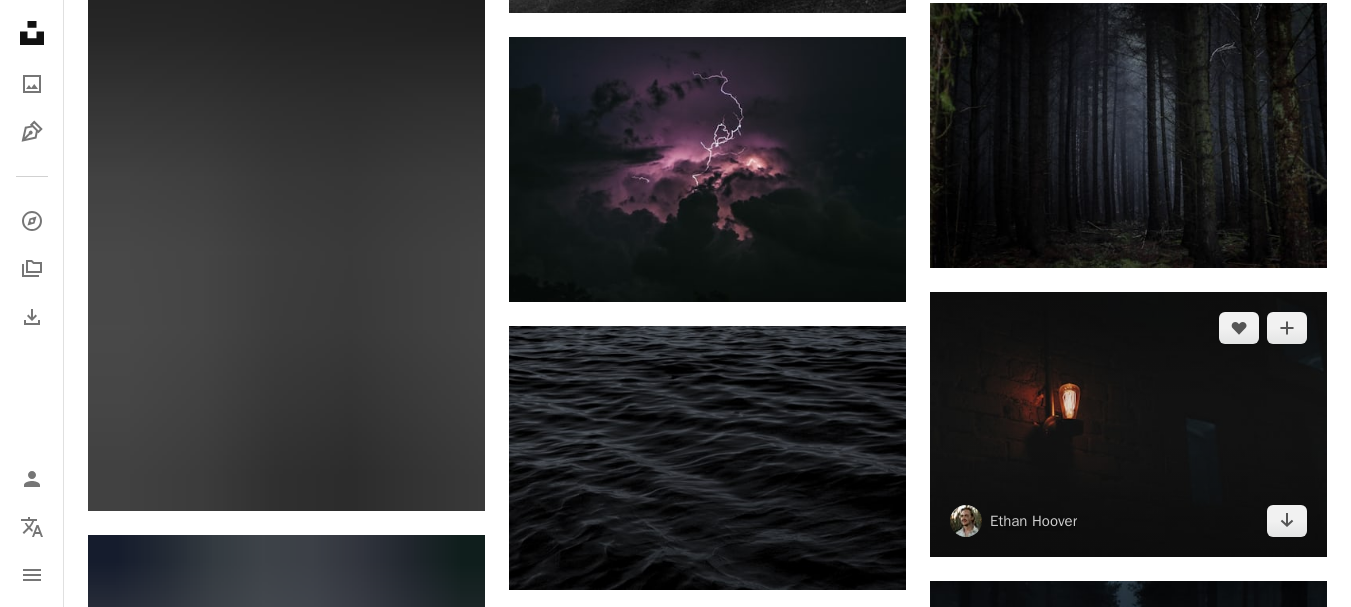 scroll, scrollTop: 2500, scrollLeft: 0, axis: vertical 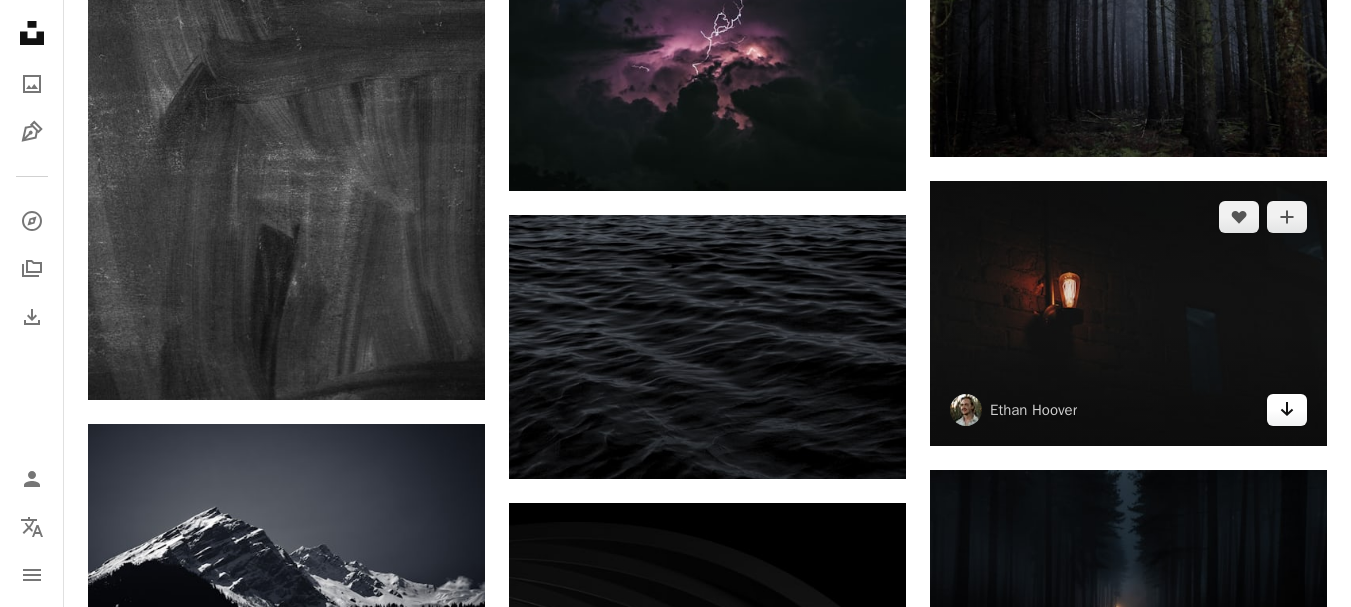 click 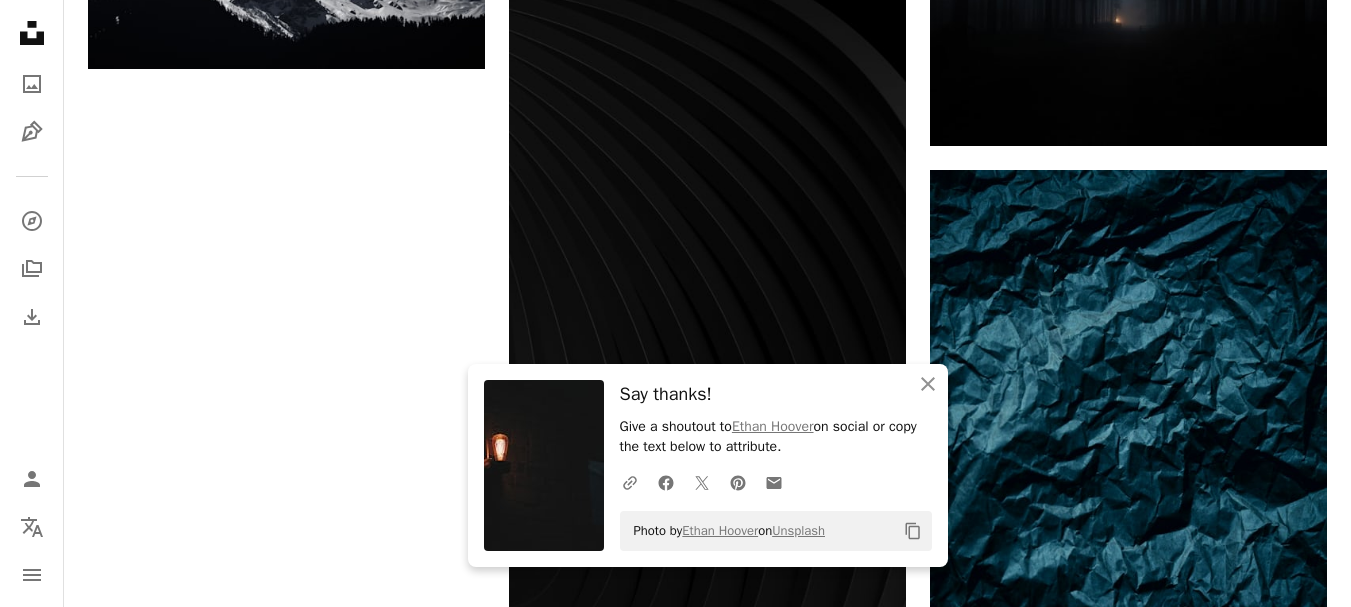 scroll, scrollTop: 3200, scrollLeft: 0, axis: vertical 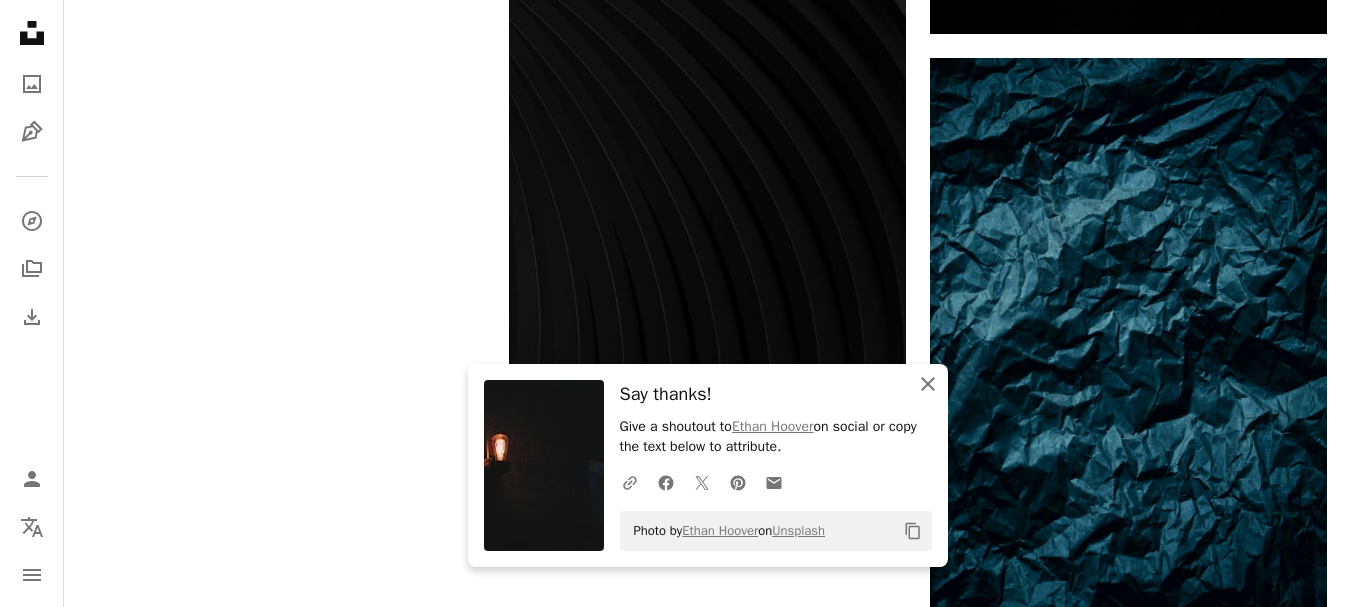 click on "An X shape" 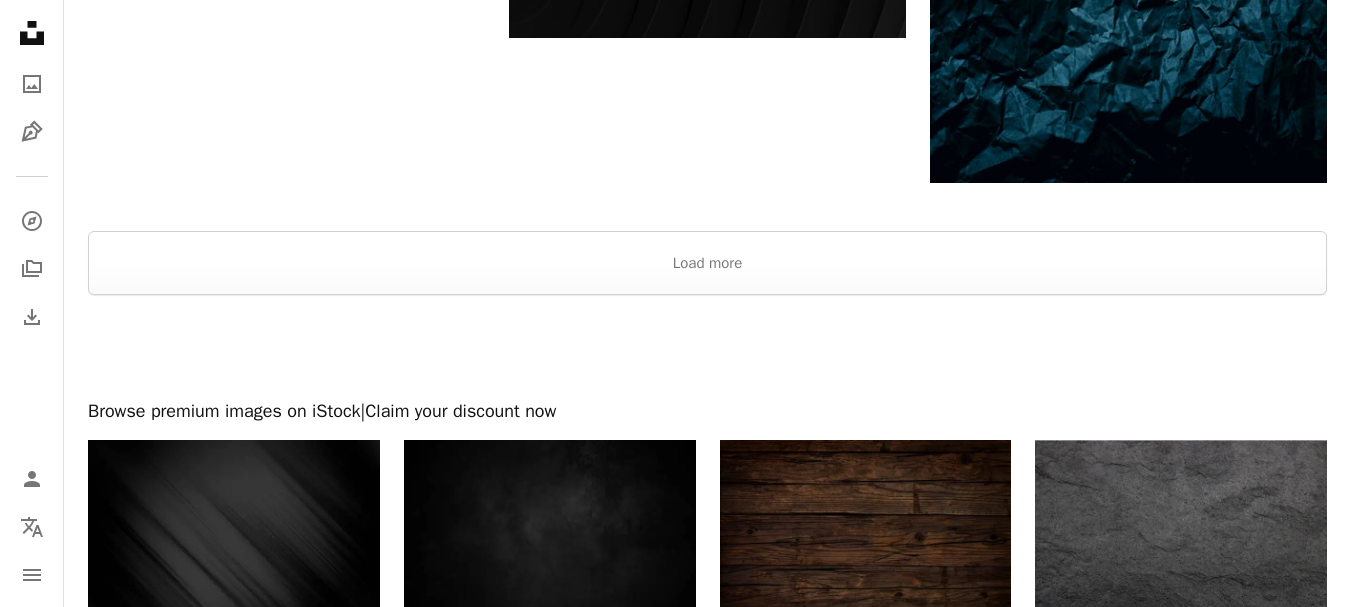 scroll, scrollTop: 3700, scrollLeft: 0, axis: vertical 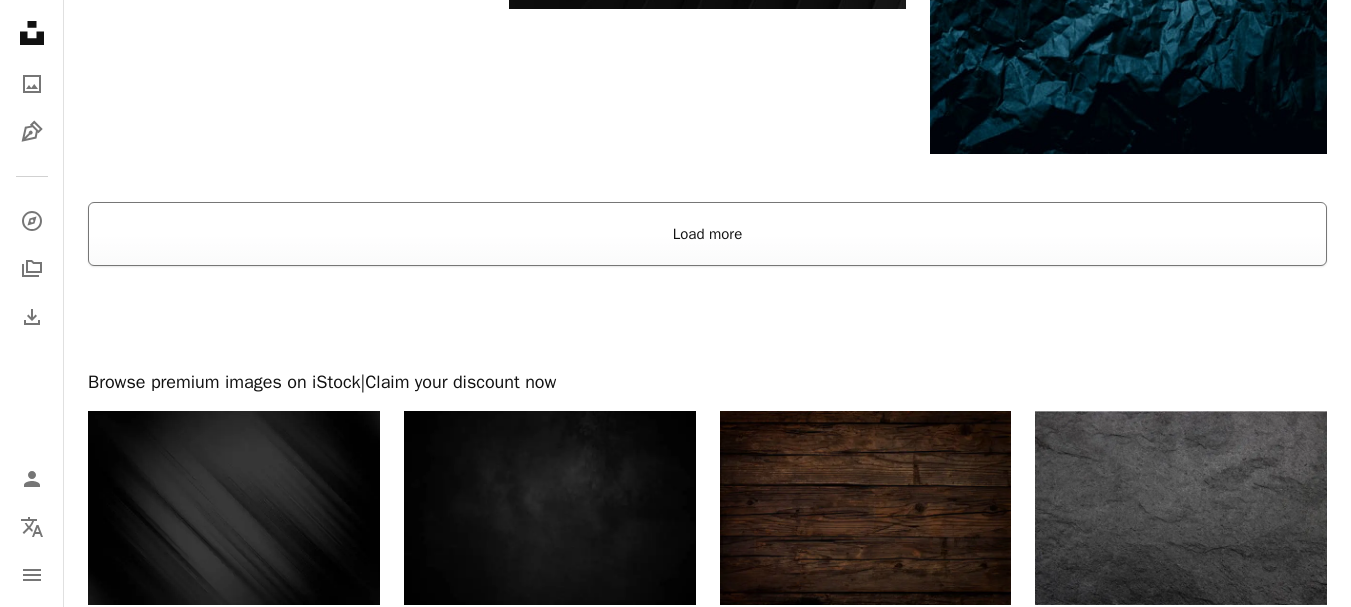 click on "Load more" at bounding box center [707, 234] 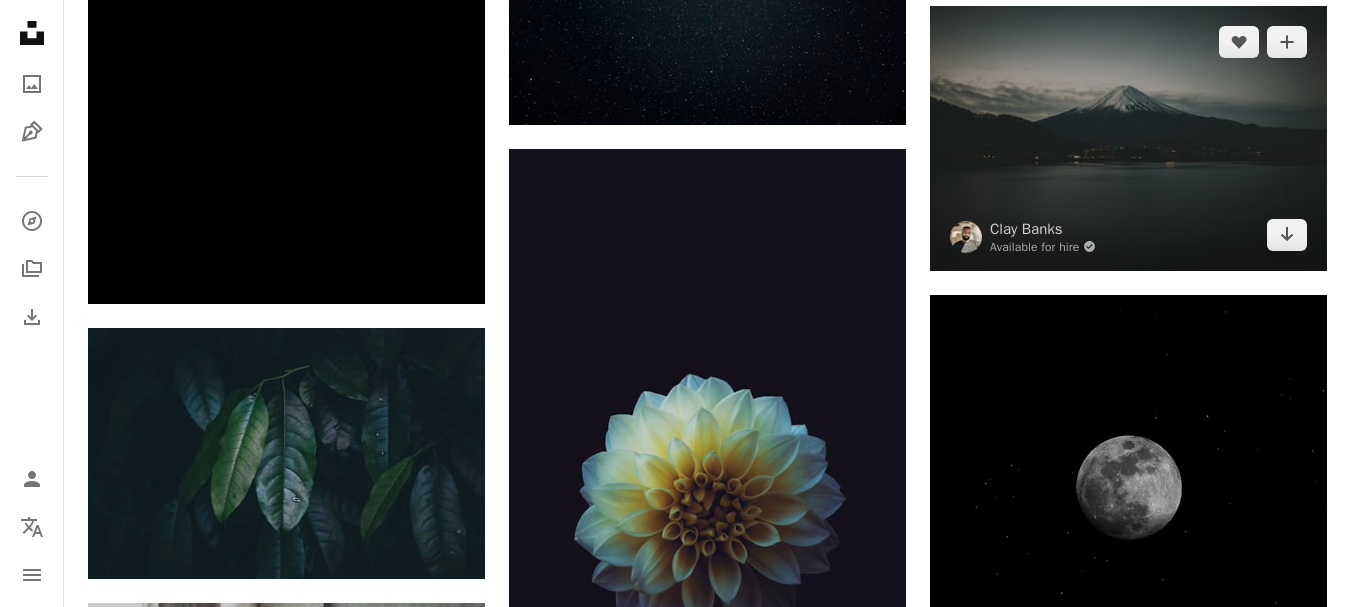 scroll, scrollTop: 3900, scrollLeft: 0, axis: vertical 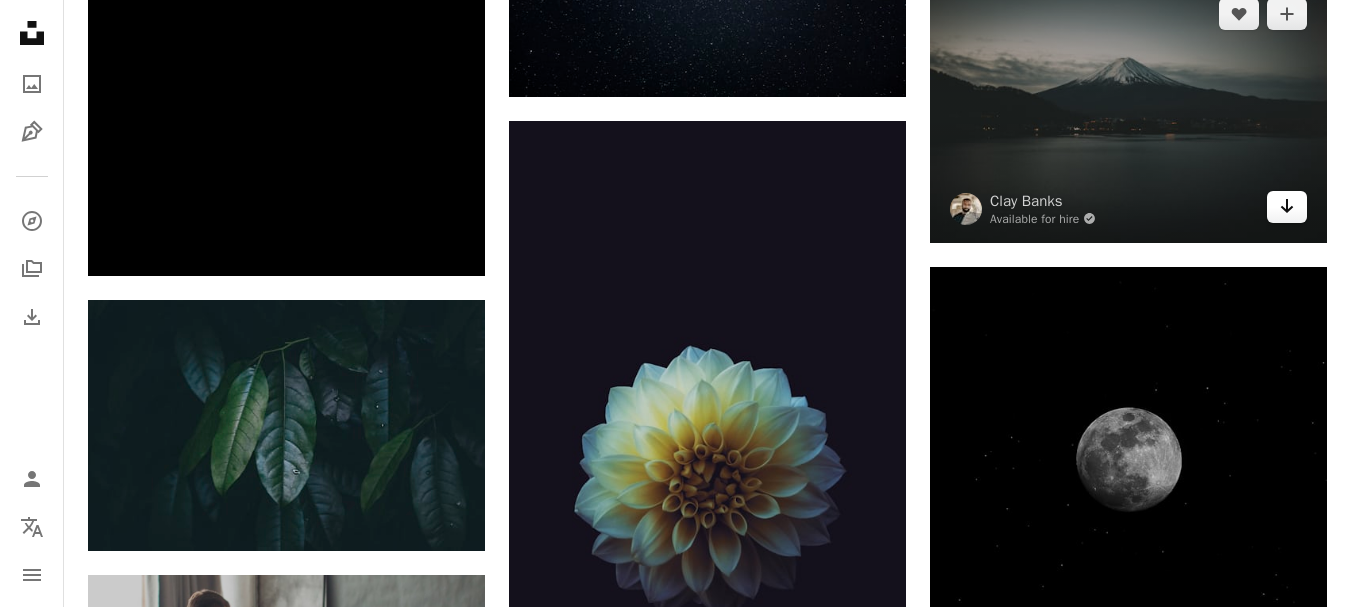 click on "Arrow pointing down" at bounding box center [1287, 207] 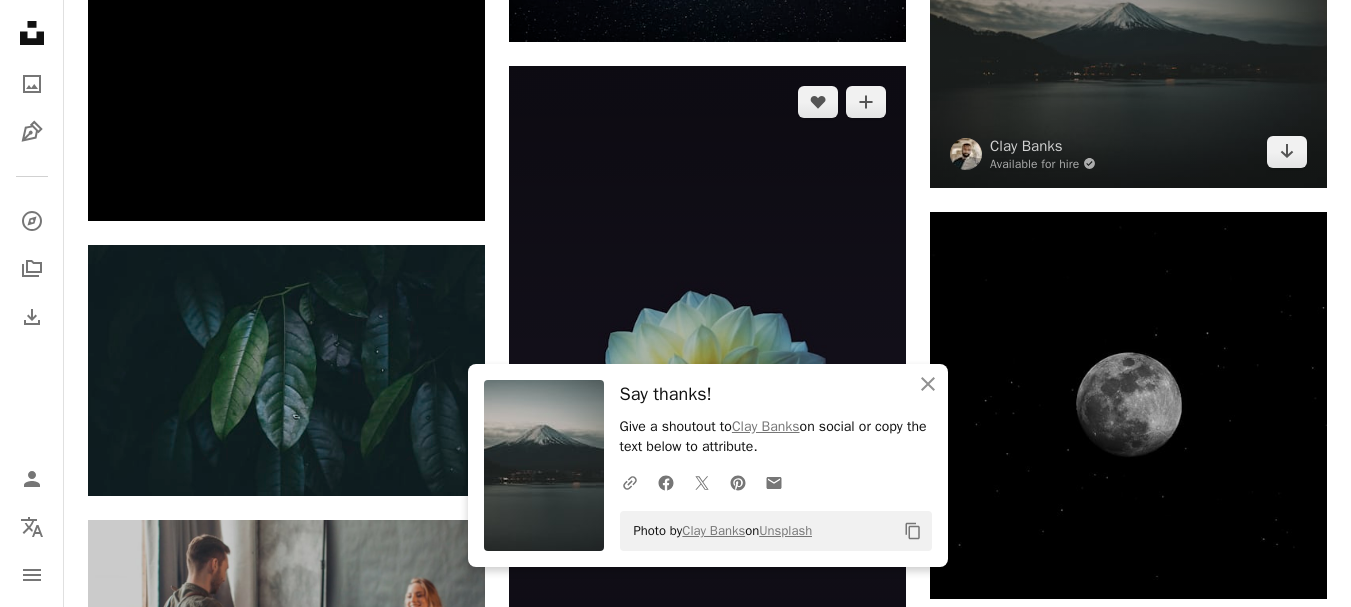 scroll, scrollTop: 4000, scrollLeft: 0, axis: vertical 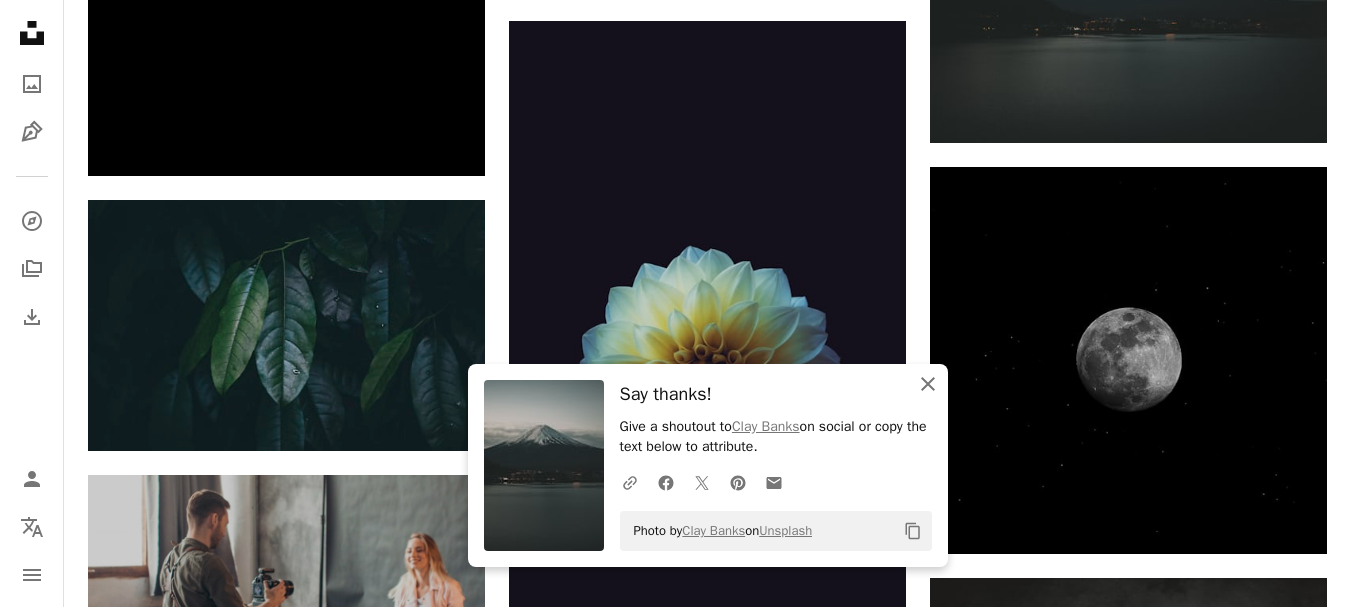 drag, startPoint x: 926, startPoint y: 381, endPoint x: 937, endPoint y: 357, distance: 26.400757 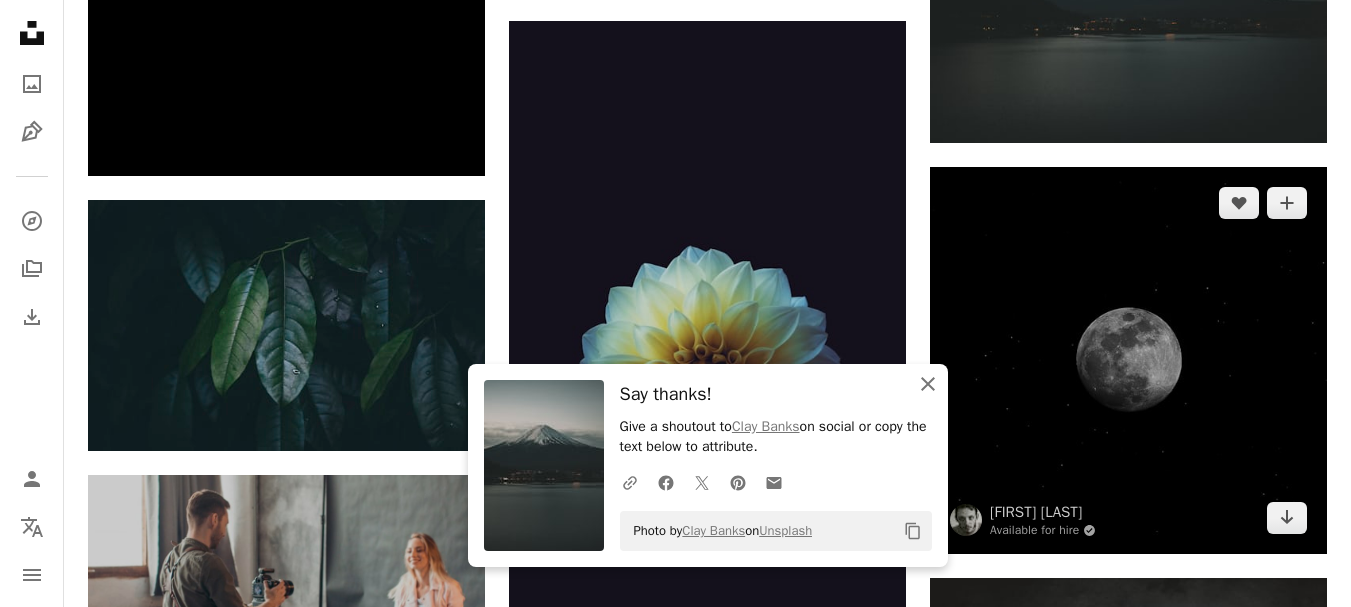 click 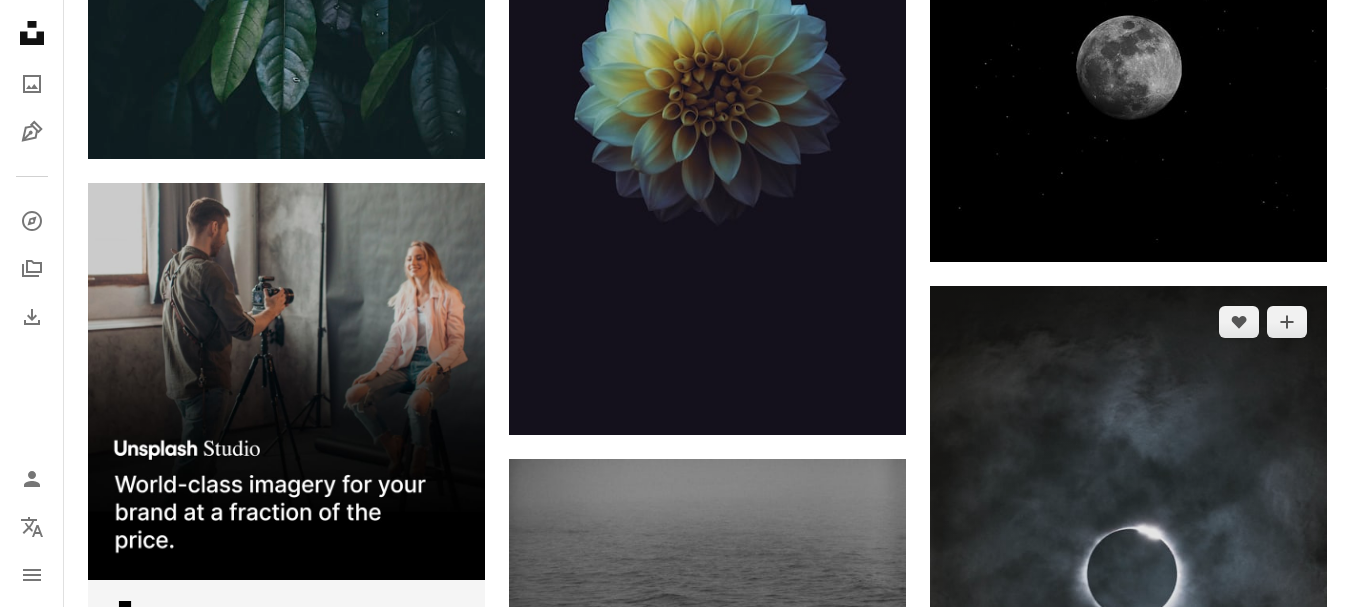 scroll, scrollTop: 4300, scrollLeft: 0, axis: vertical 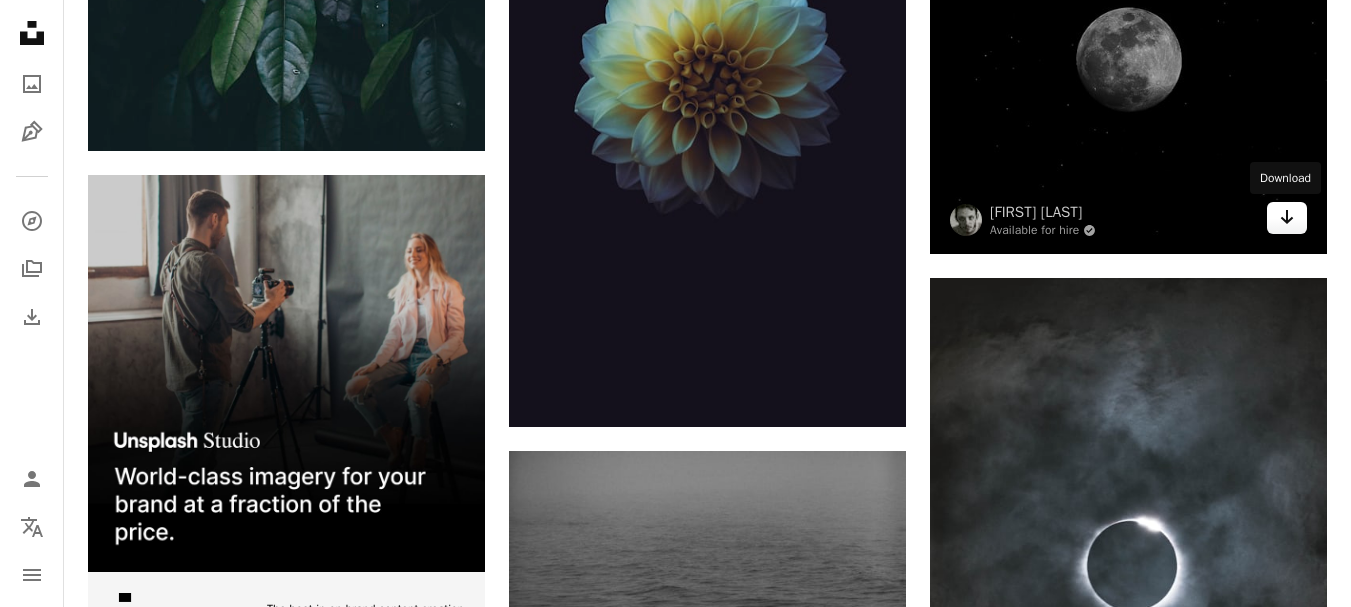 click 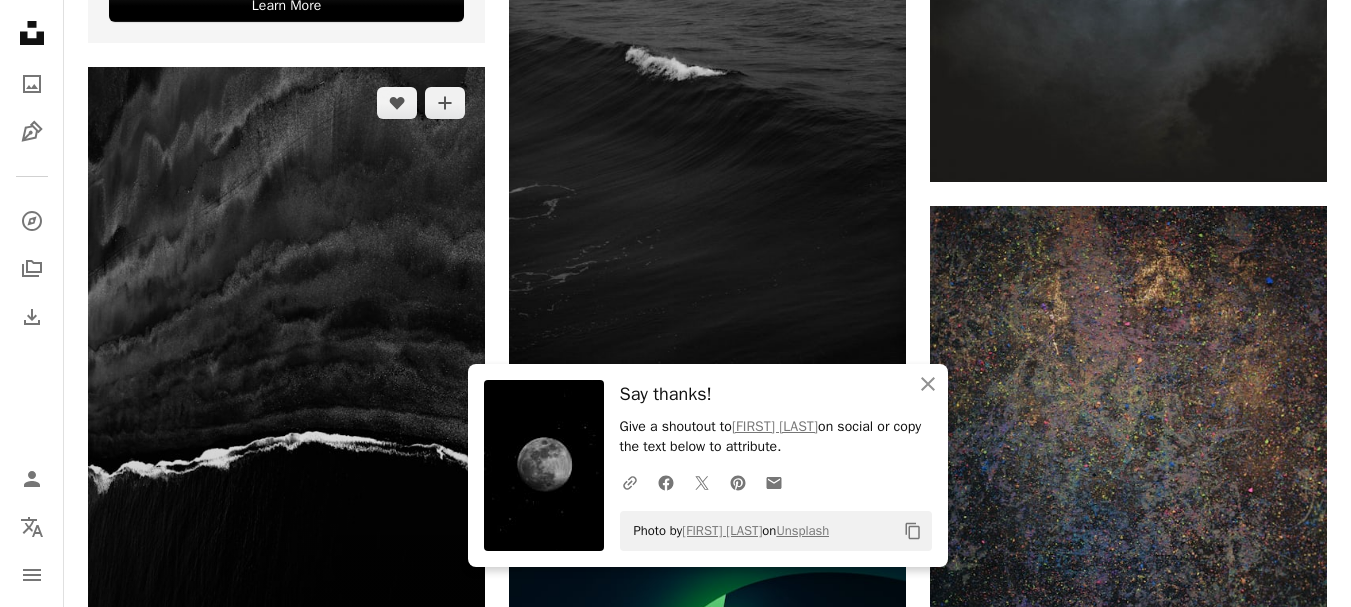 scroll, scrollTop: 5000, scrollLeft: 0, axis: vertical 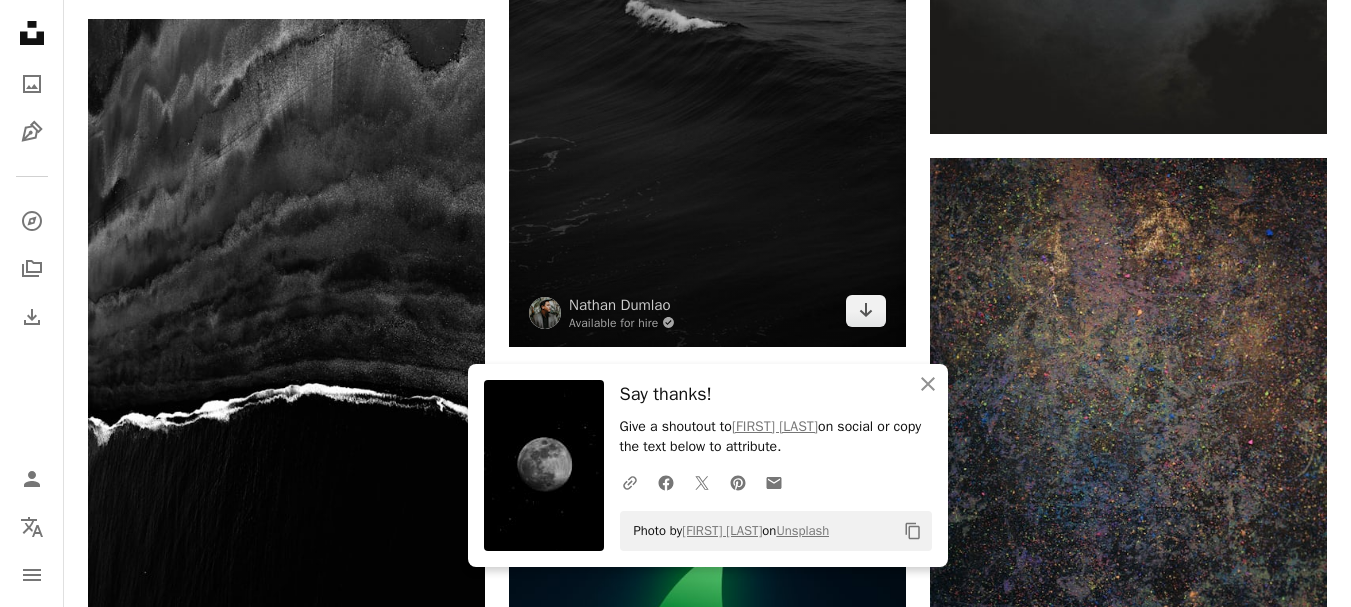 click at bounding box center (707, 49) 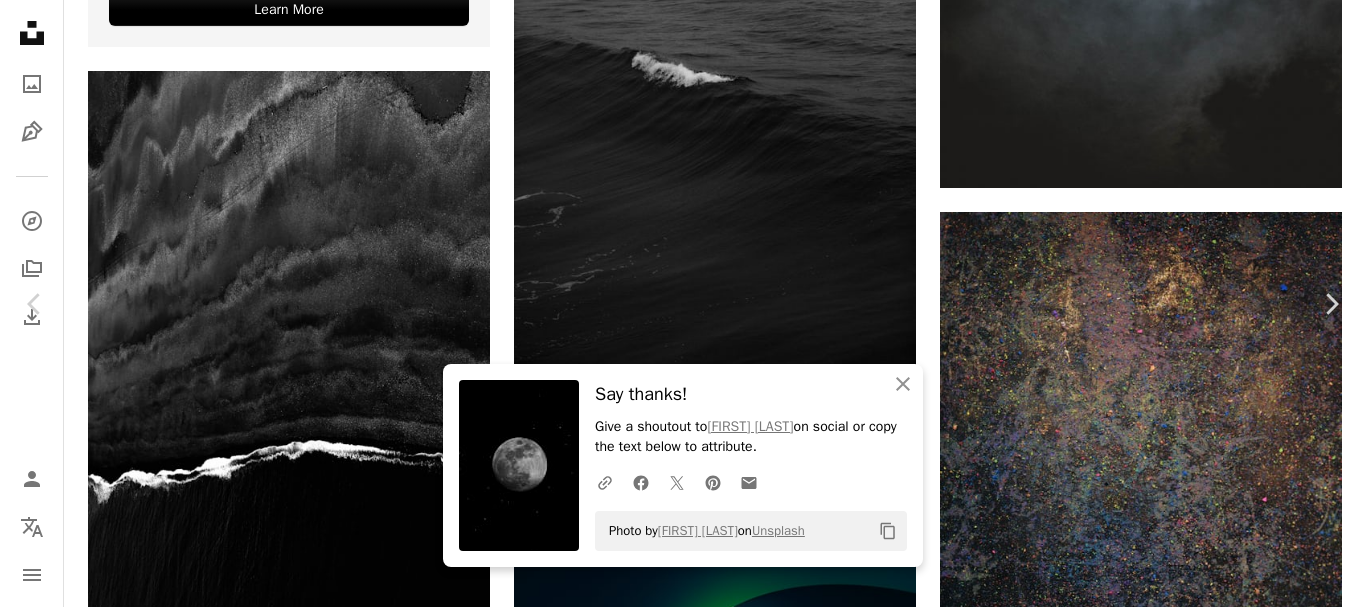 click on "An X shape" at bounding box center (20, 20) 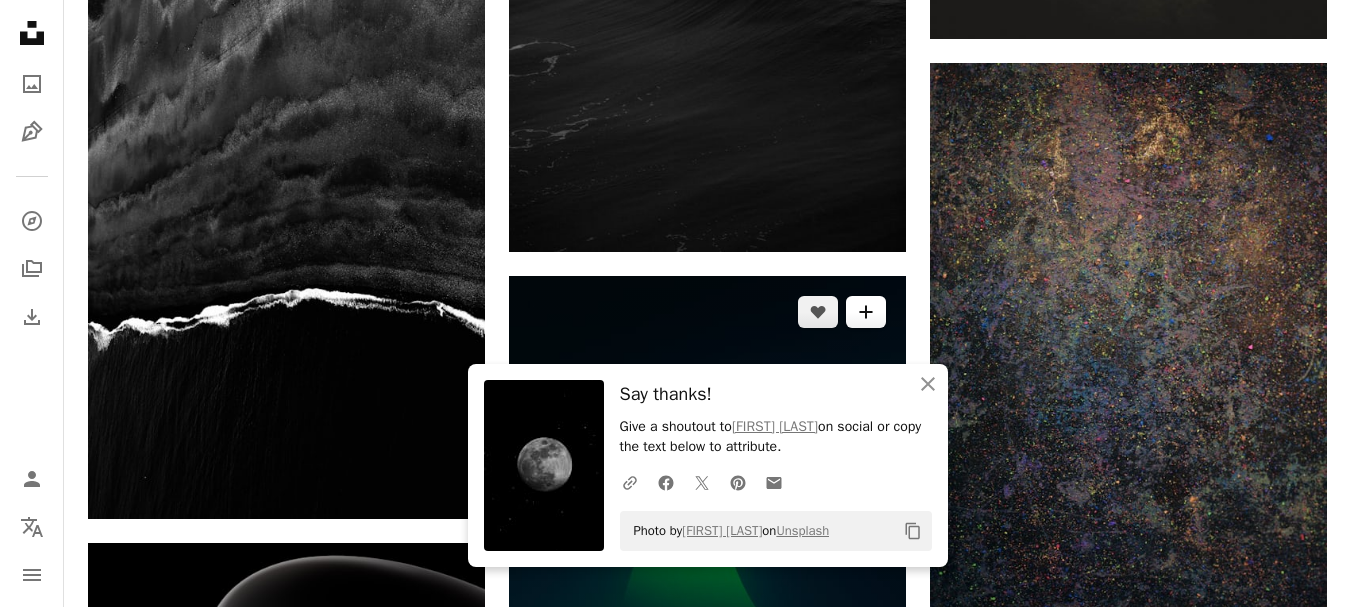 scroll, scrollTop: 5100, scrollLeft: 0, axis: vertical 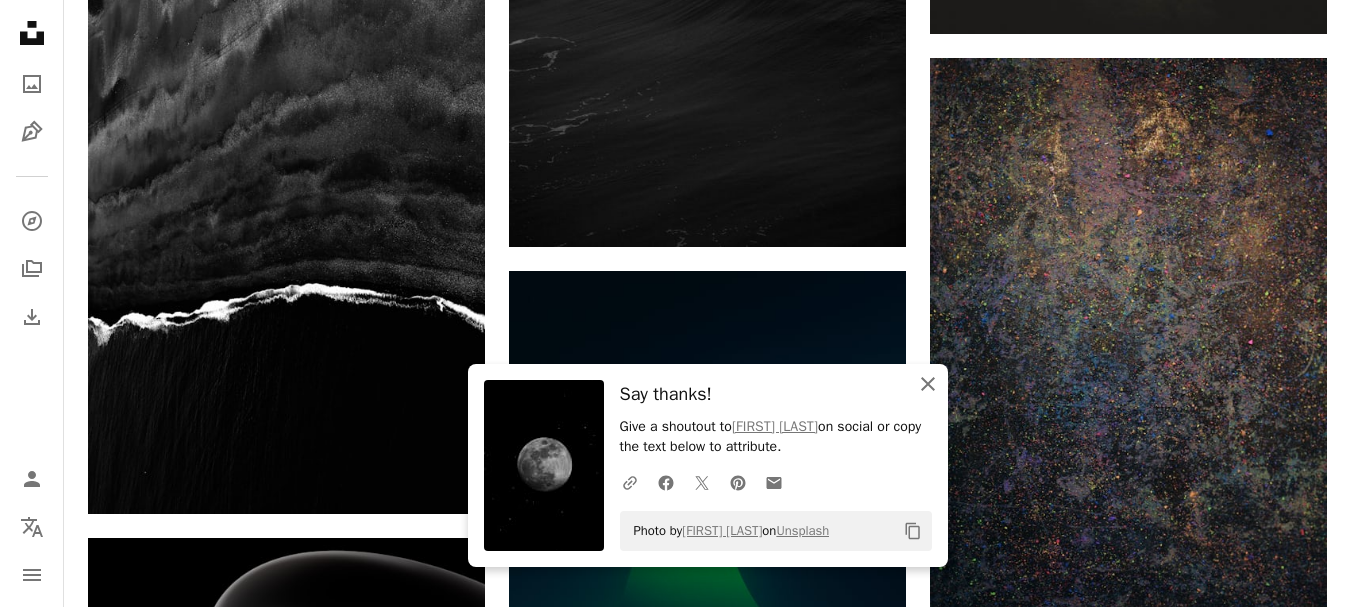 click 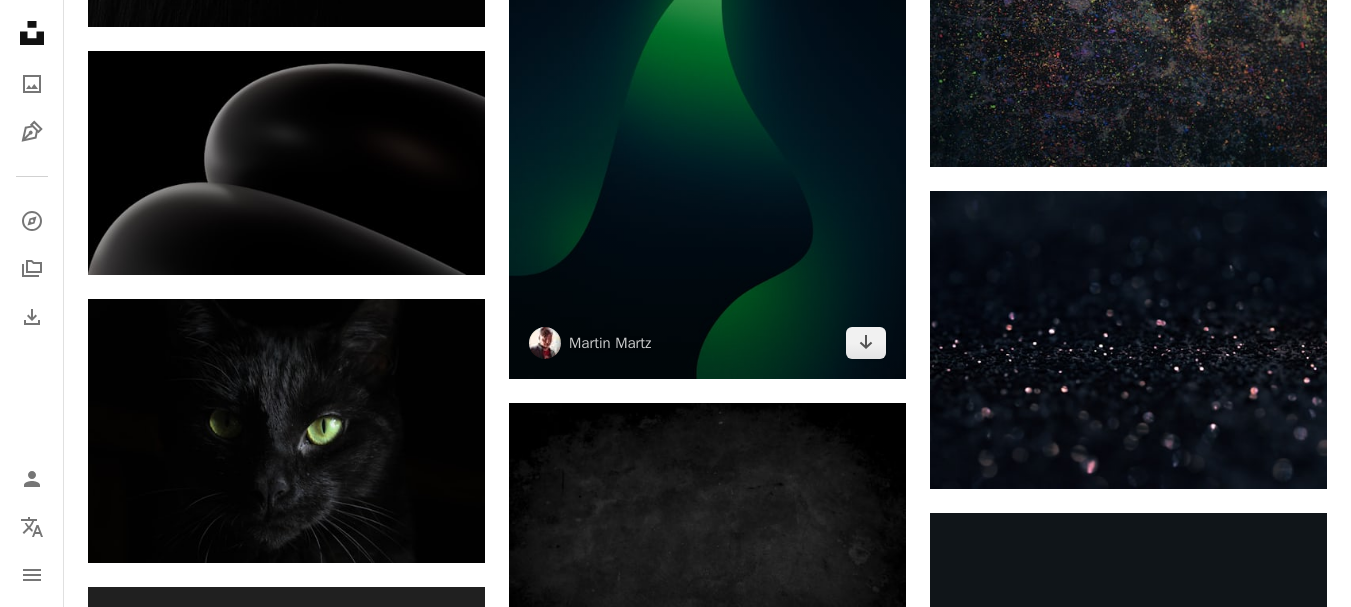 scroll, scrollTop: 5700, scrollLeft: 0, axis: vertical 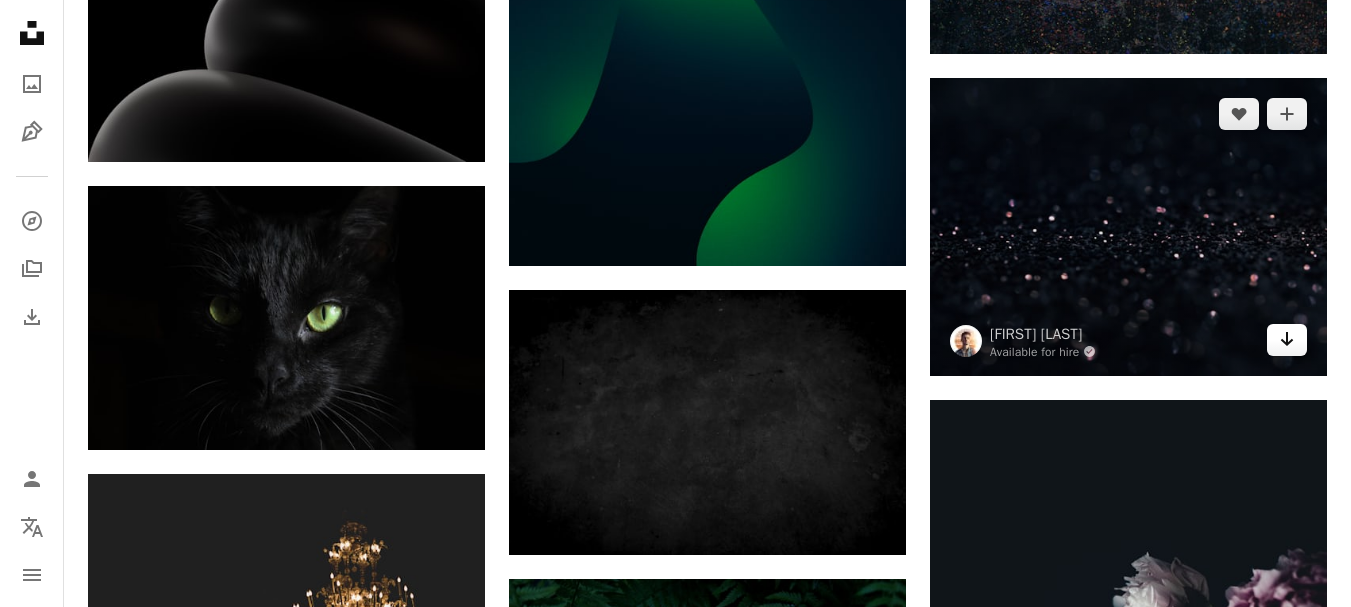 click on "Arrow pointing down" 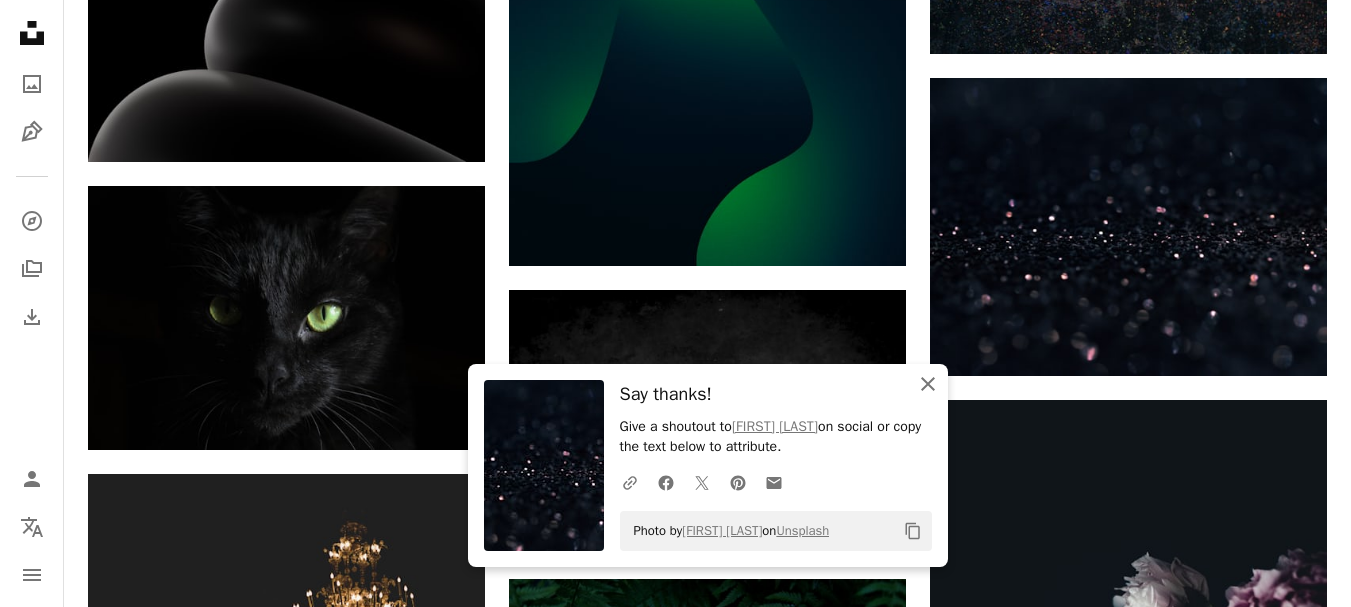 click on "An X shape" 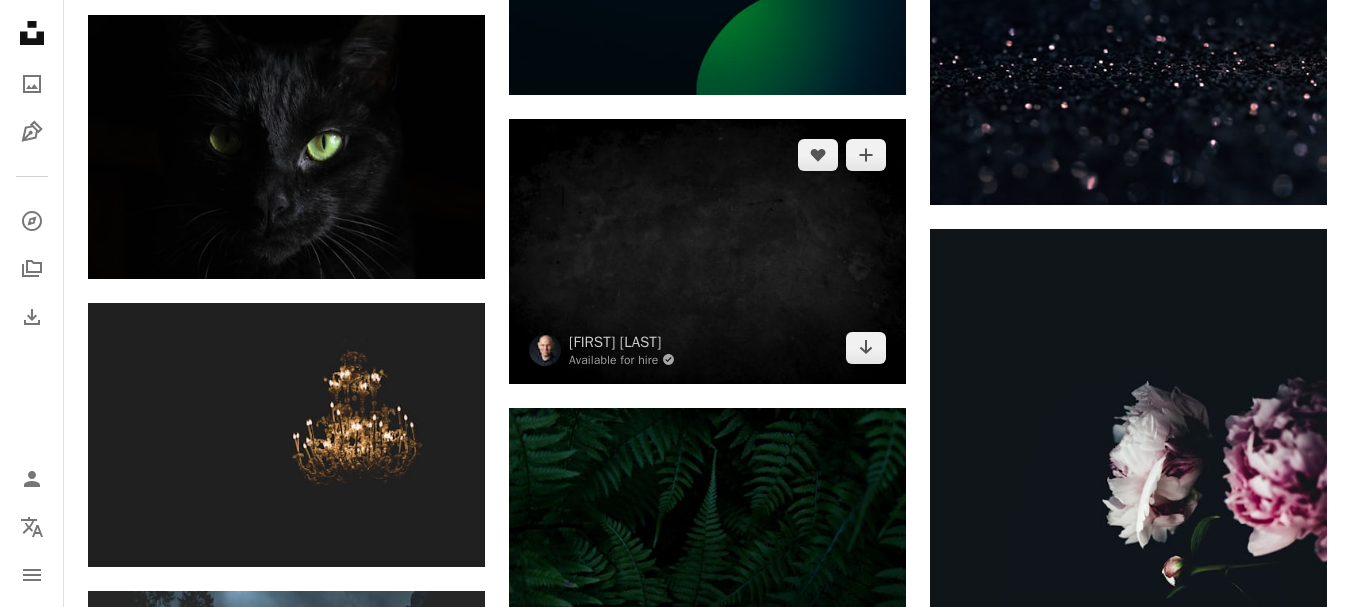 scroll, scrollTop: 5900, scrollLeft: 0, axis: vertical 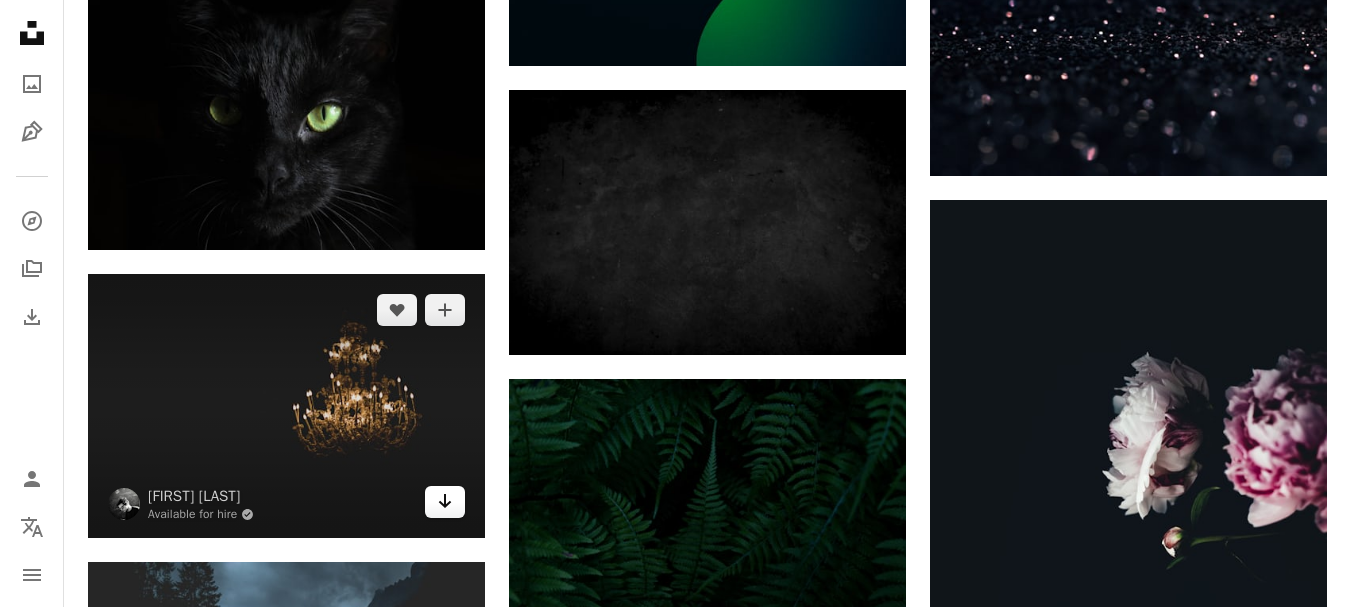 click on "Arrow pointing down" 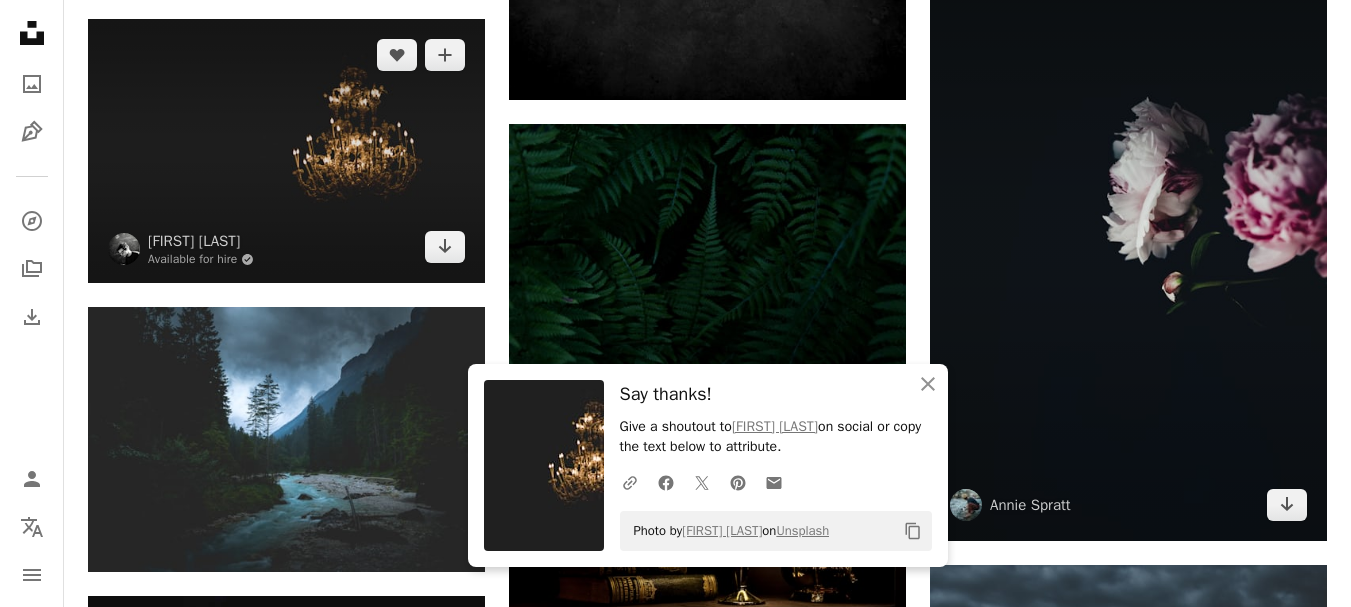 scroll, scrollTop: 6200, scrollLeft: 0, axis: vertical 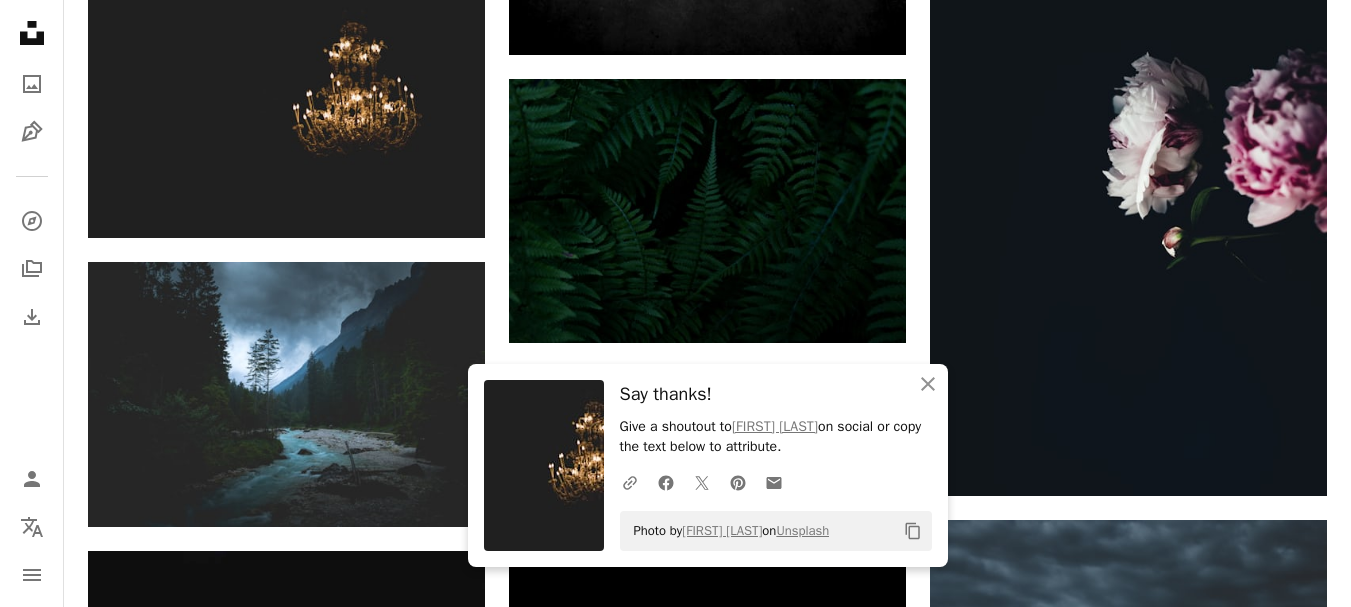click on "A heart A plus sign [FIRST] [LAST] Available for hire A checkmark inside of a circle Arrow pointing down A heart A plus sign [FIRST] [LAST] Available for hire A checkmark inside of a circle Arrow pointing down A heart A plus sign [FIRST] [LAST] Arrow pointing down A heart A plus sign [FIRST] [LAST] Arrow pointing down A heart A plus sign [FIRST] [LAST] Available for hire A checkmark inside of a circle Arrow pointing down A heart A plus sign Noita Digital Arrow pointing down A heart A plus sign [FIRST] [LAST] Arrow pointing down A heart A plus sign [FIRST] [LAST] Available for hire A checkmark inside of a circle Arrow pointing down A heart A plus sign [FIRST] [LAST] Available for hire A checkmark inside of a circle Arrow pointing down A heart A plus sign [FIRST] [LAST] Arrow pointing down –– ––– –––  –– ––– –  ––– –––  ––––  –   – –– –––  – – ––– –– –– –––– –– The best in on-brand content creation Learn More A heart" at bounding box center [707, -681] 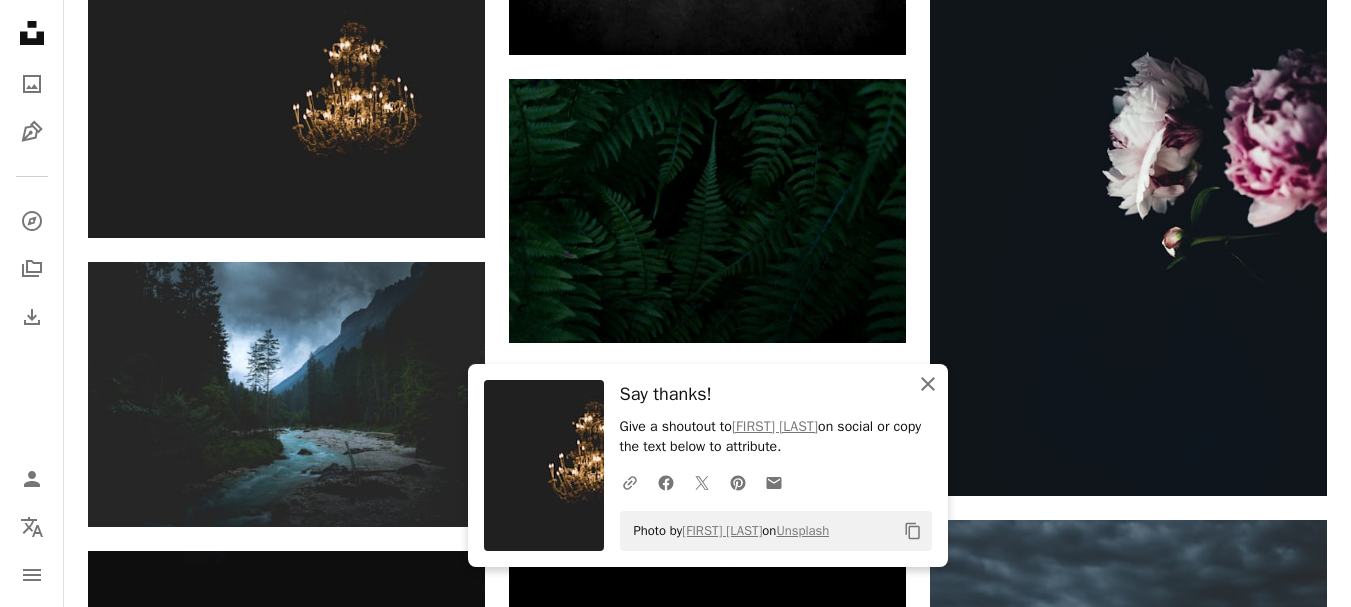 click on "An X shape" 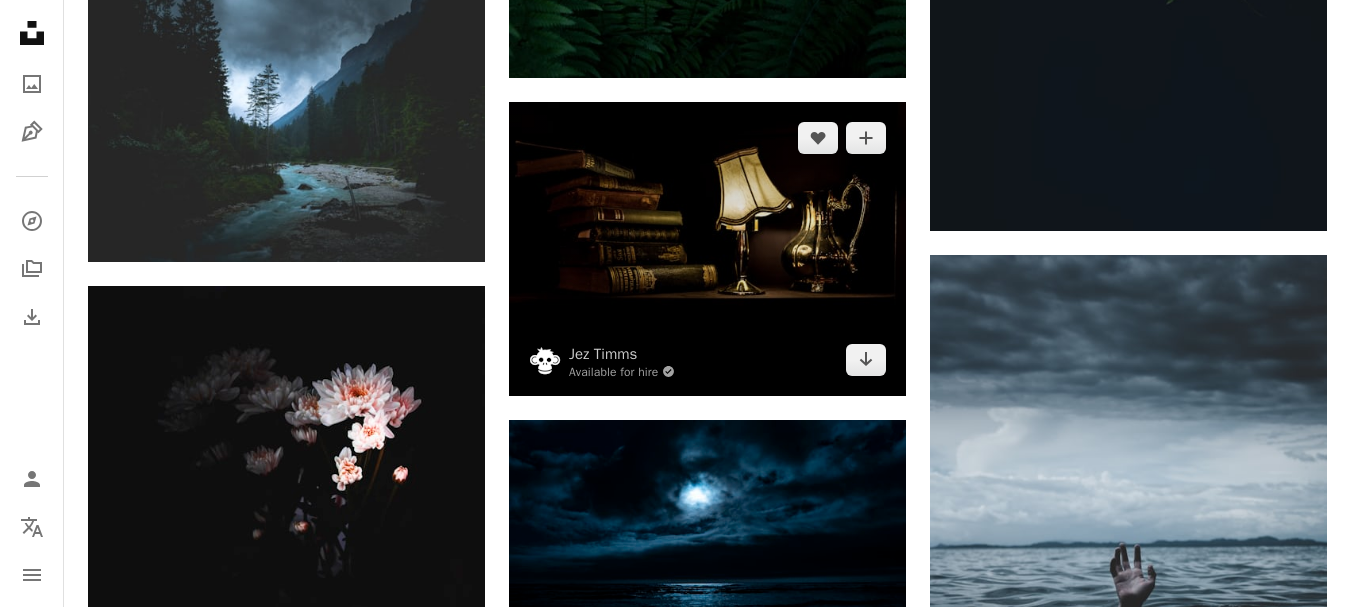 scroll, scrollTop: 6500, scrollLeft: 0, axis: vertical 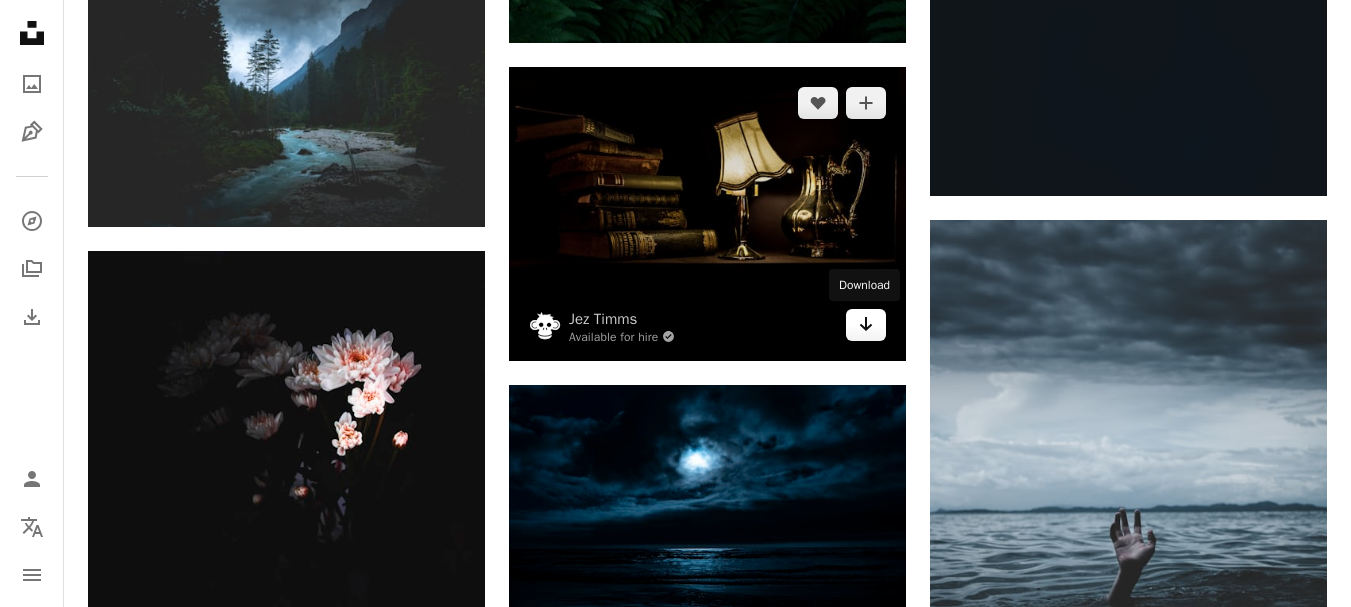 click on "Arrow pointing down" 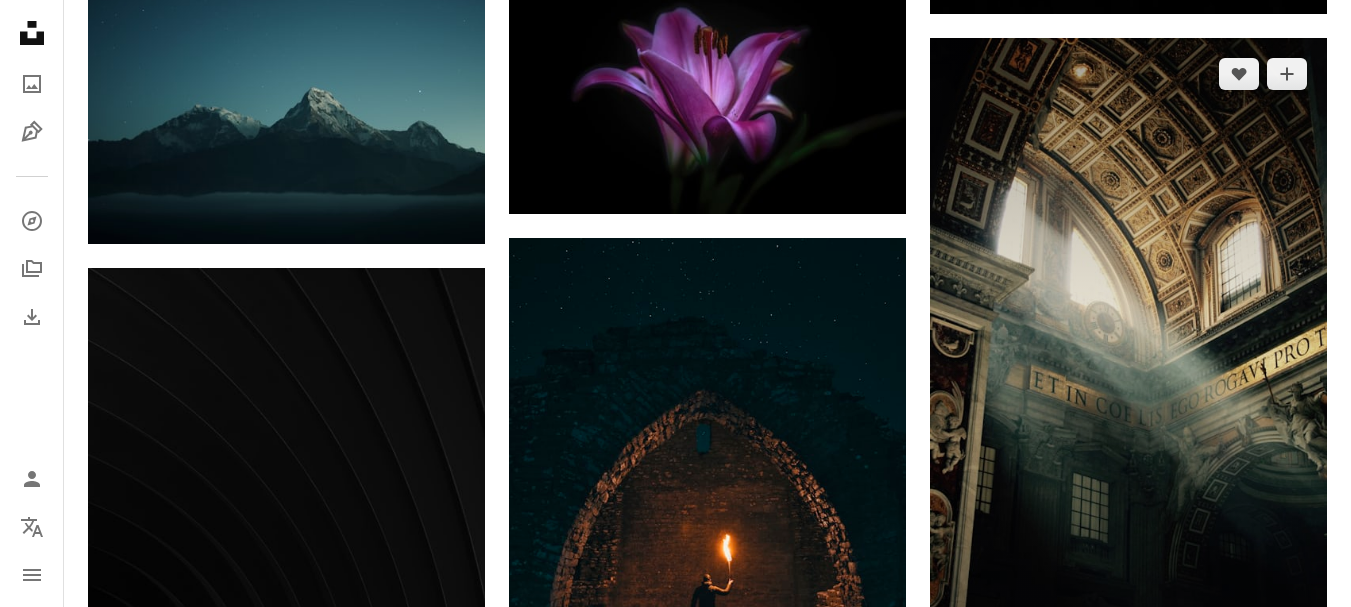 scroll, scrollTop: 8600, scrollLeft: 0, axis: vertical 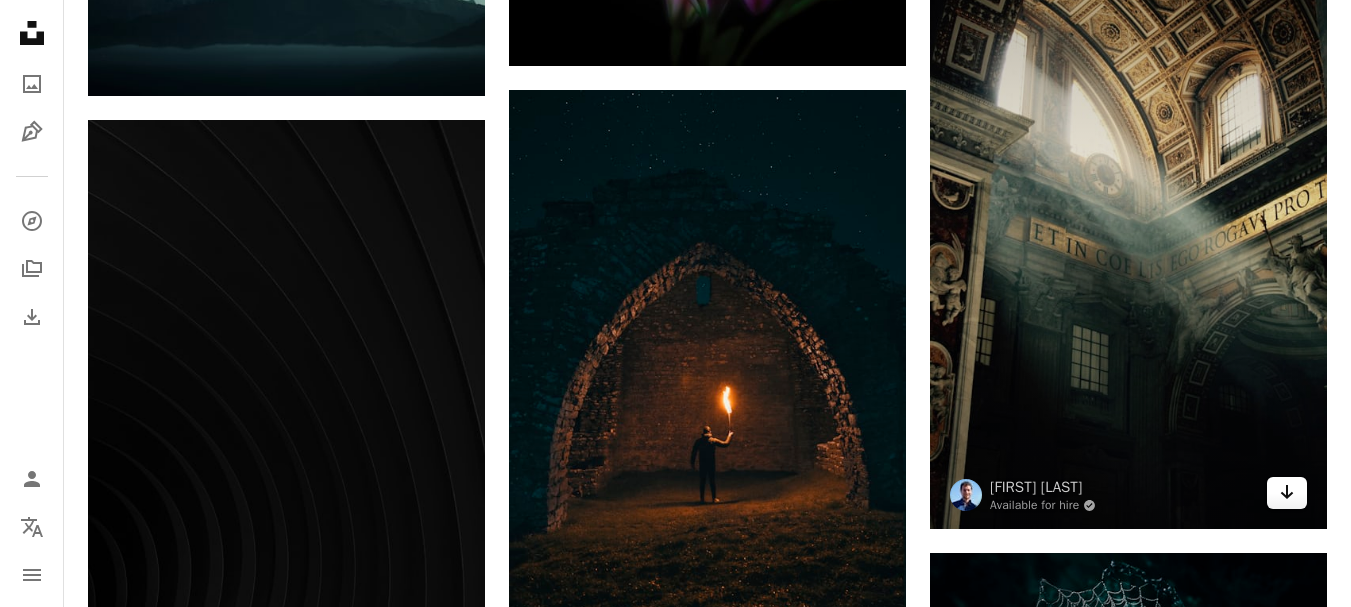 click on "Arrow pointing down" 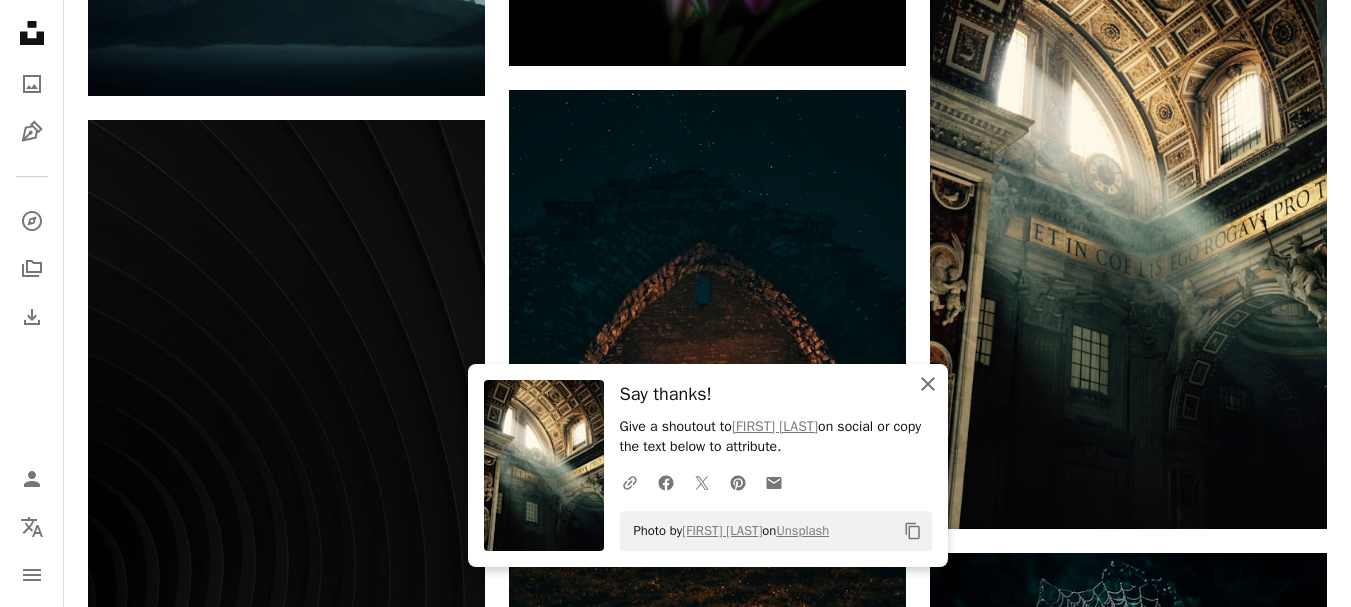 click on "An X shape" 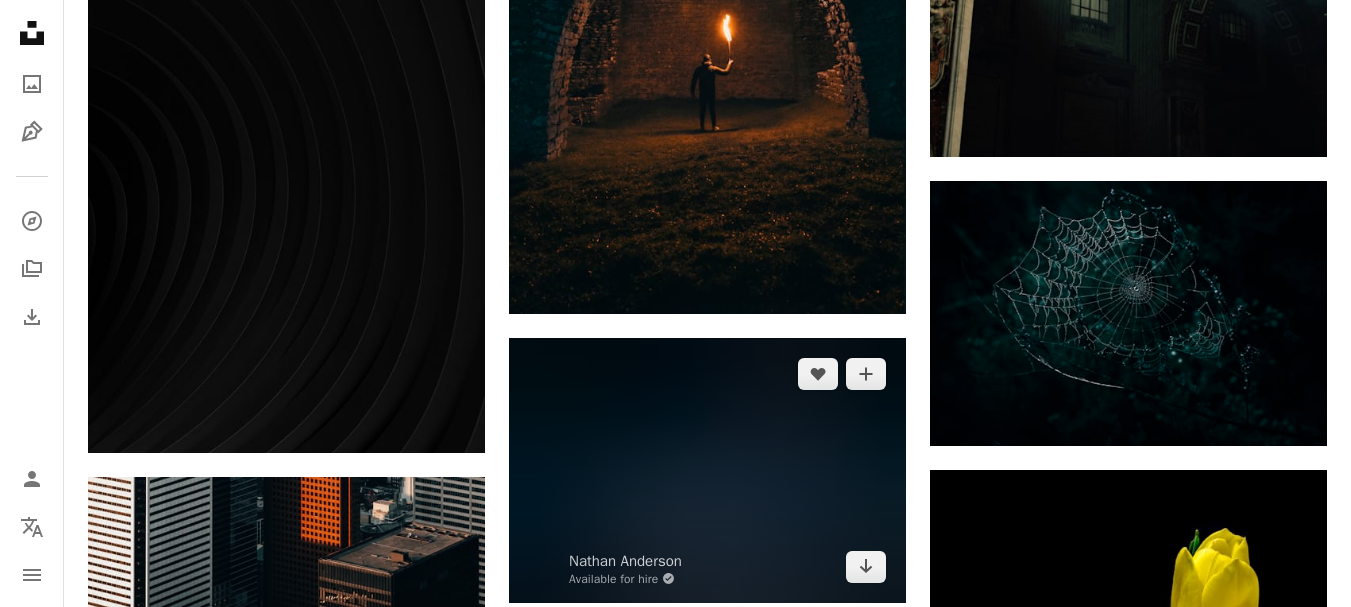 scroll, scrollTop: 9000, scrollLeft: 0, axis: vertical 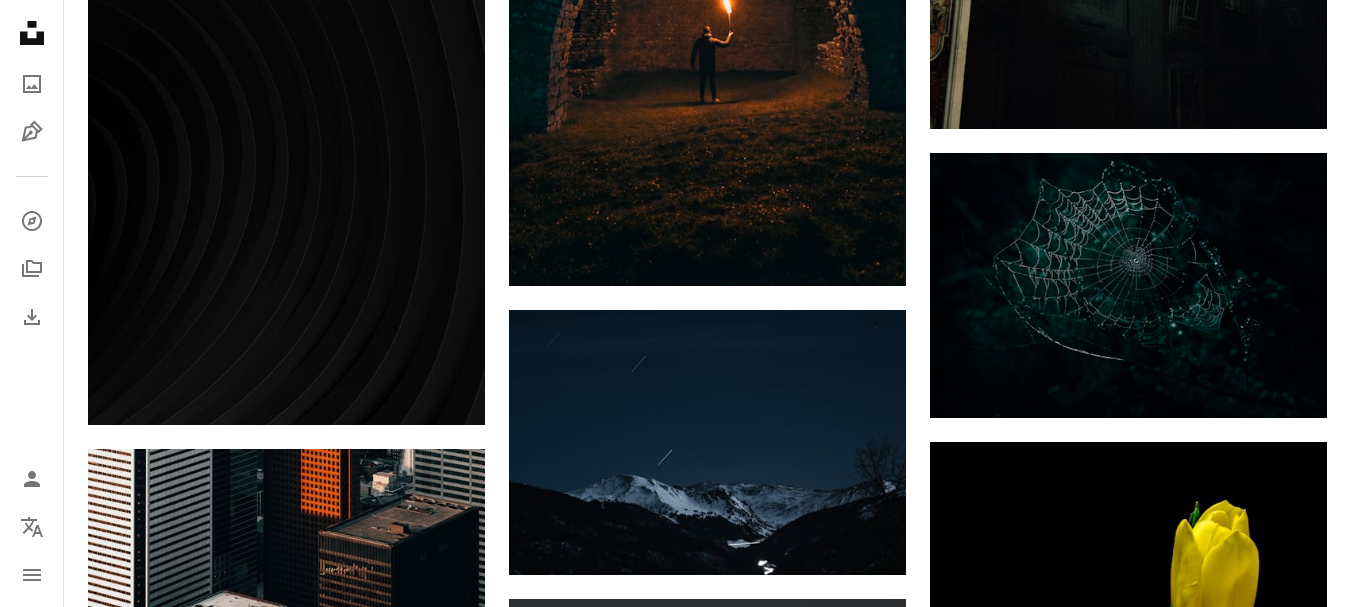 click on "A heart A plus sign [FIRST] [LAST] Available for hire A checkmark inside of a circle Arrow pointing down A heart A plus sign [FIRST] [LAST] Available for hire A checkmark inside of a circle Arrow pointing down A heart A plus sign [FIRST] [LAST] Arrow pointing down A heart A plus sign [FIRST] [LAST] Arrow pointing down A heart A plus sign [FIRST] [LAST] Available for hire A checkmark inside of a circle Arrow pointing down A heart A plus sign Noita Digital Arrow pointing down A heart A plus sign [FIRST] [LAST] Arrow pointing down A heart A plus sign [FIRST] [LAST] Available for hire A checkmark inside of a circle Arrow pointing down A heart A plus sign [FIRST] [LAST] Available for hire A checkmark inside of a circle Arrow pointing down A heart A plus sign [FIRST] [LAST] Arrow pointing down –– ––– –––  –– ––– –  ––– –––  ––––  –   – –– –––  – – ––– –– –– –––– –– The best in on-brand content creation Learn More A heart" at bounding box center (707, -1904) 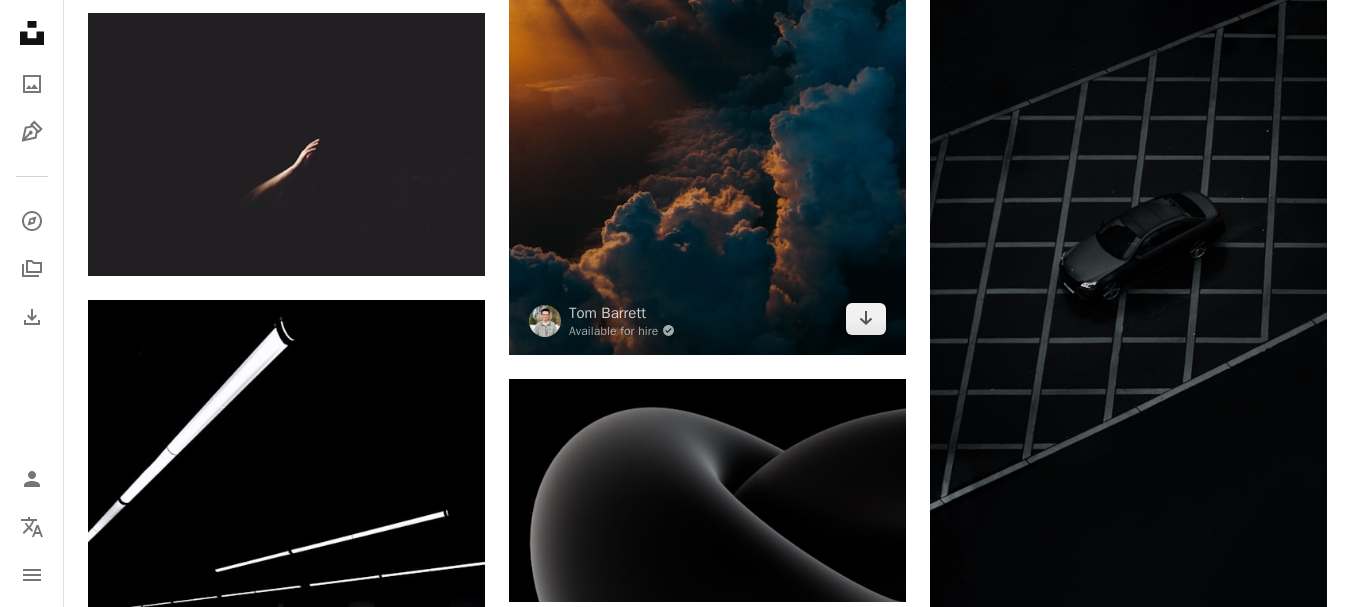 scroll, scrollTop: 12100, scrollLeft: 0, axis: vertical 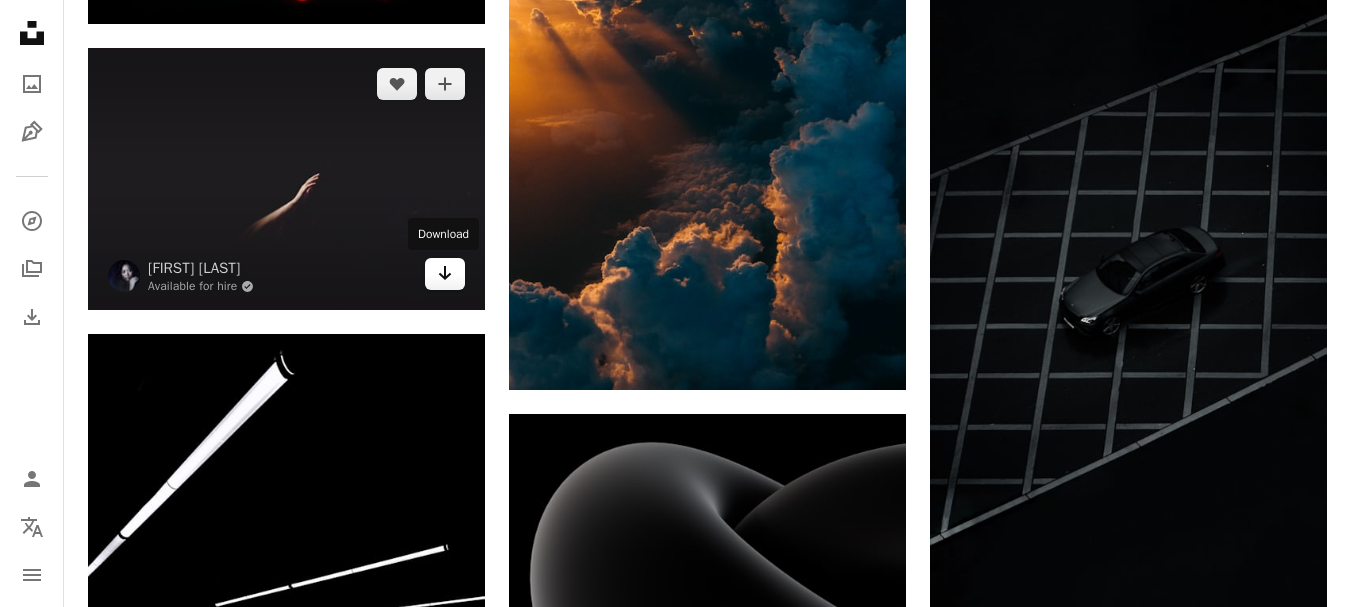 click on "Arrow pointing down" 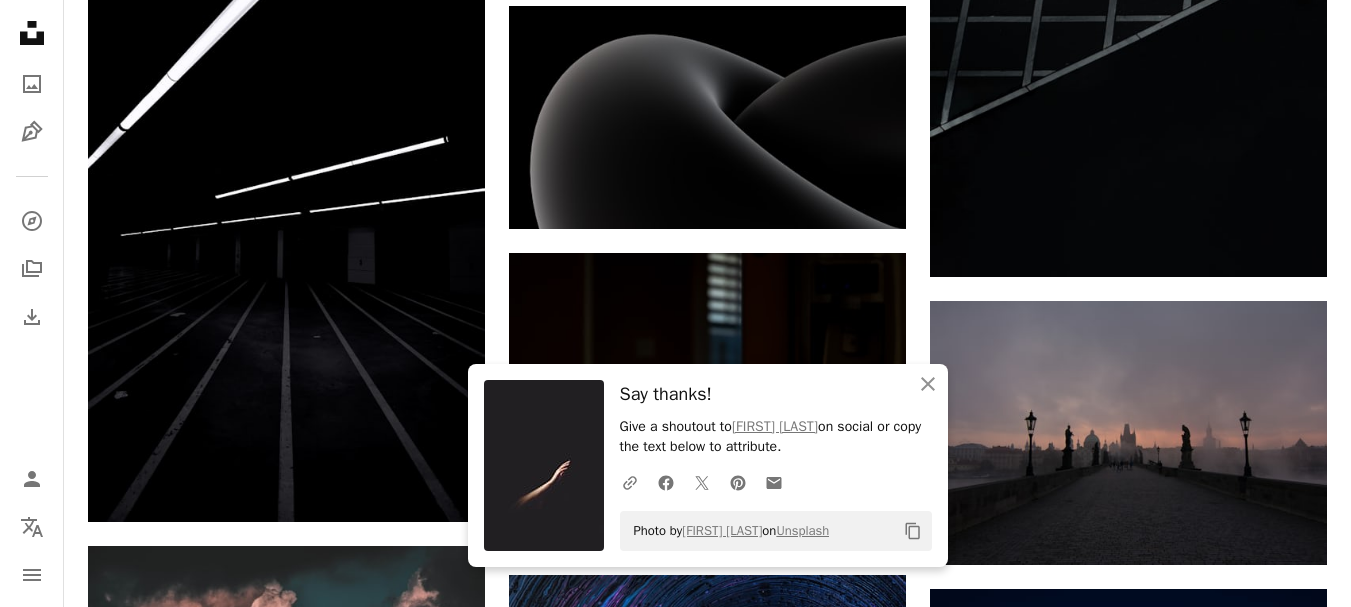 scroll, scrollTop: 12500, scrollLeft: 0, axis: vertical 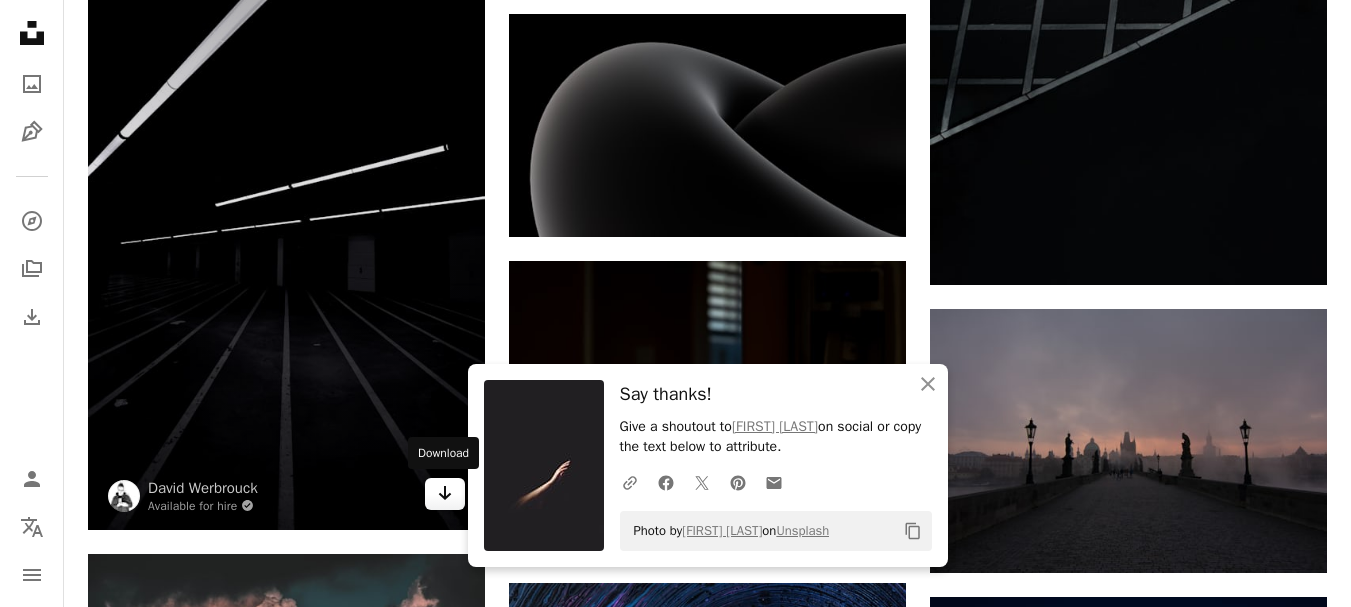 click on "Arrow pointing down" at bounding box center [445, 494] 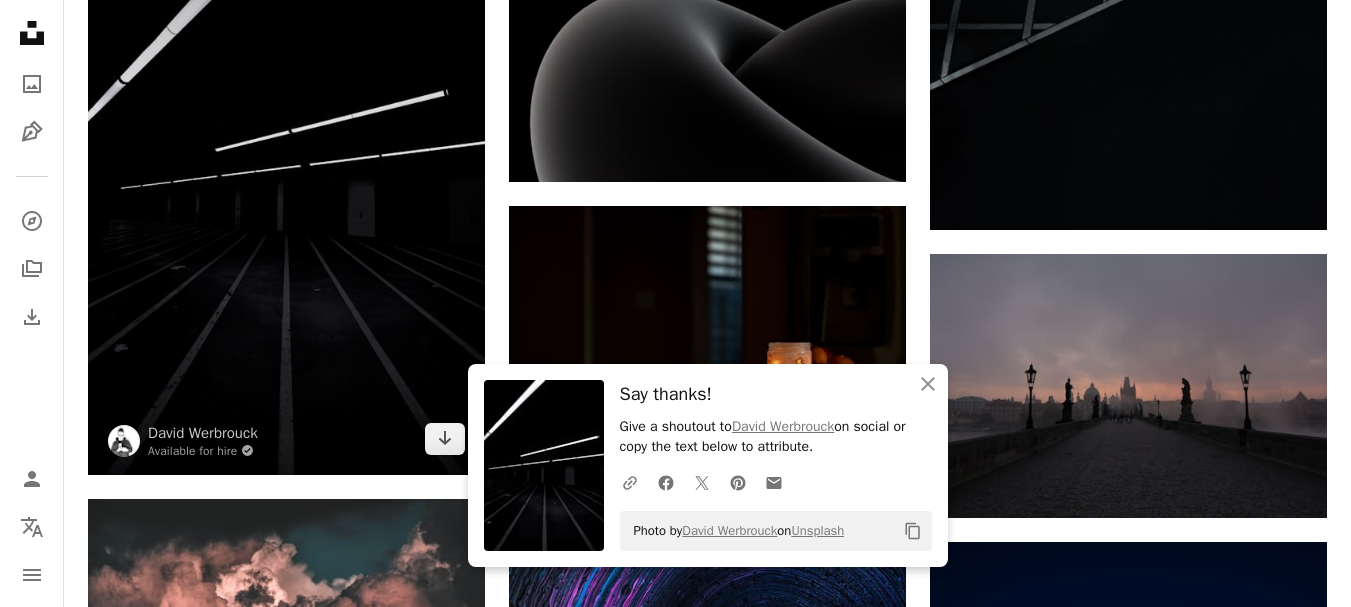 scroll, scrollTop: 12600, scrollLeft: 0, axis: vertical 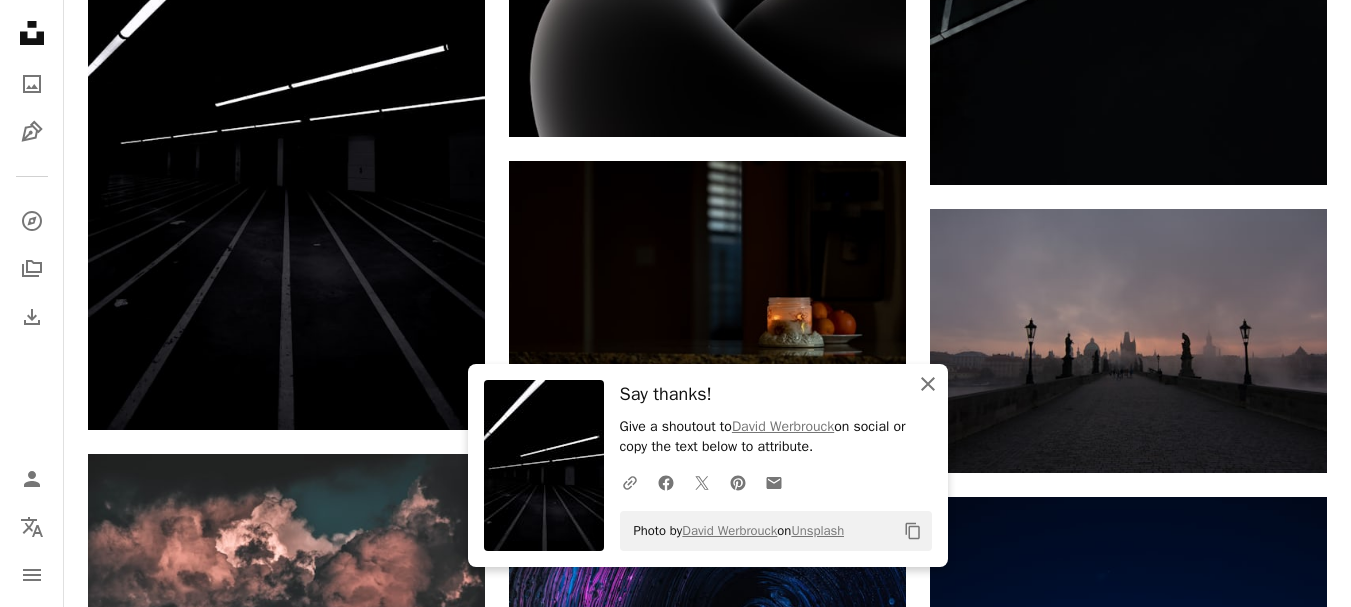 click on "An X shape" 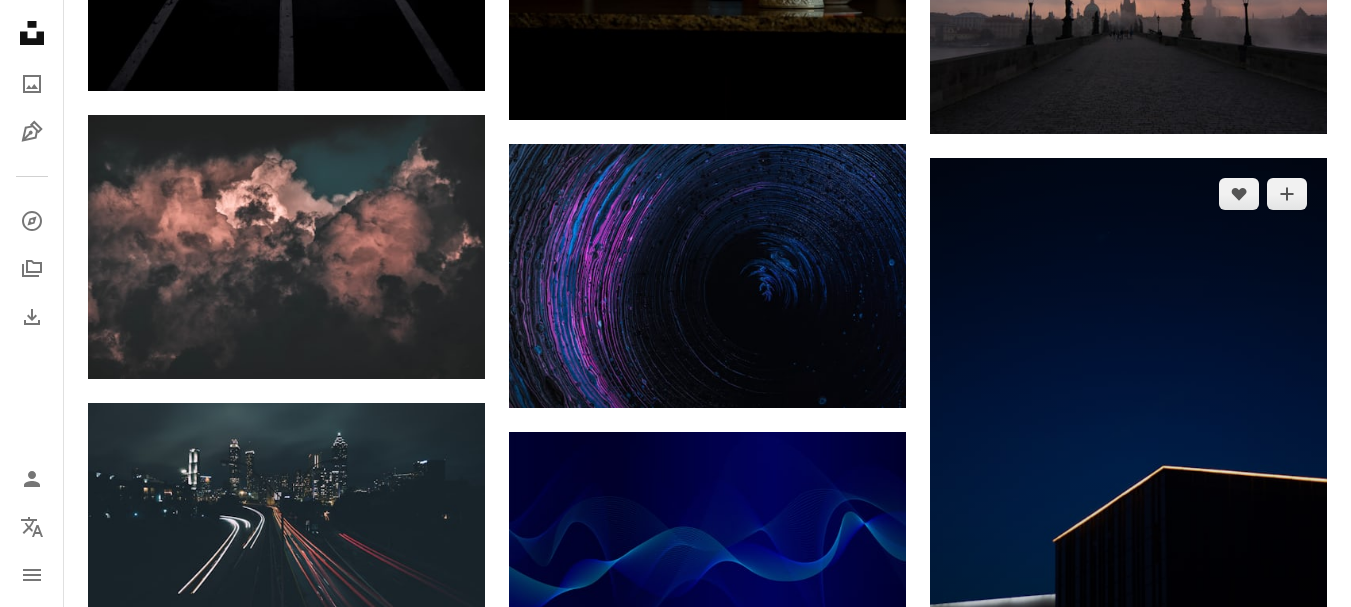 scroll, scrollTop: 13000, scrollLeft: 0, axis: vertical 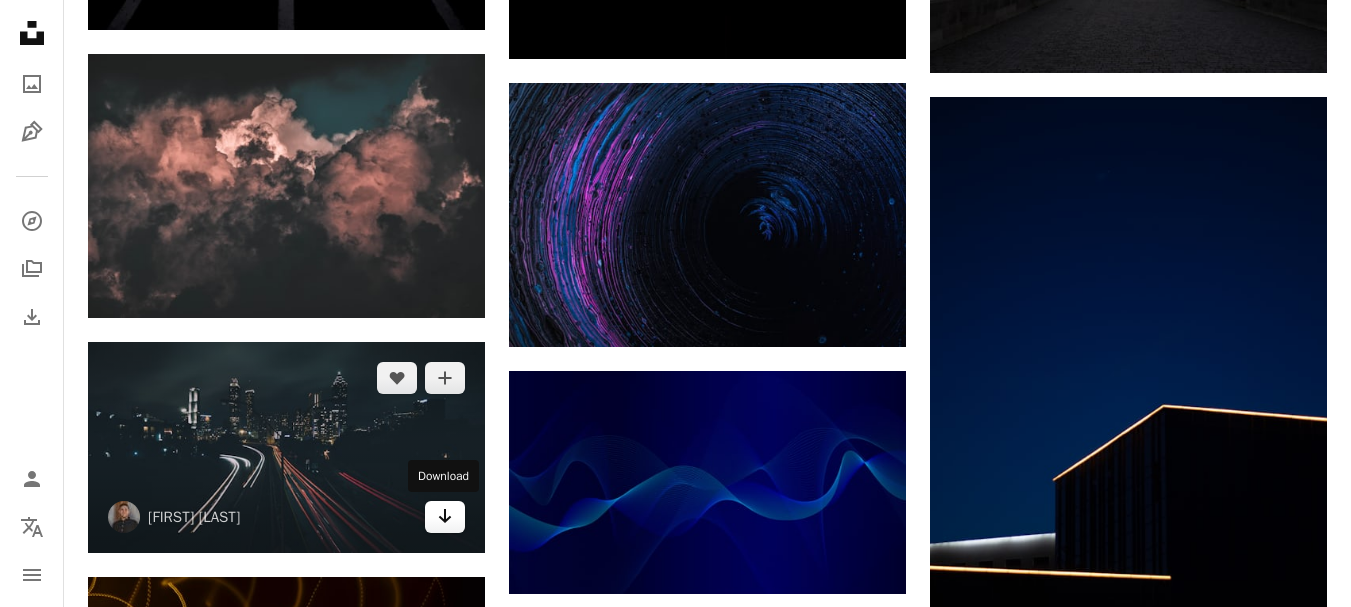 click on "Arrow pointing down" 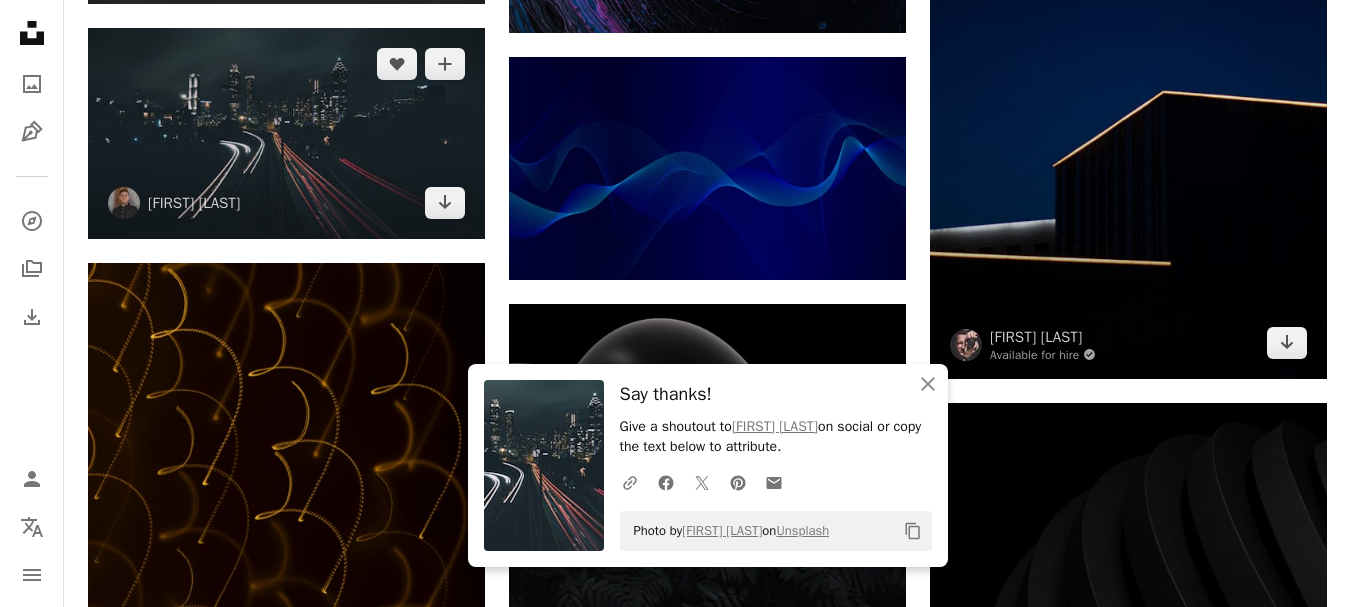 scroll, scrollTop: 13400, scrollLeft: 0, axis: vertical 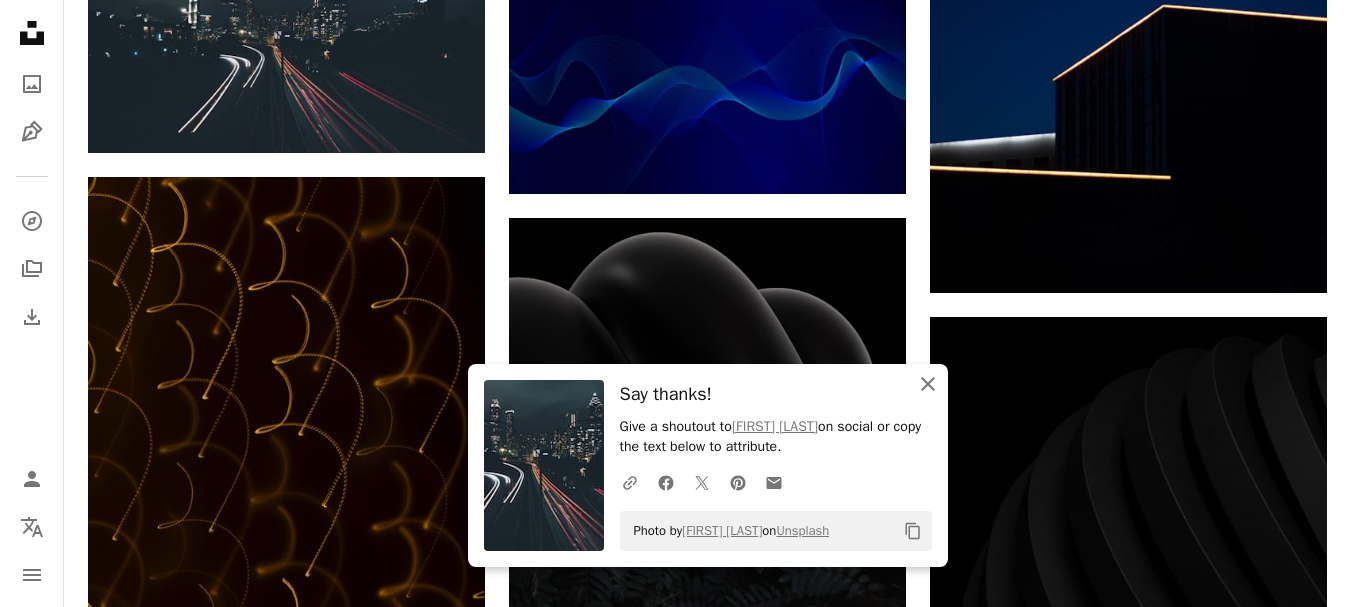 click 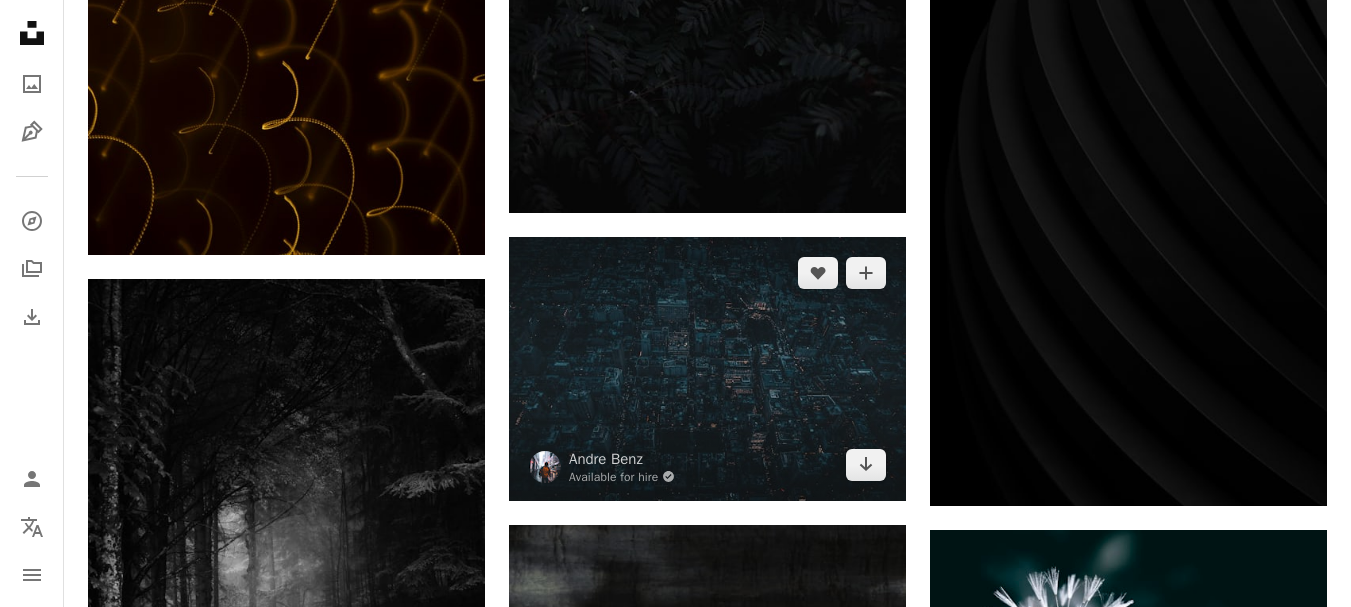 scroll, scrollTop: 14100, scrollLeft: 0, axis: vertical 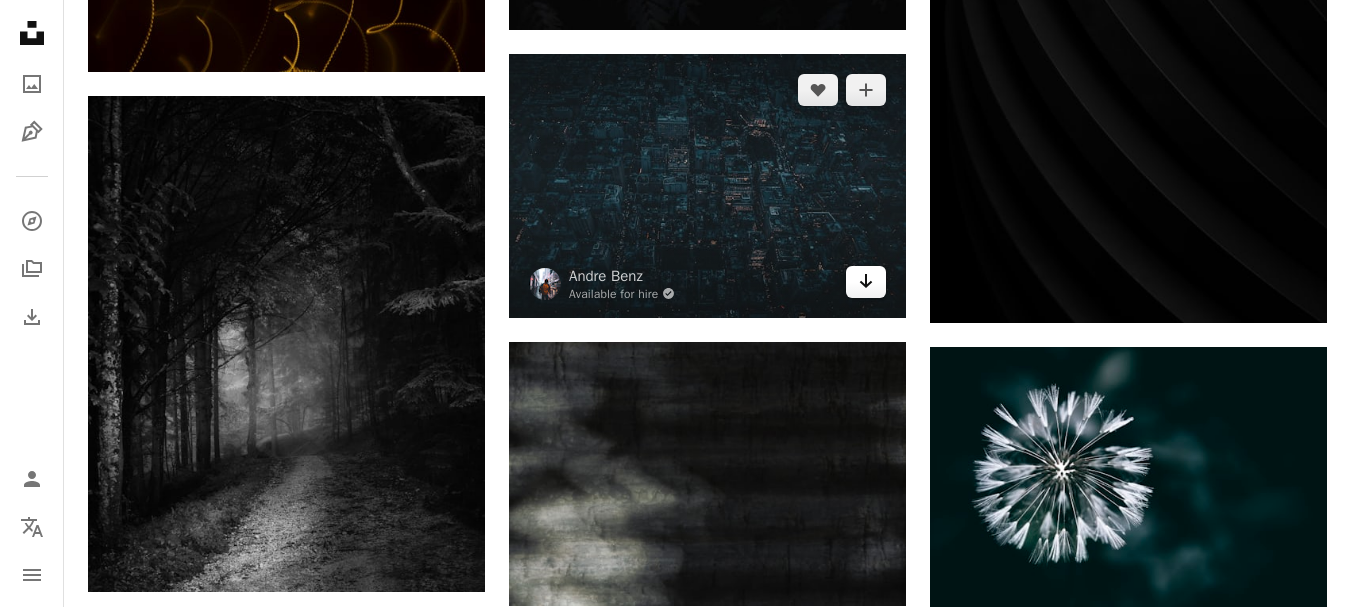 click on "Arrow pointing down" 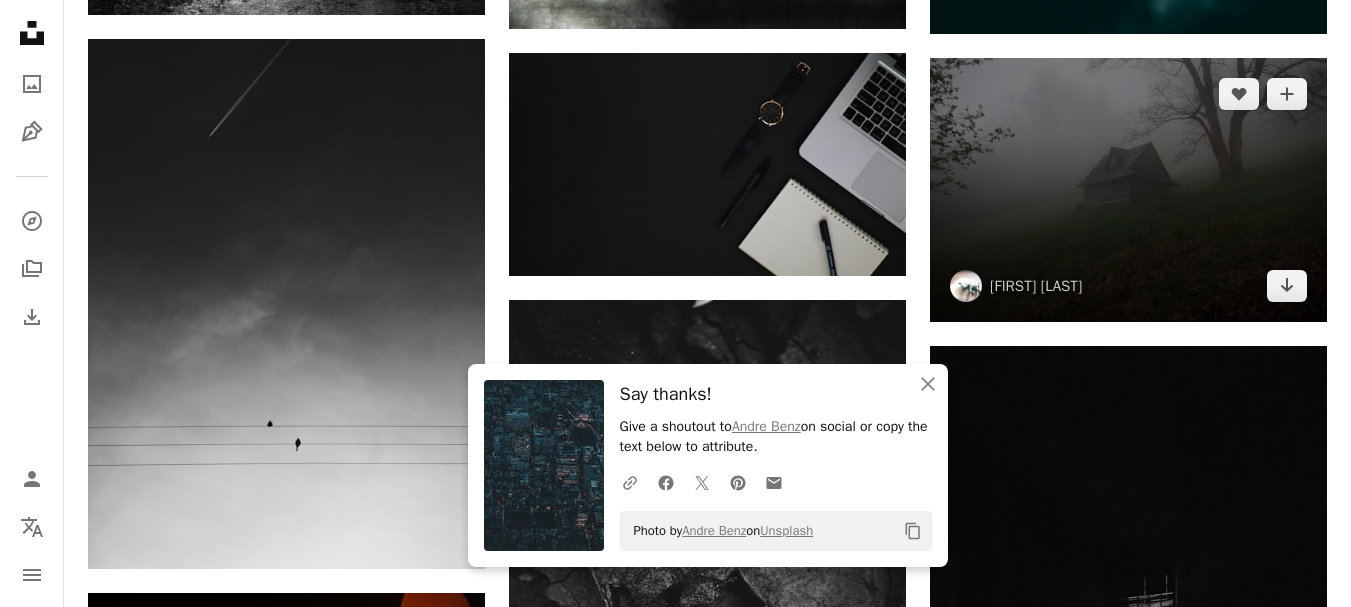 scroll, scrollTop: 14700, scrollLeft: 0, axis: vertical 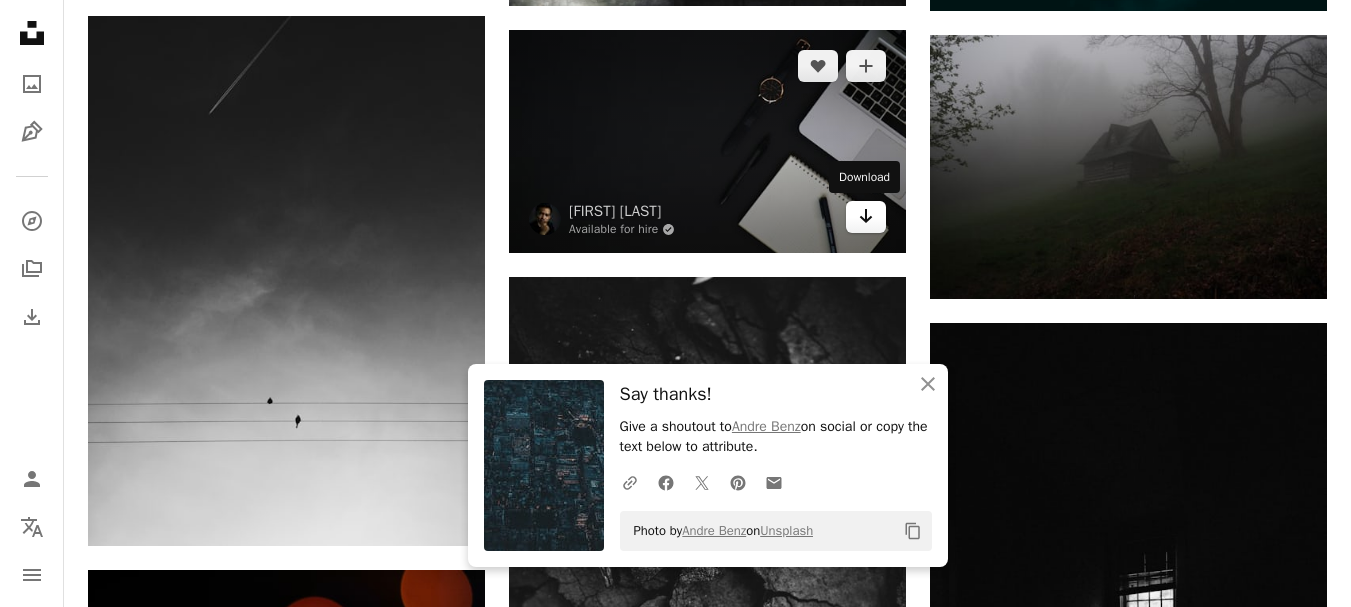 click on "Arrow pointing down" 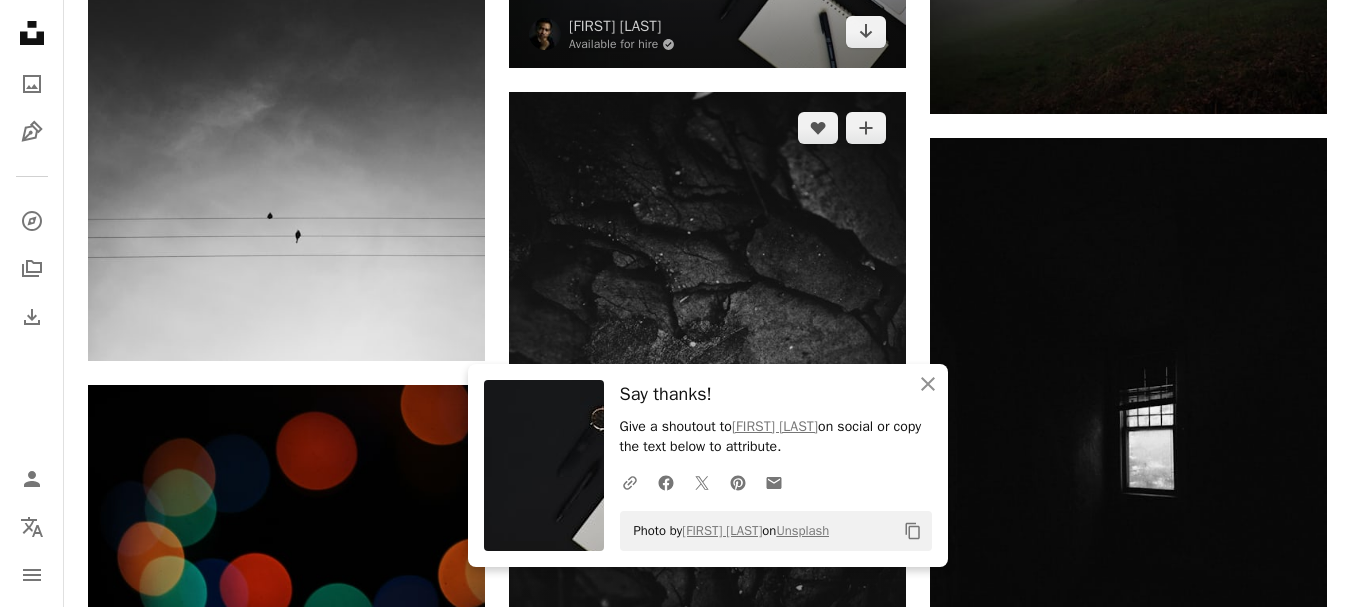 scroll, scrollTop: 14900, scrollLeft: 0, axis: vertical 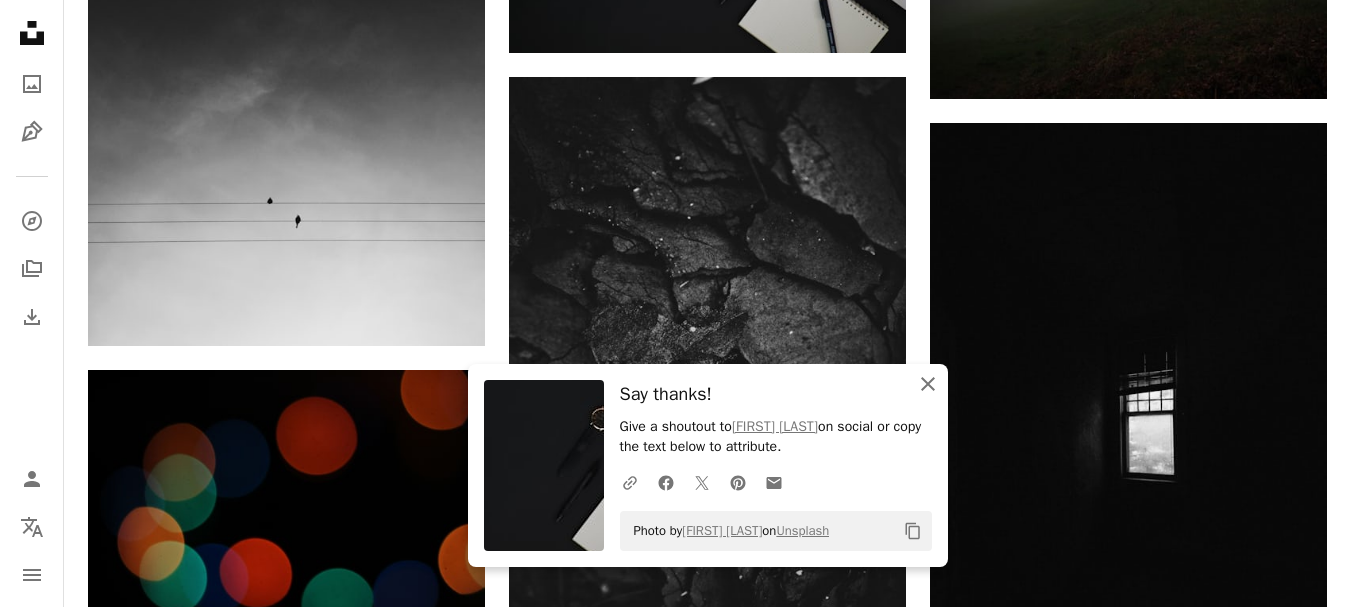 drag, startPoint x: 925, startPoint y: 381, endPoint x: 910, endPoint y: 376, distance: 15.811388 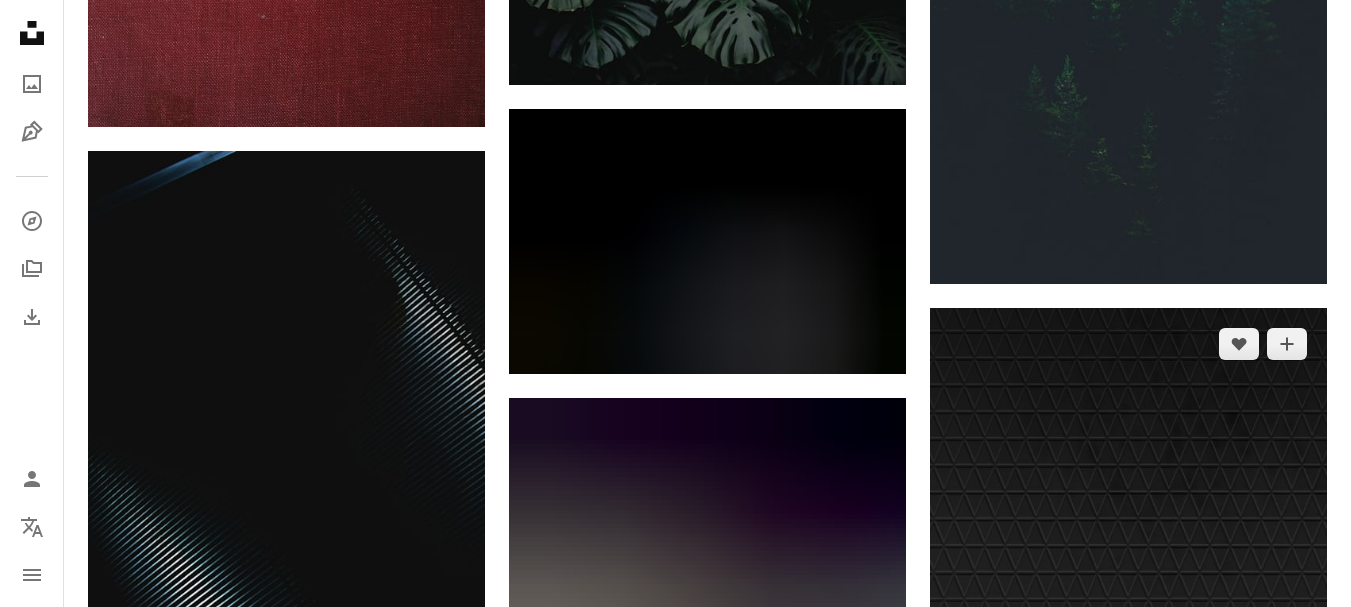 scroll, scrollTop: 16100, scrollLeft: 0, axis: vertical 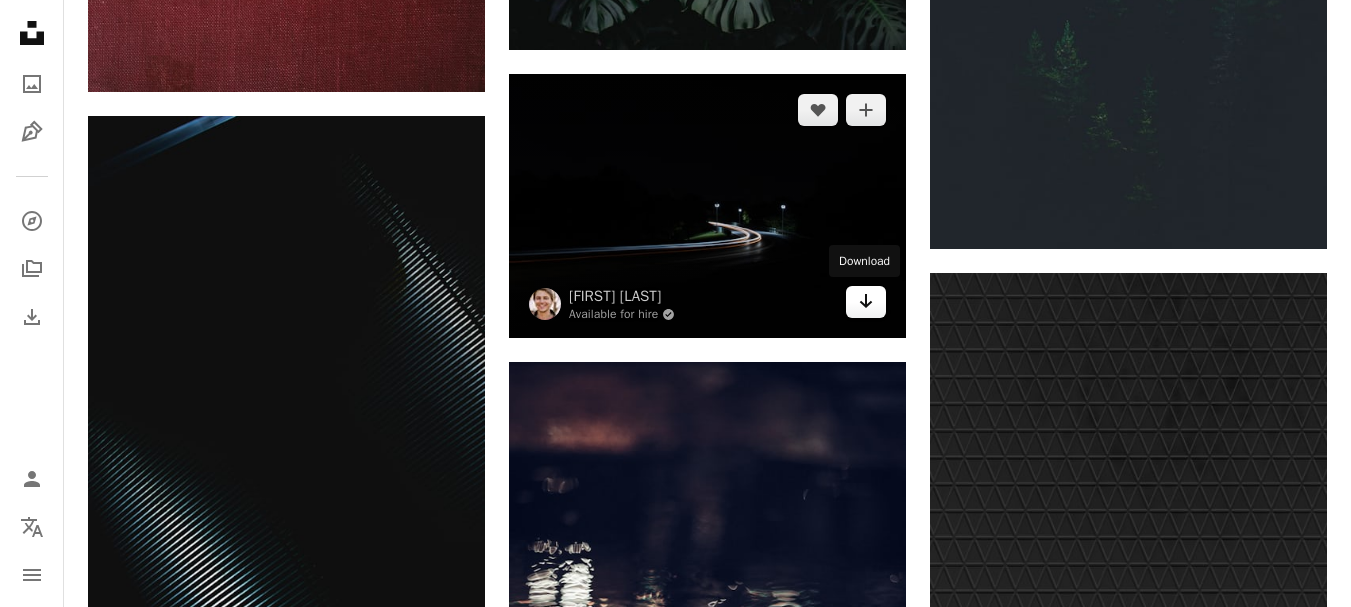 click 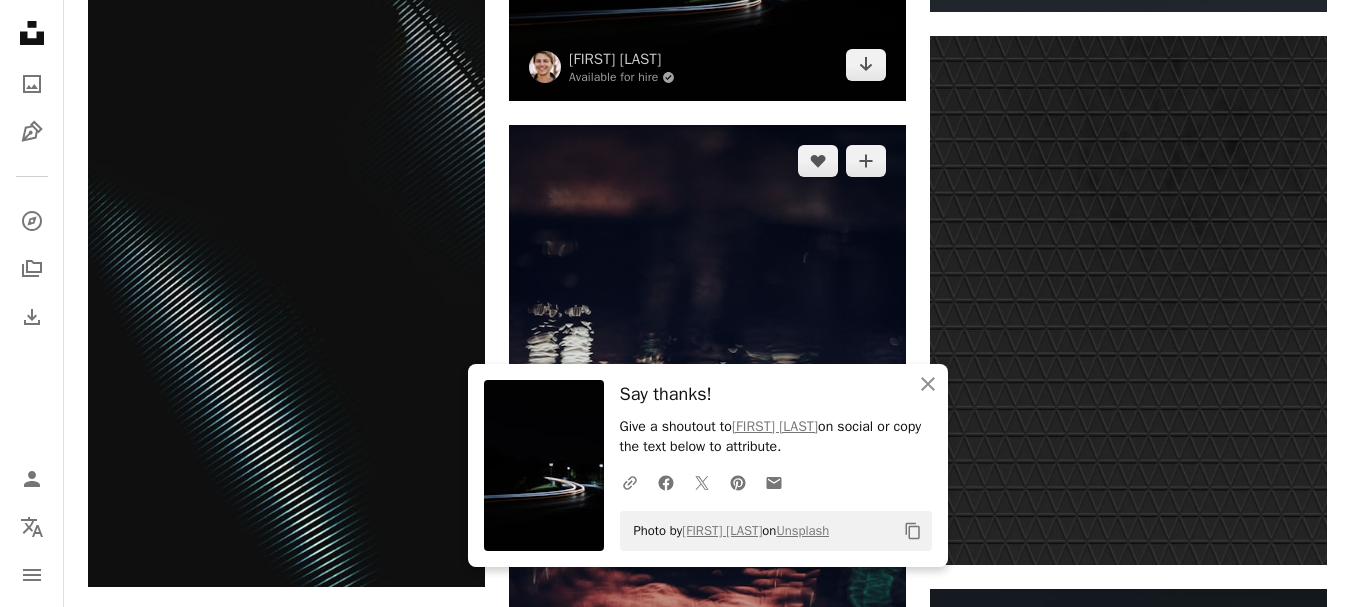 scroll, scrollTop: 16400, scrollLeft: 0, axis: vertical 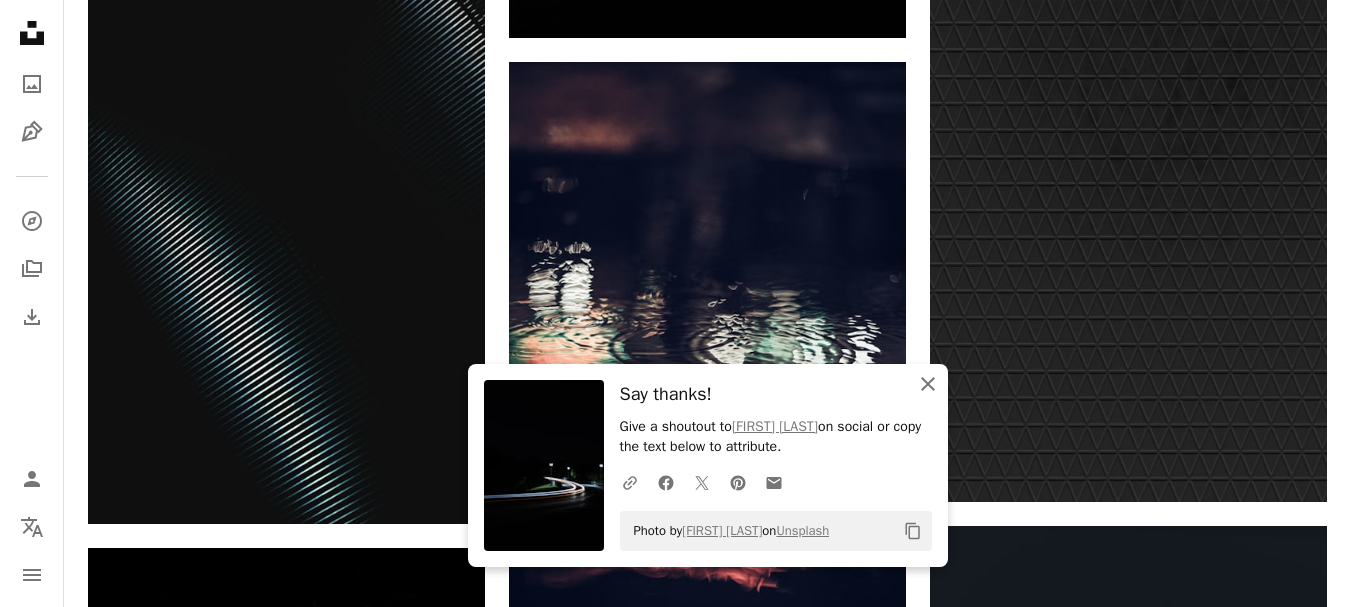drag, startPoint x: 928, startPoint y: 381, endPoint x: 879, endPoint y: 326, distance: 73.661385 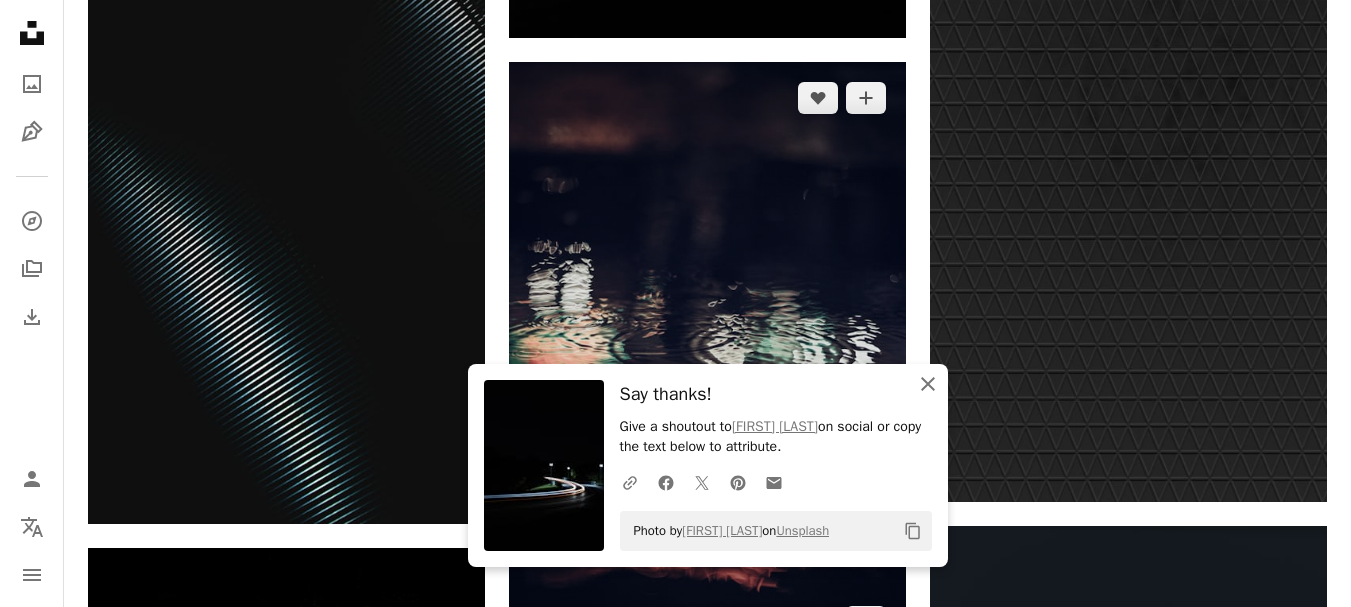 click on "An X shape" 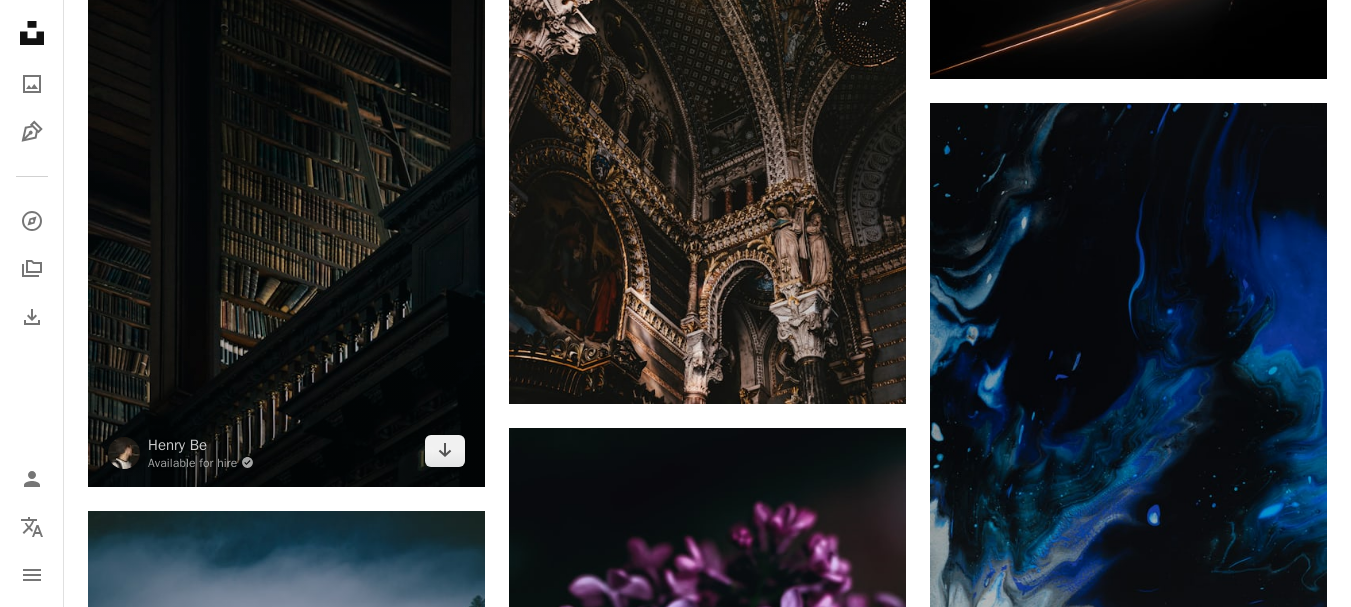 scroll, scrollTop: 19800, scrollLeft: 0, axis: vertical 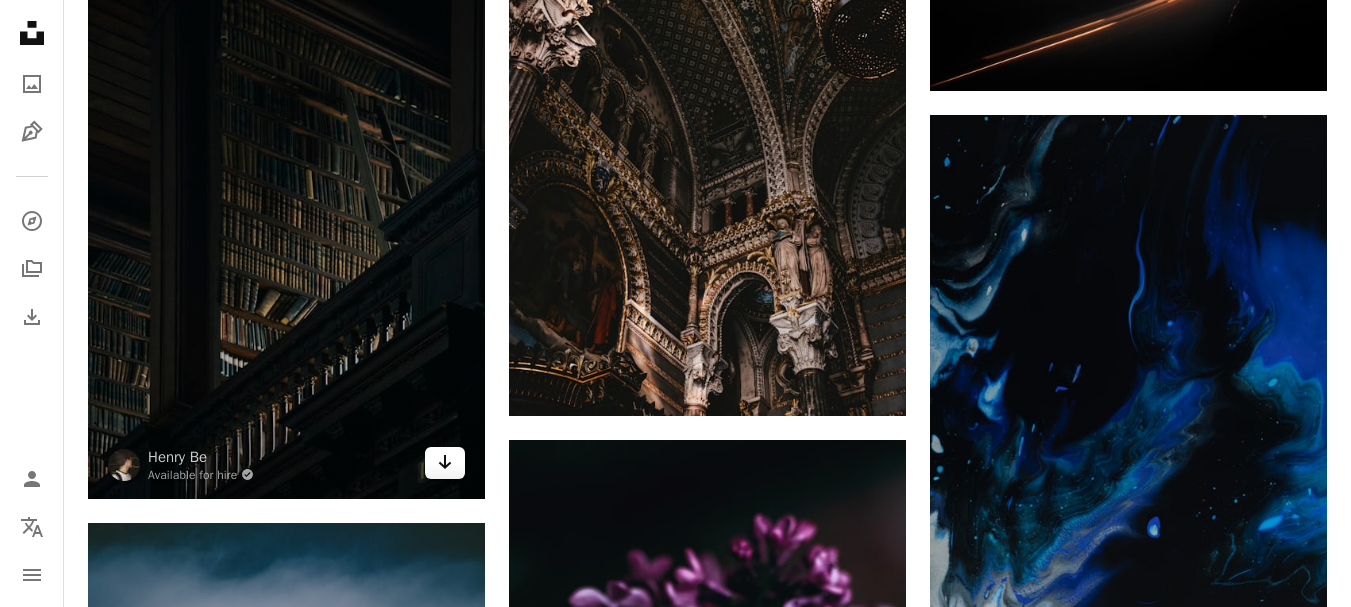 click on "Arrow pointing down" 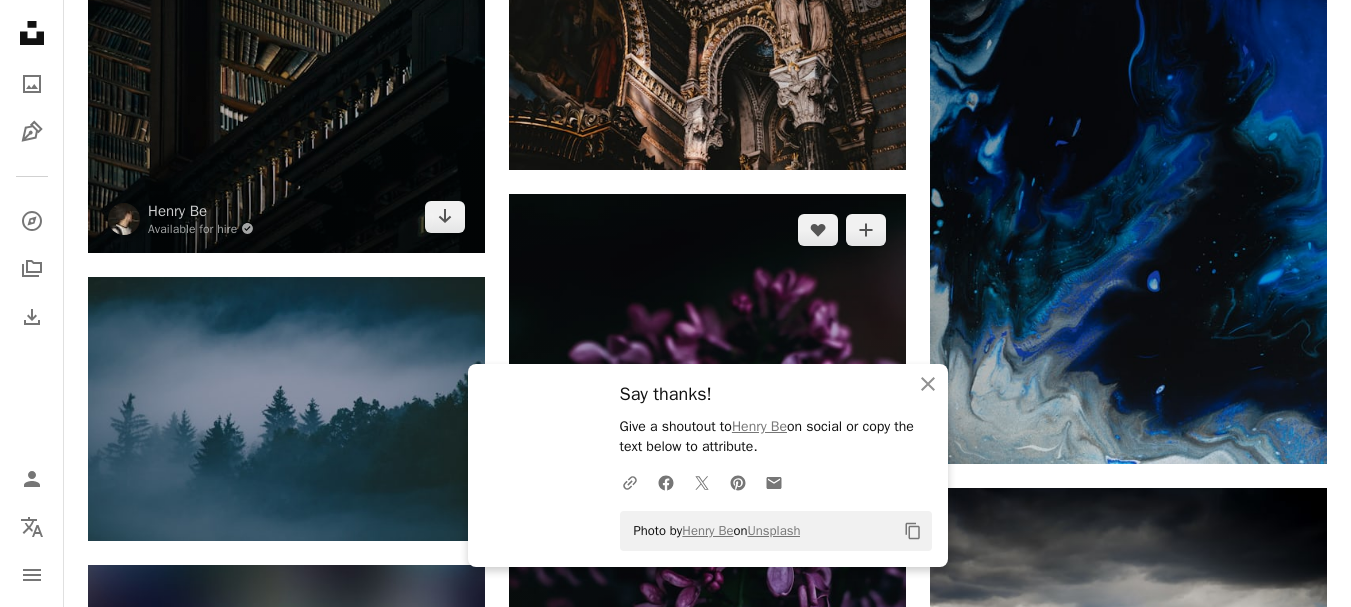 scroll, scrollTop: 20100, scrollLeft: 0, axis: vertical 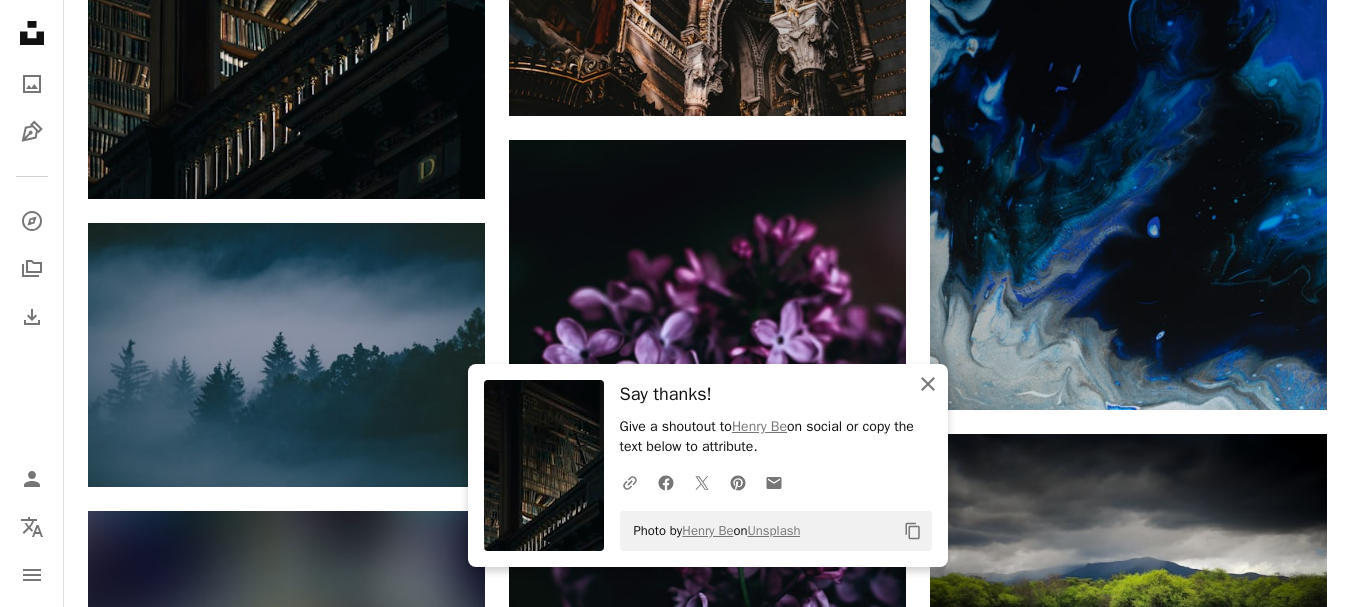 drag, startPoint x: 927, startPoint y: 381, endPoint x: 895, endPoint y: 371, distance: 33.526108 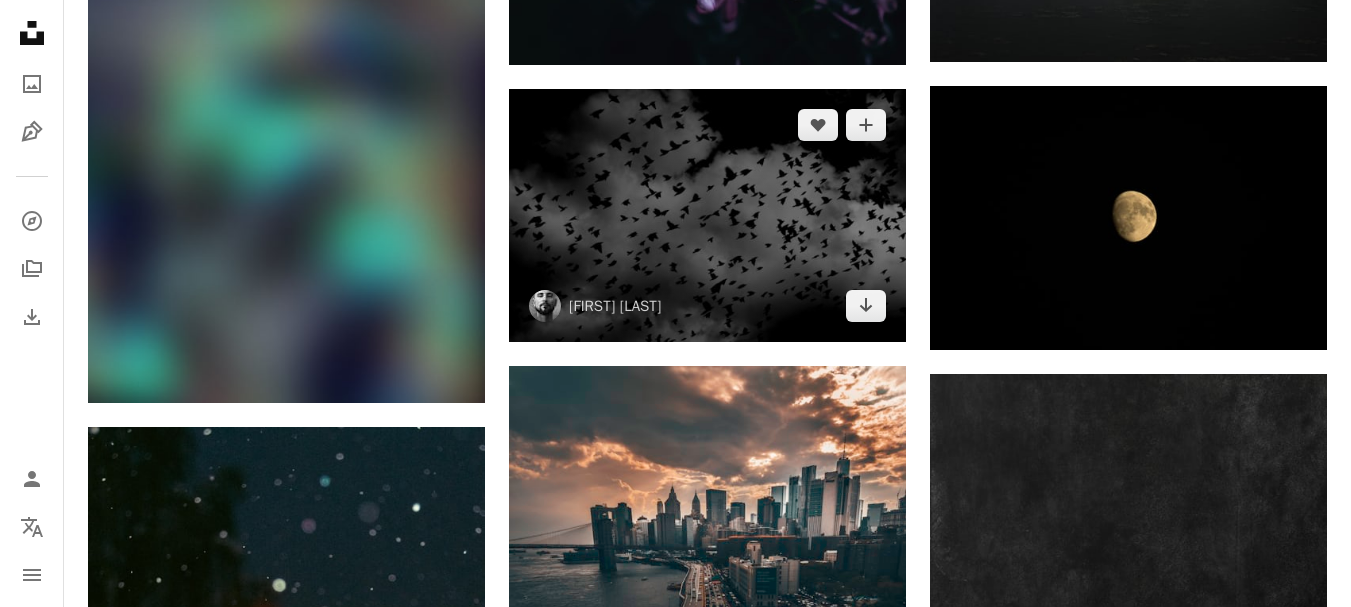 scroll, scrollTop: 20800, scrollLeft: 0, axis: vertical 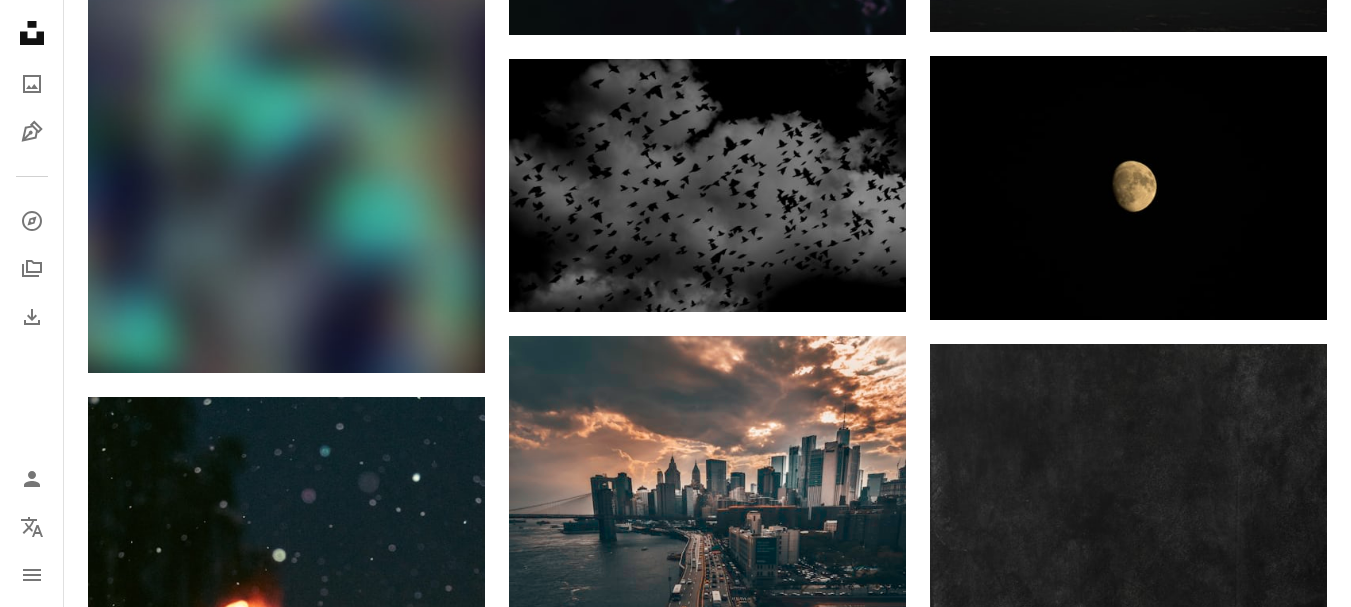 click on "A heart A plus sign [FIRST] [LAST] Available for hire A checkmark inside of a circle Arrow pointing down A heart A plus sign [FIRST] [LAST] Available for hire A checkmark inside of a circle Arrow pointing down A heart A plus sign [FIRST] [LAST] Arrow pointing down A heart A plus sign [FIRST] [LAST] Arrow pointing down A heart A plus sign [FIRST] [LAST] Available for hire A checkmark inside of a circle Arrow pointing down A heart A plus sign Noita Digital Arrow pointing down A heart A plus sign [FIRST] [LAST] Arrow pointing down A heart A plus sign [FIRST] [LAST] Available for hire A checkmark inside of a circle Arrow pointing down A heart A plus sign [FIRST] [LAST] Available for hire A checkmark inside of a circle Arrow pointing down A heart A plus sign [FIRST] [LAST] Arrow pointing down –– ––– –––  –– ––– –  ––– –––  ––––  –   – –– –––  – – ––– –– –– –––– –– The best in on-brand content creation Learn More A heart [FIRST]" at bounding box center (707, -7799) 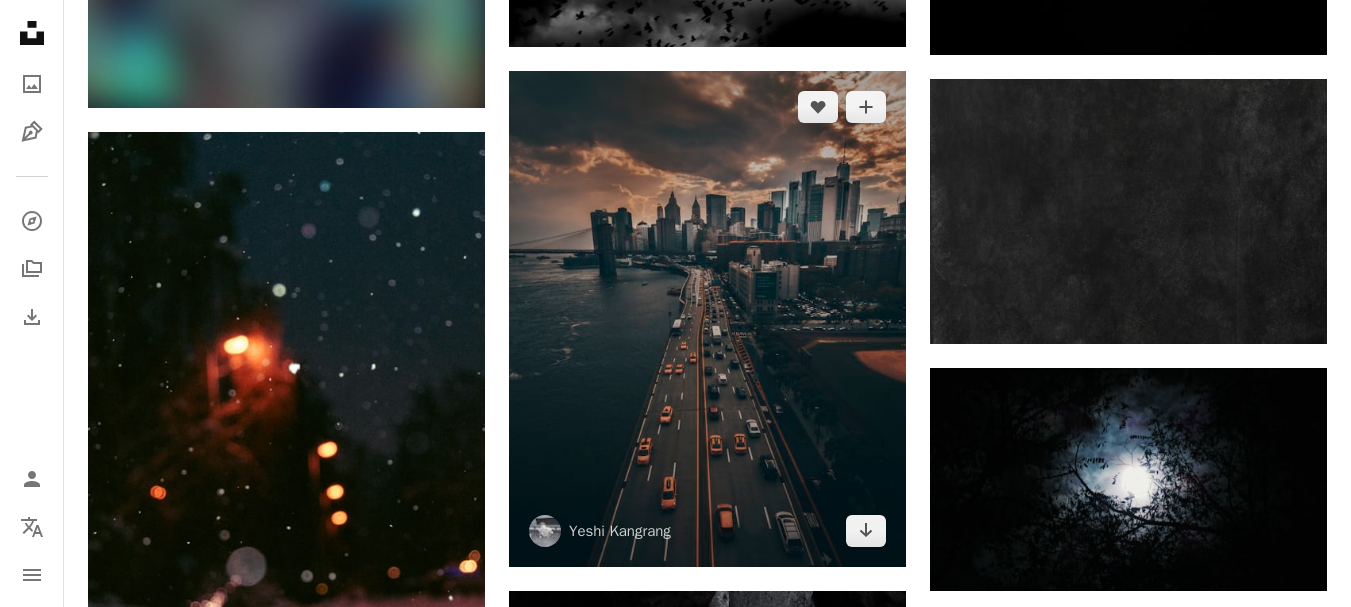 scroll, scrollTop: 21100, scrollLeft: 0, axis: vertical 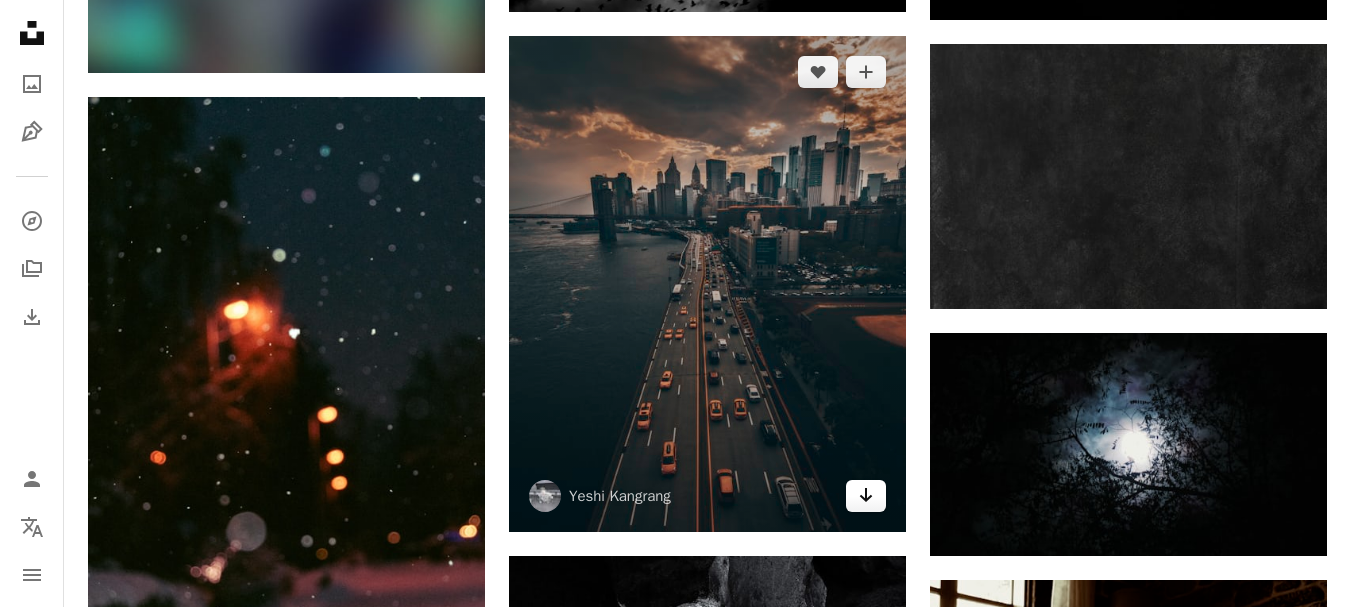 click on "Arrow pointing down" at bounding box center [866, 496] 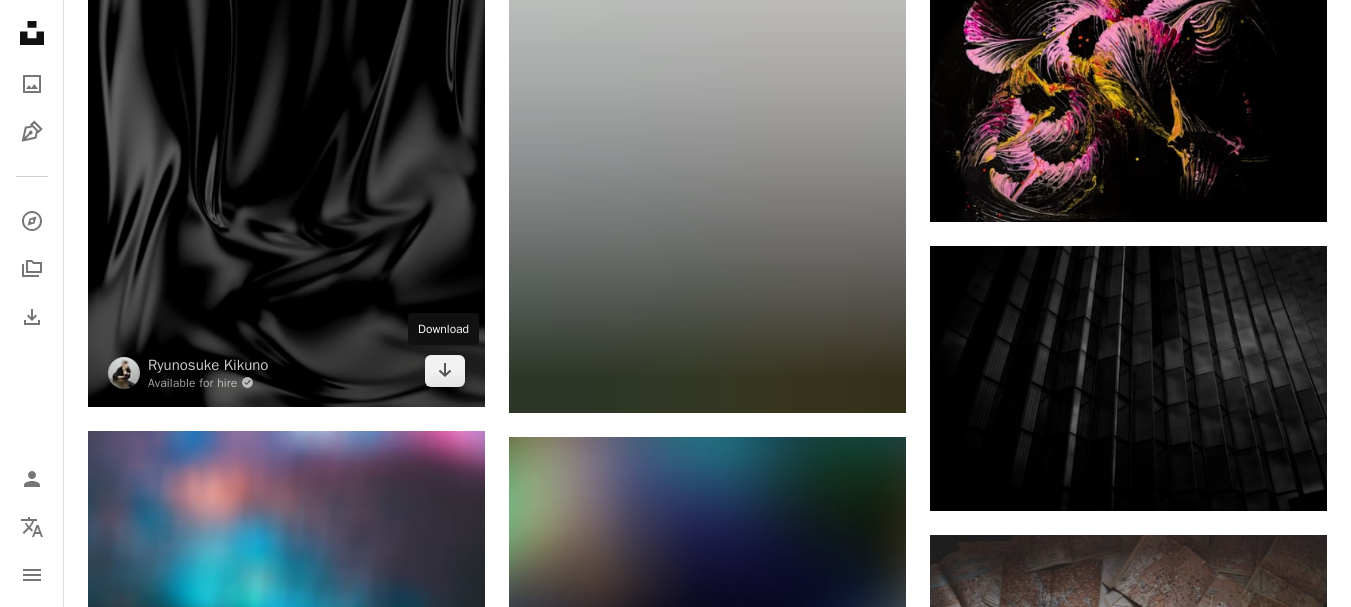 scroll, scrollTop: 22600, scrollLeft: 0, axis: vertical 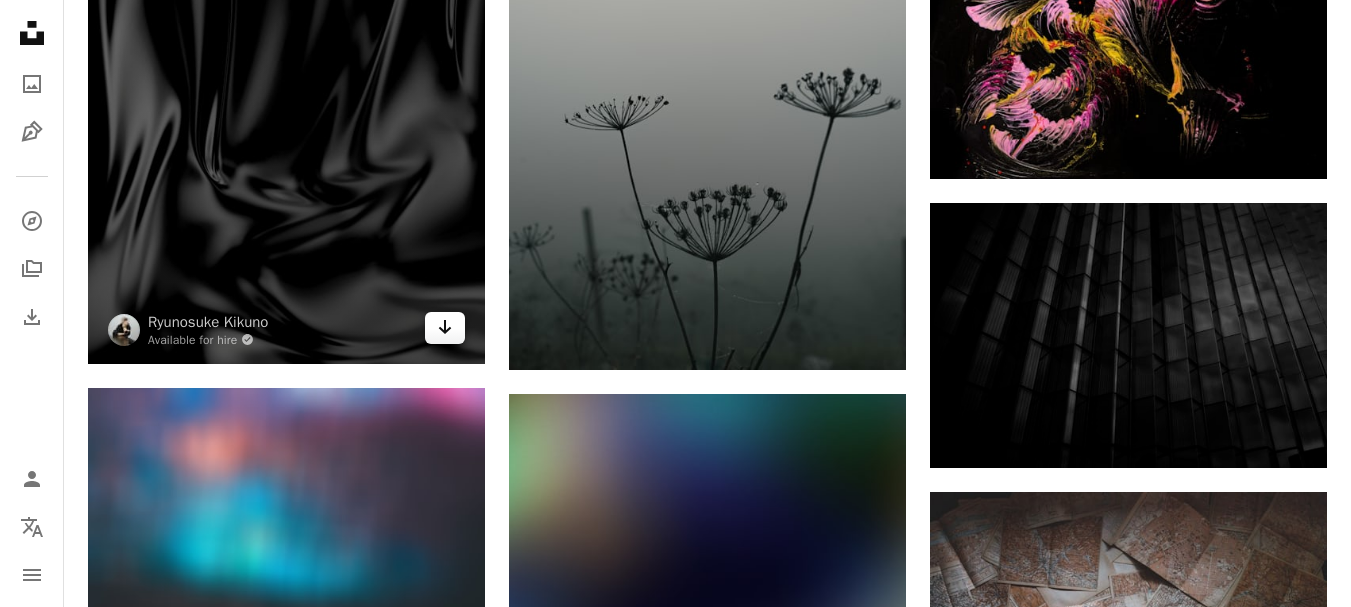 click on "Arrow pointing down" 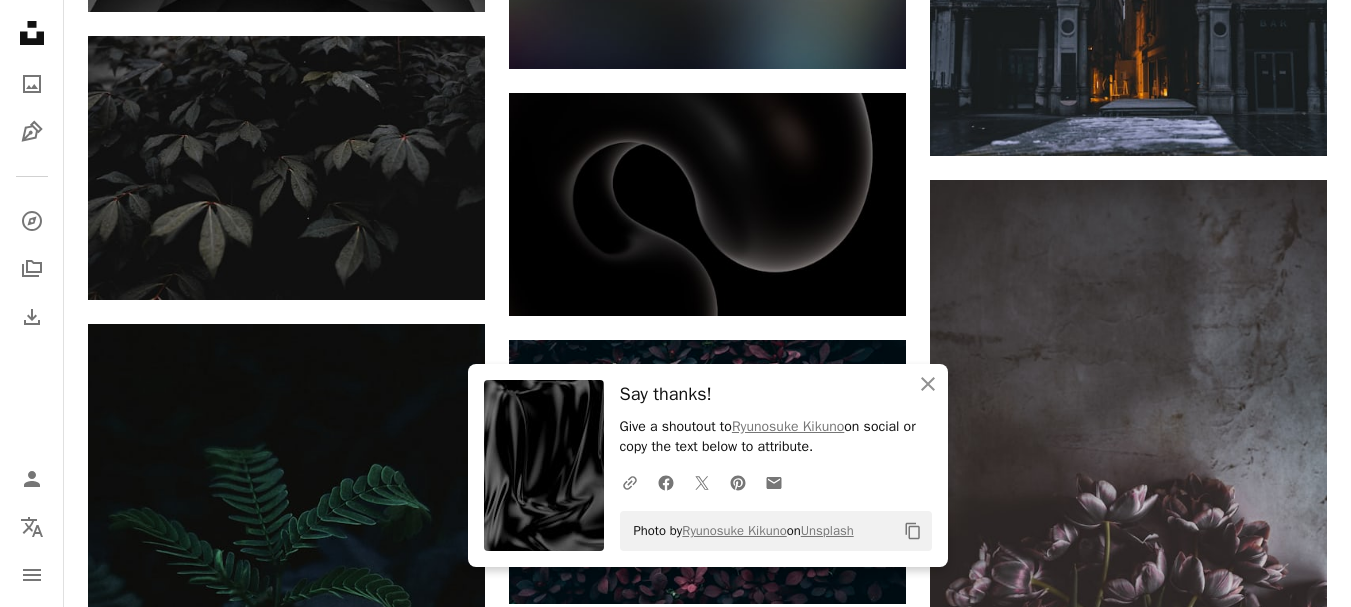 scroll, scrollTop: 23500, scrollLeft: 0, axis: vertical 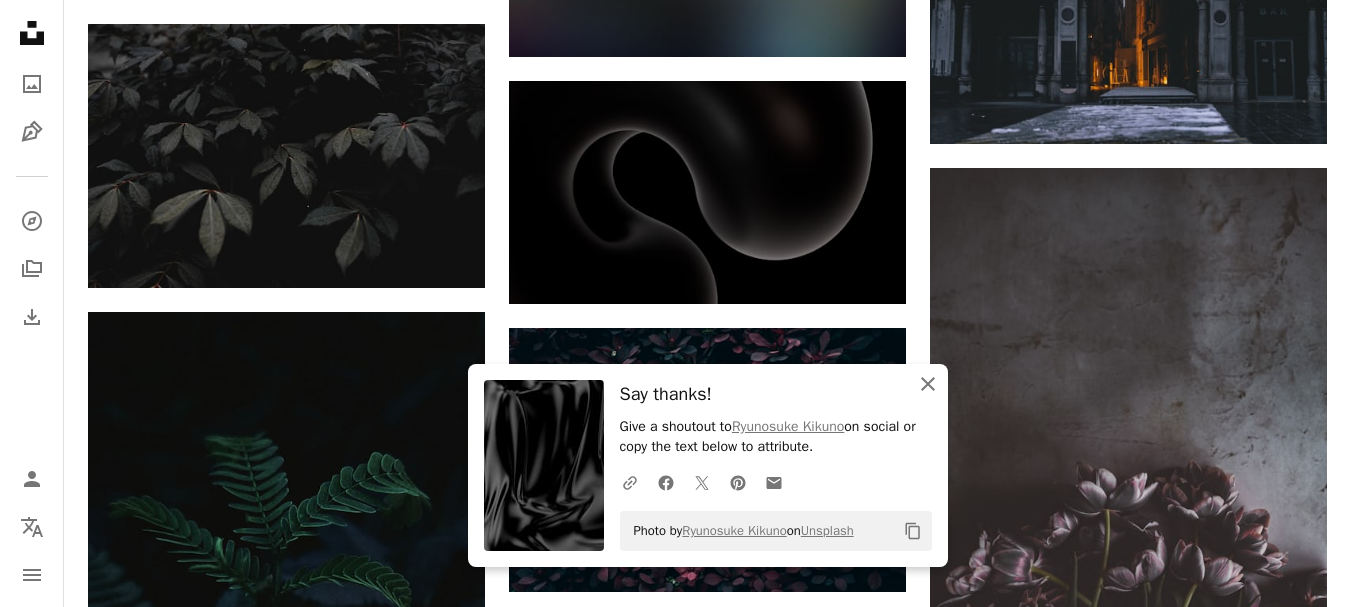 click 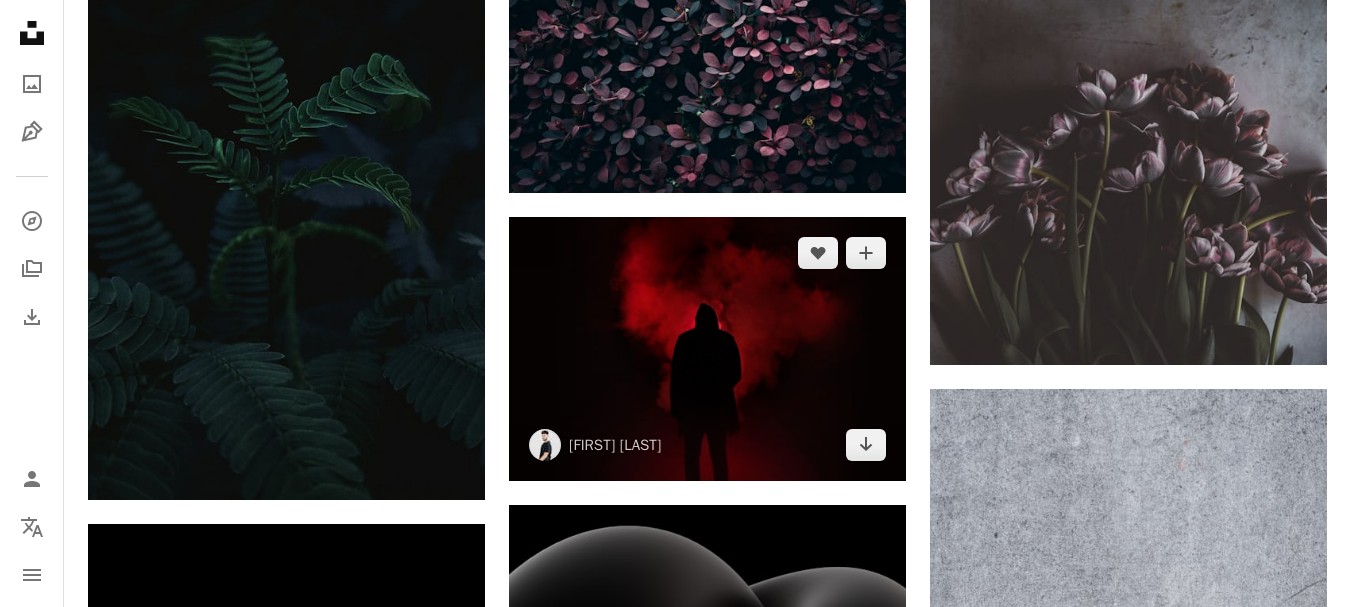 scroll, scrollTop: 23900, scrollLeft: 0, axis: vertical 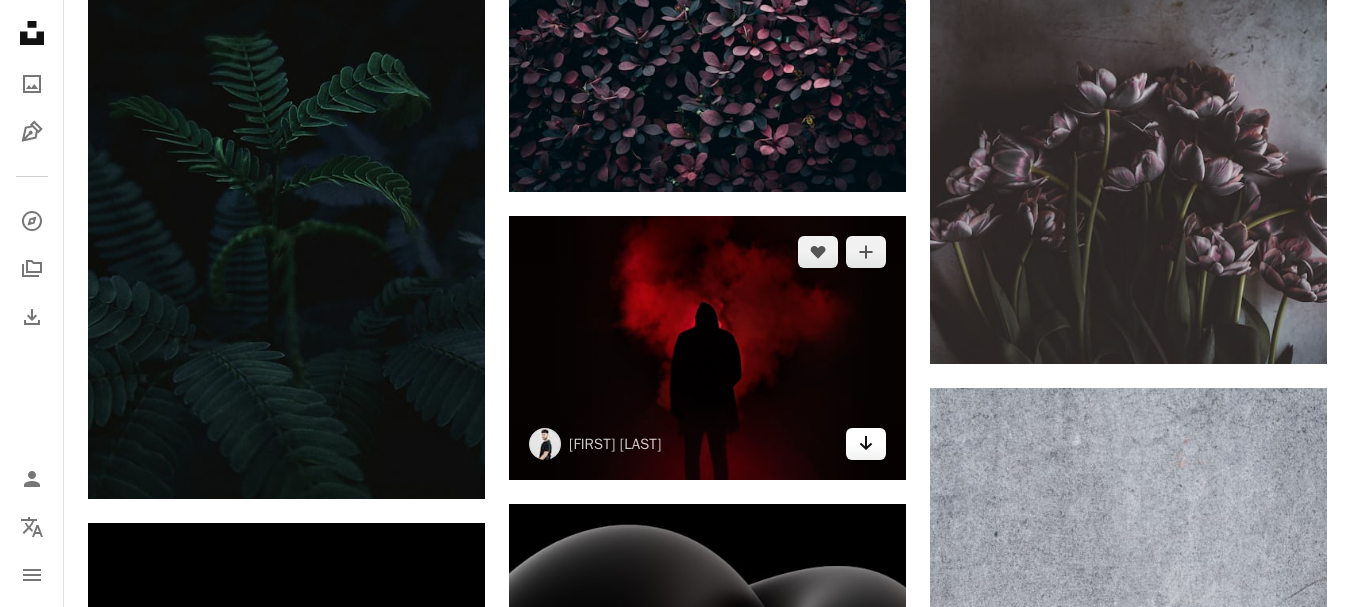 click on "Arrow pointing down" 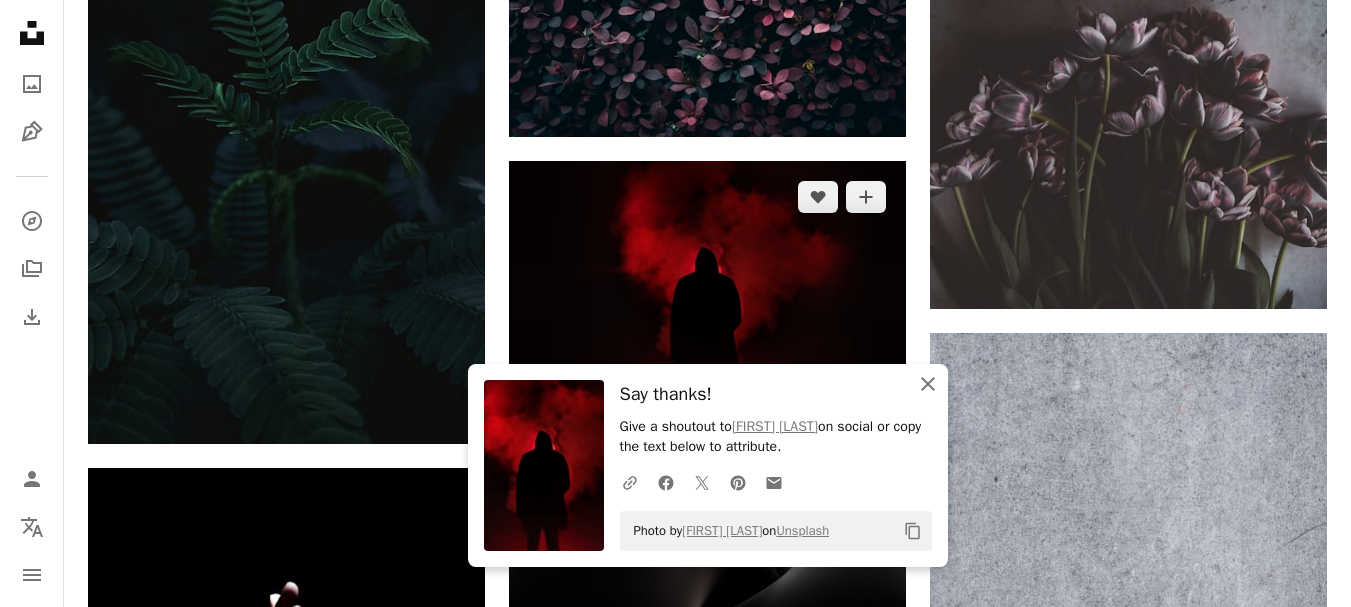 scroll, scrollTop: 24000, scrollLeft: 0, axis: vertical 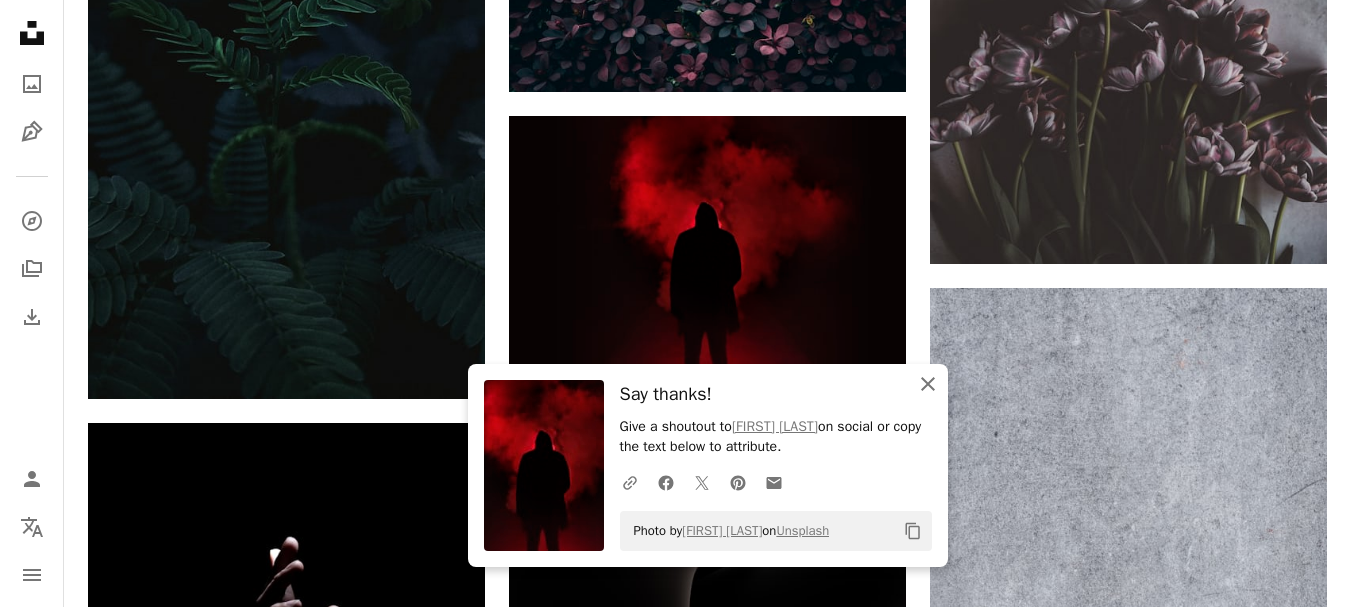 click on "An X shape" 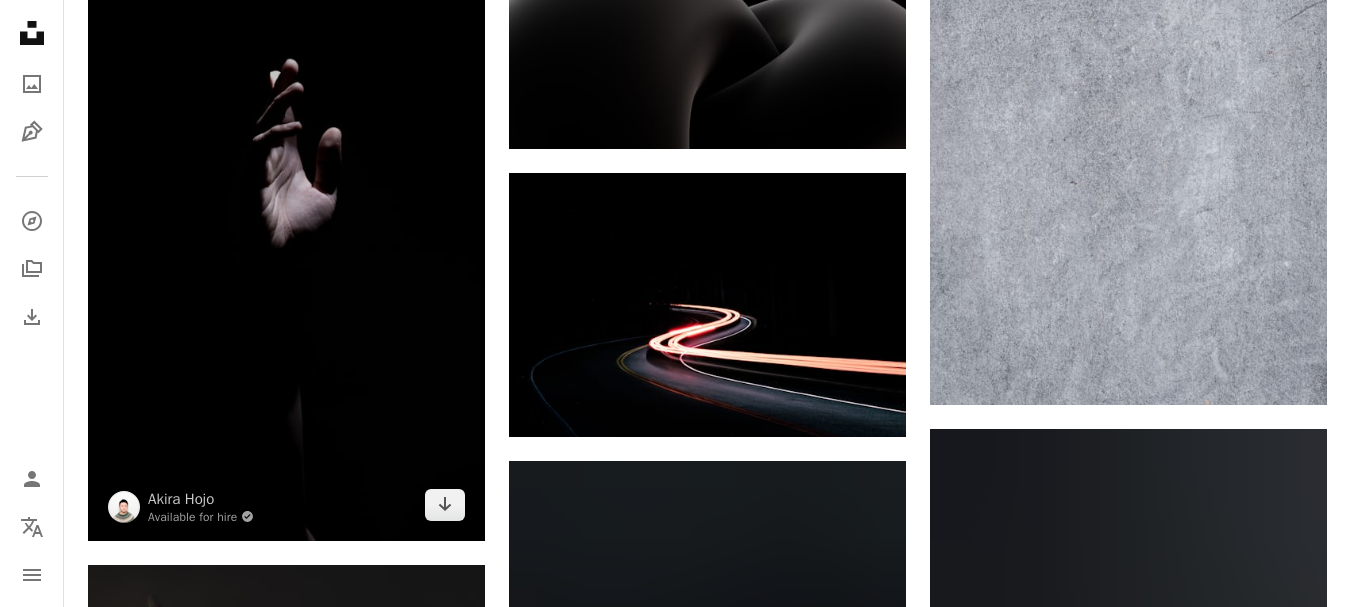 scroll, scrollTop: 24500, scrollLeft: 0, axis: vertical 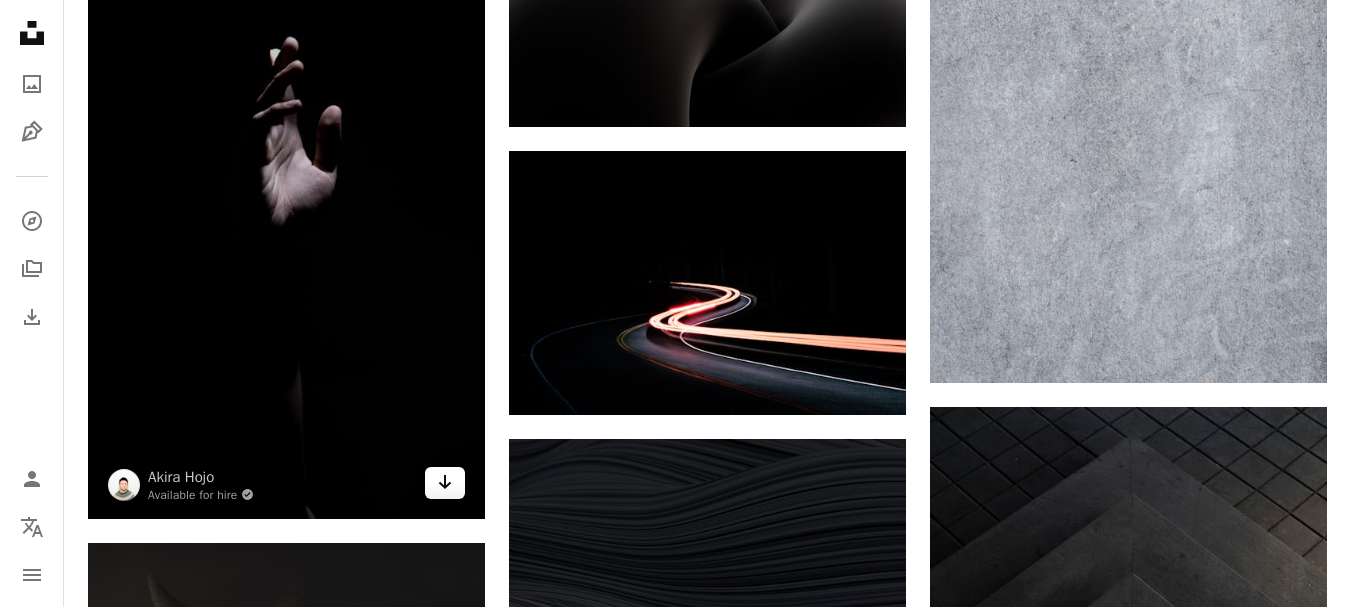 click on "Arrow pointing down" 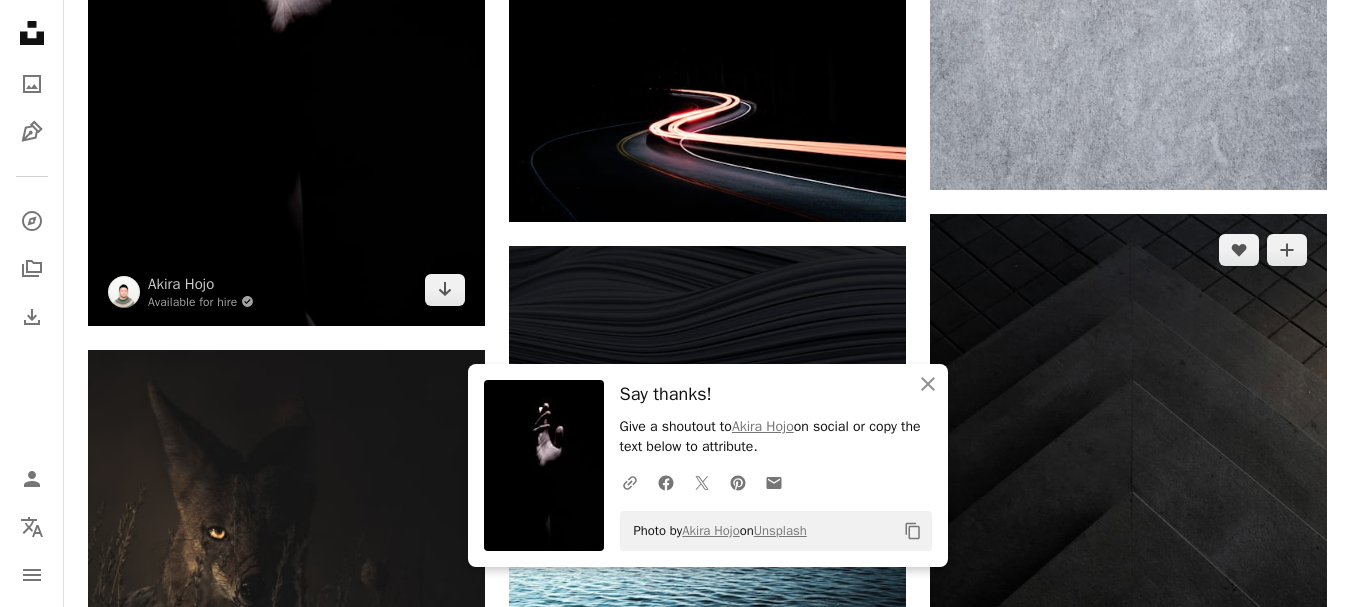 scroll, scrollTop: 24700, scrollLeft: 0, axis: vertical 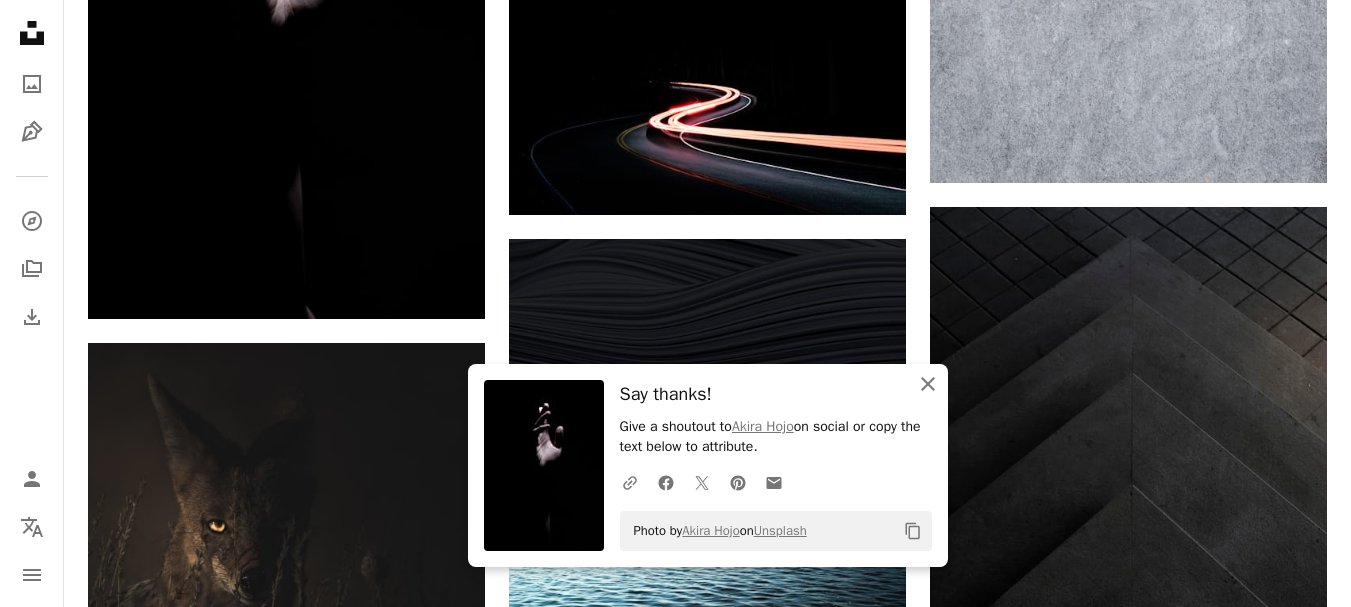 click on "An X shape" 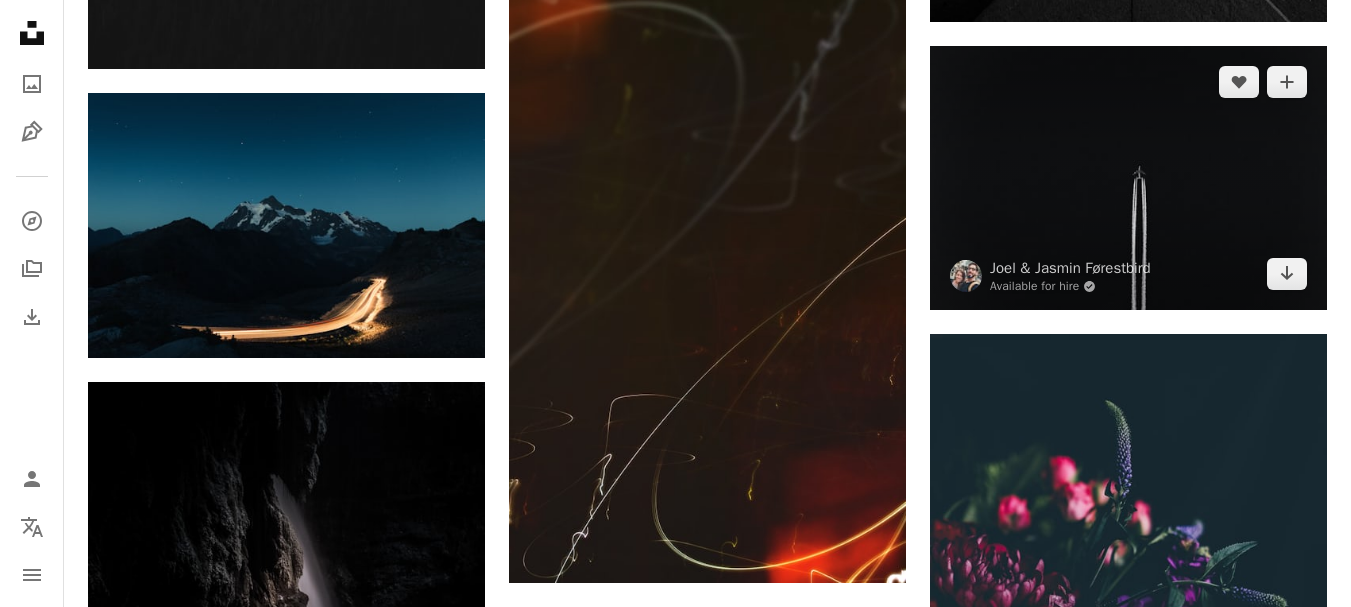 scroll, scrollTop: 25500, scrollLeft: 0, axis: vertical 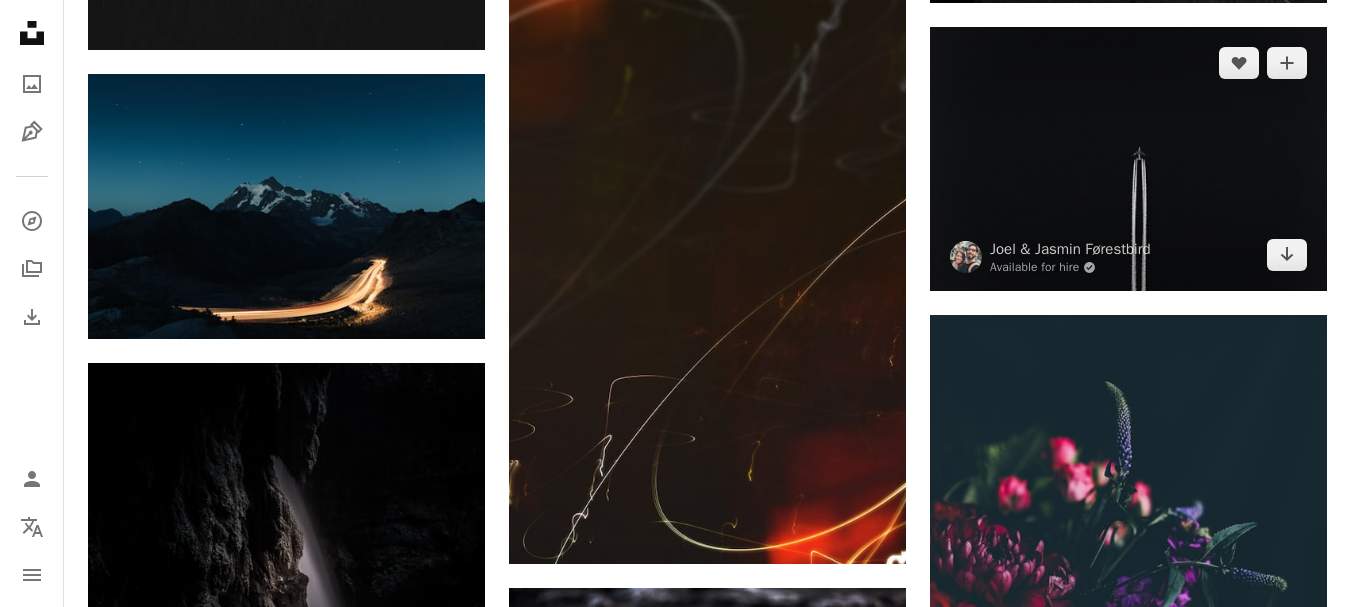 drag, startPoint x: 1287, startPoint y: 251, endPoint x: 1225, endPoint y: 253, distance: 62.03225 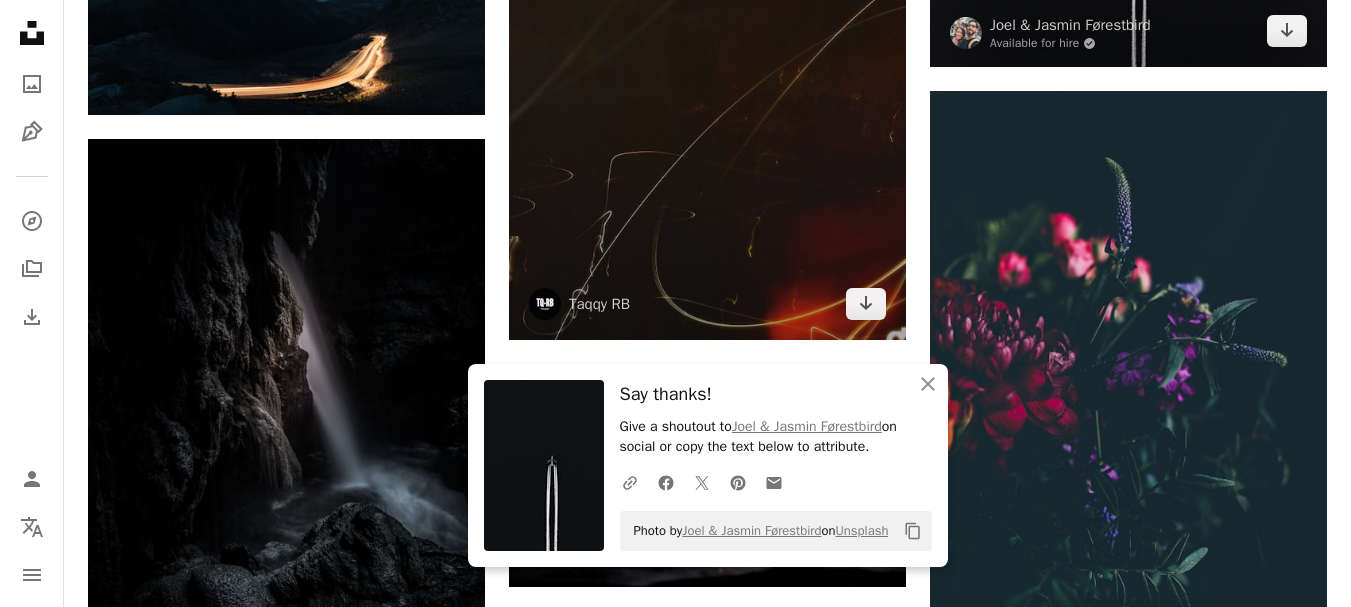 scroll, scrollTop: 26000, scrollLeft: 0, axis: vertical 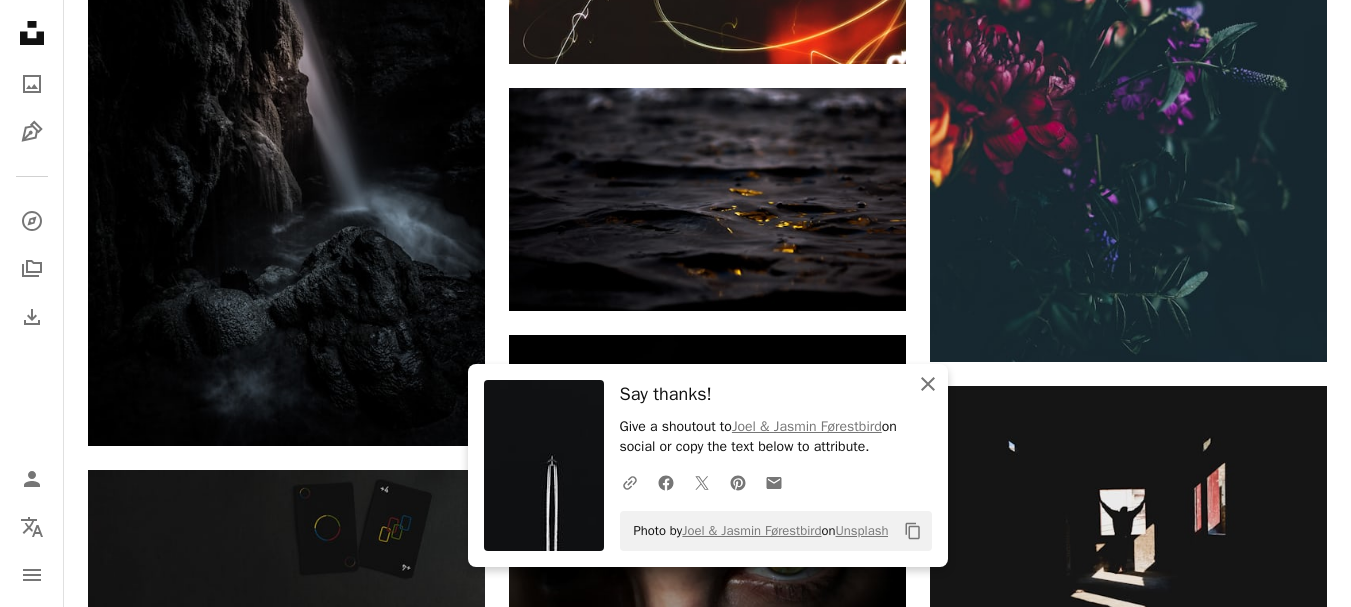 click on "An X shape" 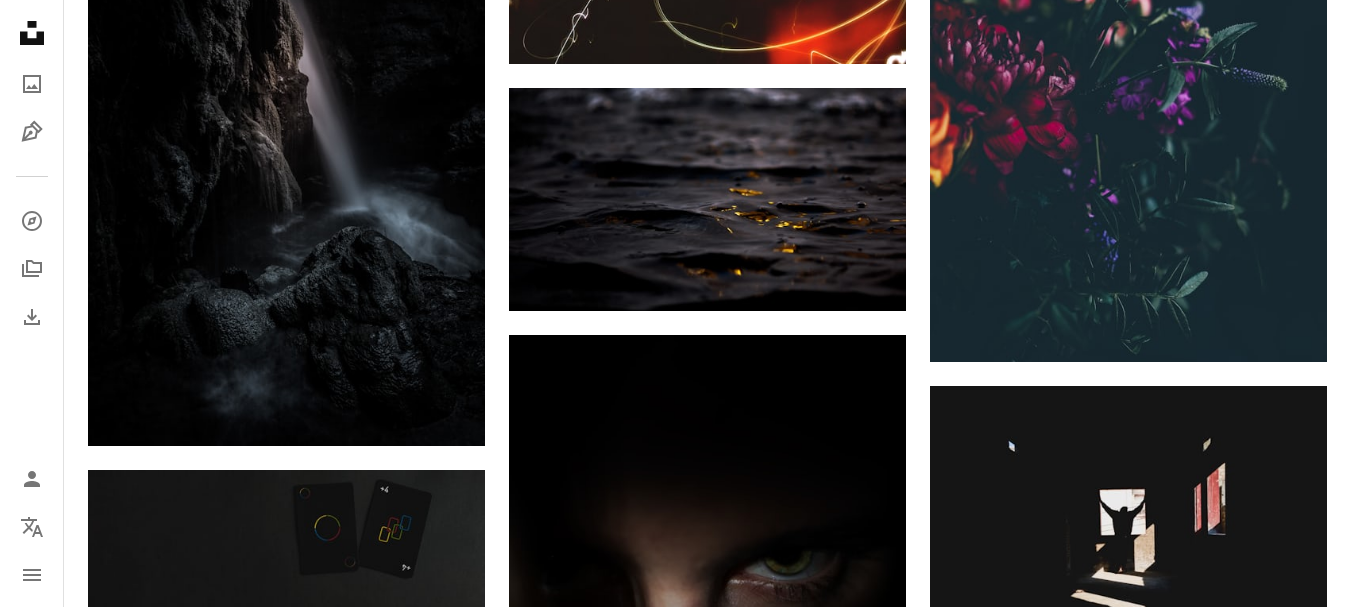 click on "A heart A plus sign [FIRST] [LAST] Available for hire A checkmark inside of a circle Arrow pointing down A heart A plus sign [FIRST] [LAST] Available for hire A checkmark inside of a circle Arrow pointing down A heart A plus sign [FIRST] [LAST] Arrow pointing down A heart A plus sign [FIRST] [LAST] Arrow pointing down A heart A plus sign [FIRST] [LAST] Available for hire A checkmark inside of a circle Arrow pointing down A heart A plus sign Noita Digital Arrow pointing down A heart A plus sign [FIRST] [LAST] Arrow pointing down A heart A plus sign [FIRST] [LAST] Available for hire A checkmark inside of a circle Arrow pointing down A heart A plus sign [FIRST] [LAST] Available for hire A checkmark inside of a circle Arrow pointing down A heart A plus sign [FIRST] [LAST] Arrow pointing down –– ––– –––  –– ––– –  ––– –––  ––––  –   – –– –––  – – ––– –– –– –––– –– The best in on-brand content creation Learn More A heart [FIRST]" at bounding box center (707, -10052) 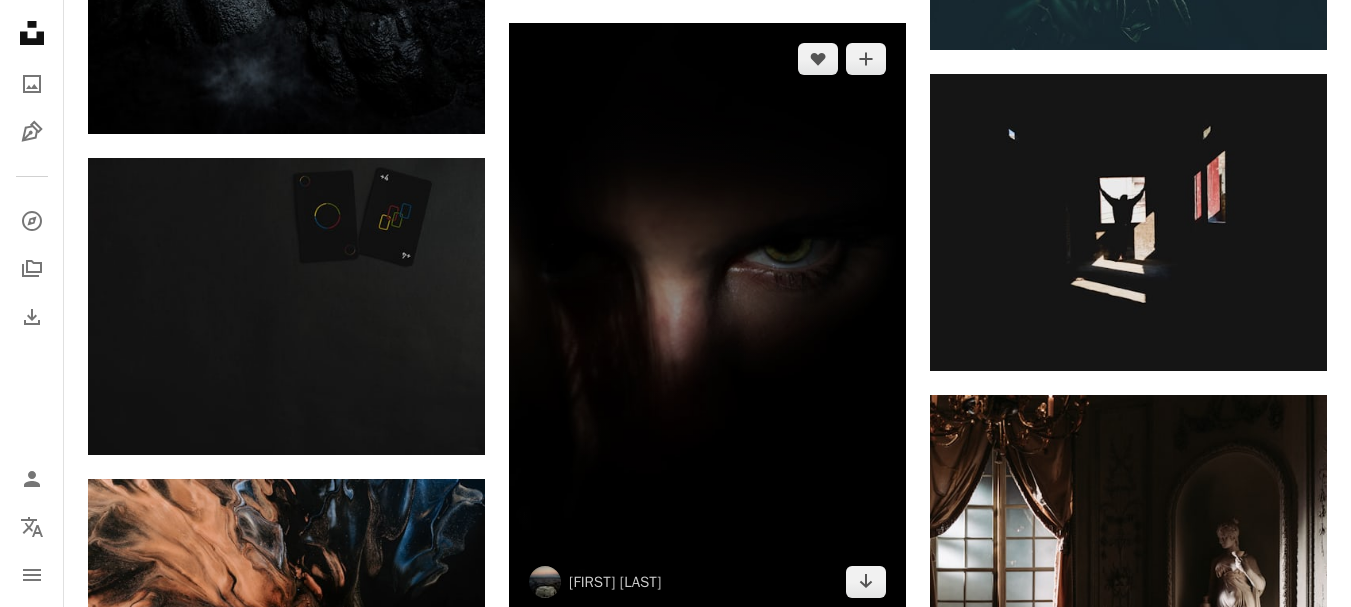 scroll, scrollTop: 26400, scrollLeft: 0, axis: vertical 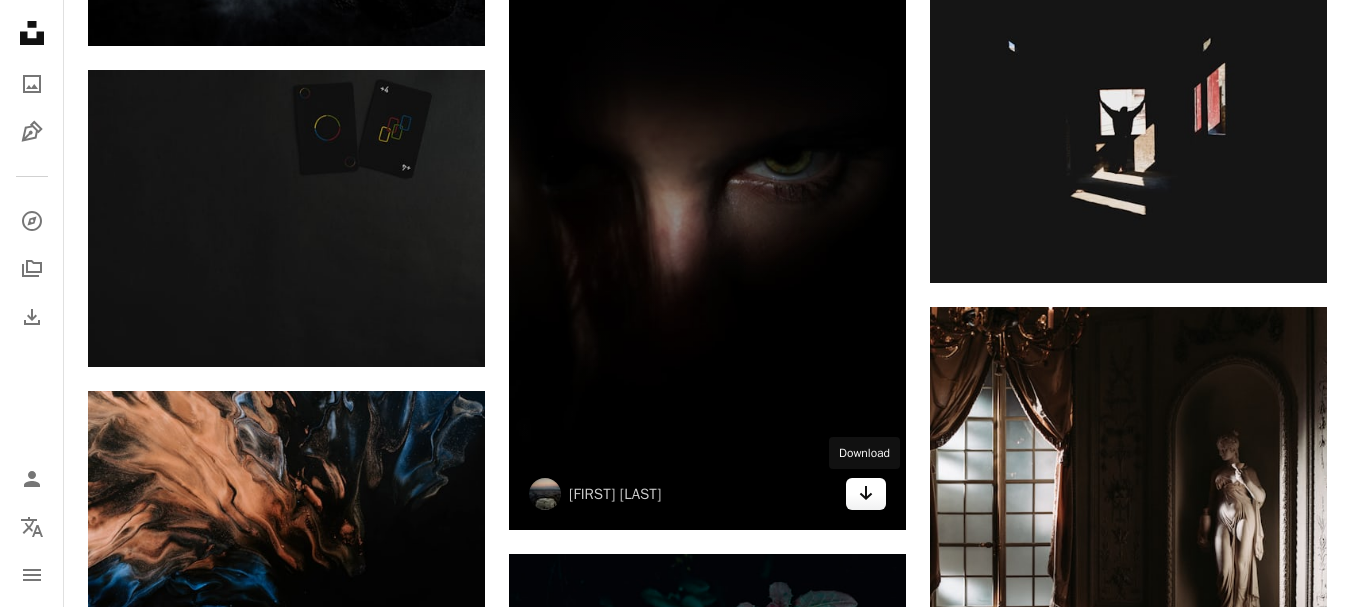 click on "Arrow pointing down" 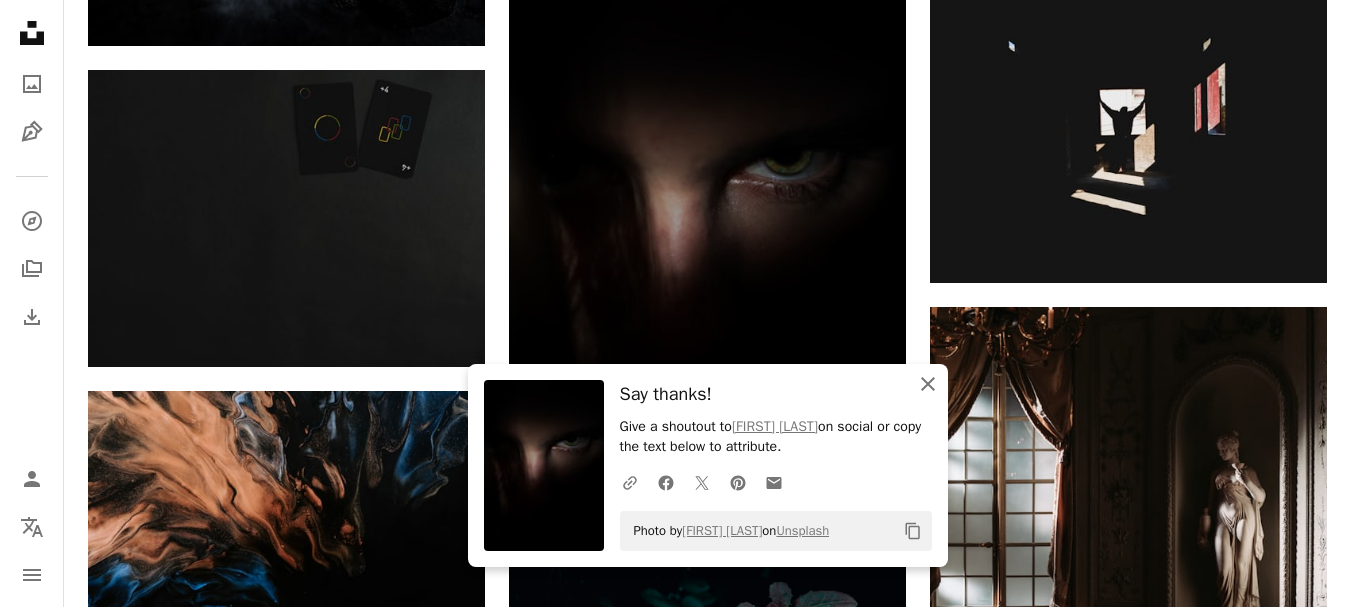 click on "An X shape" 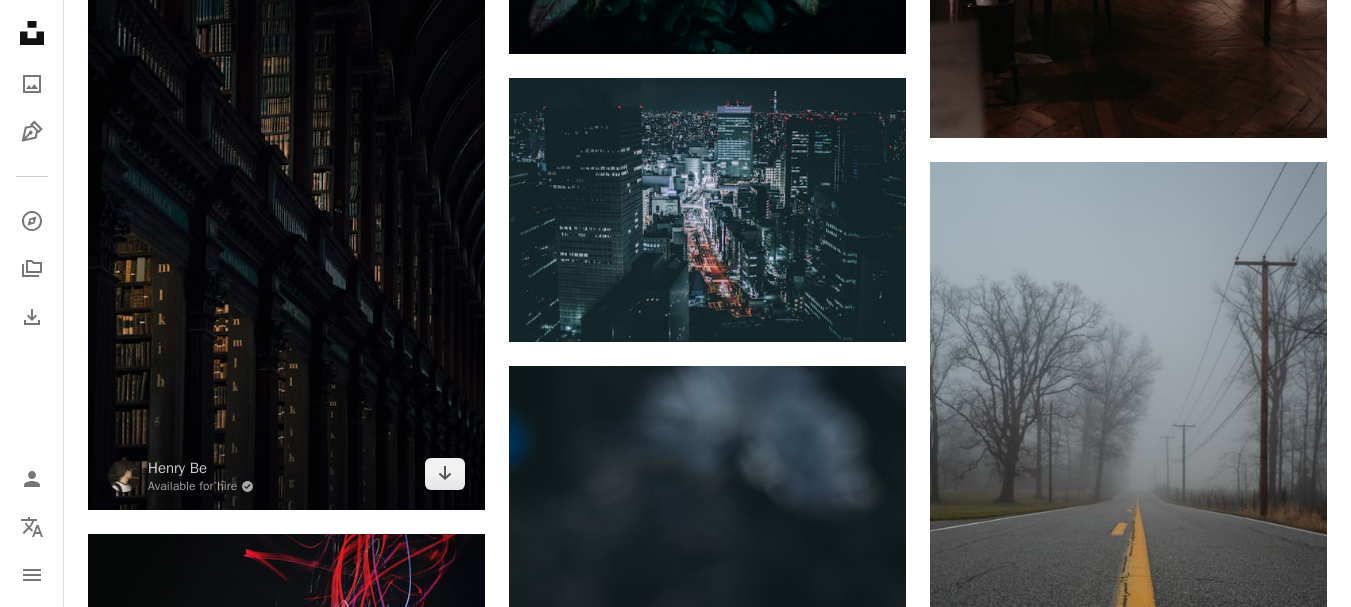scroll, scrollTop: 27200, scrollLeft: 0, axis: vertical 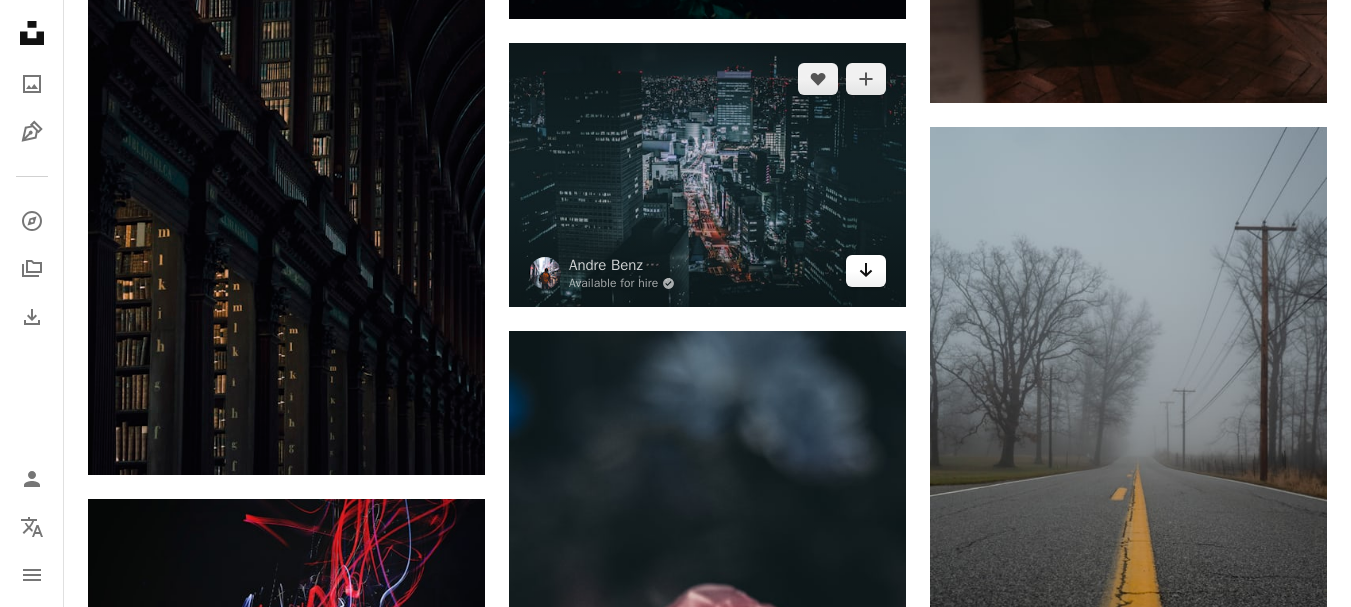 click on "Arrow pointing down" 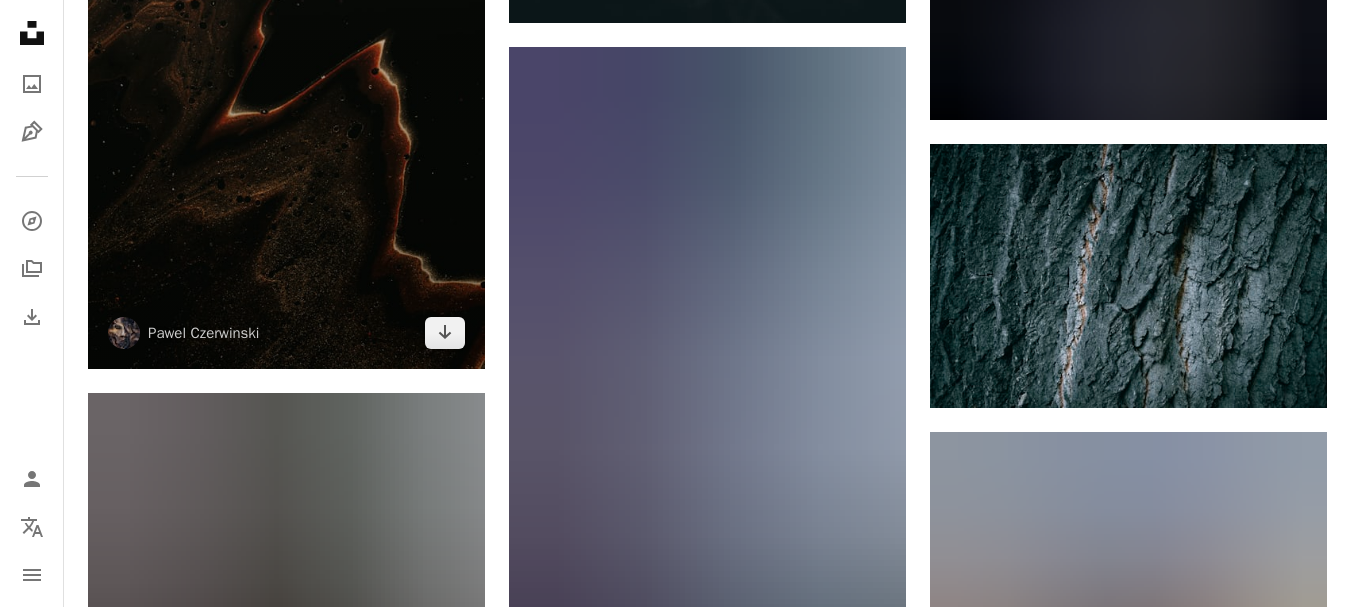 scroll, scrollTop: 28100, scrollLeft: 0, axis: vertical 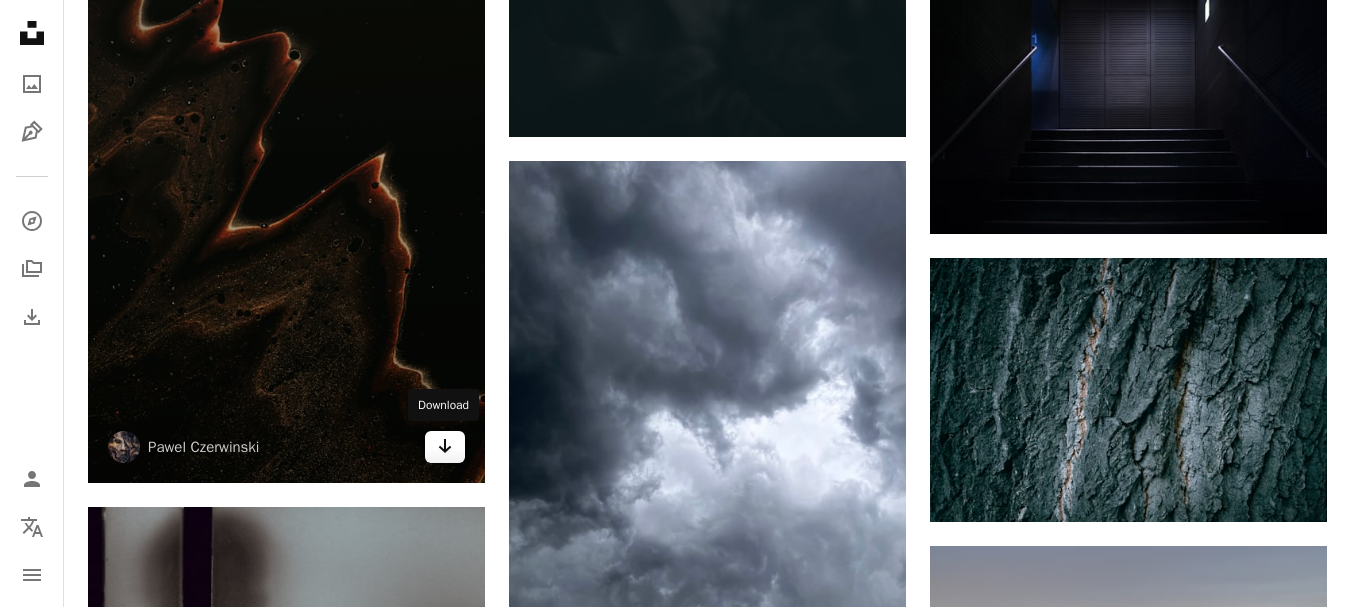 click on "Arrow pointing down" 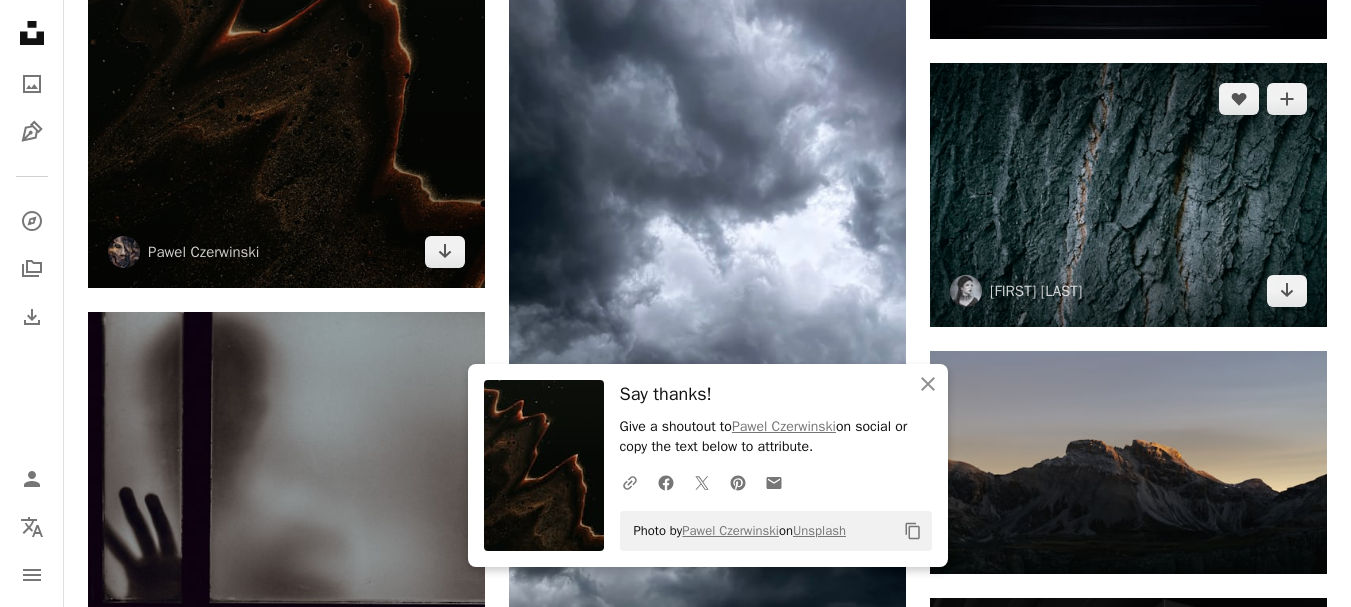 scroll, scrollTop: 28500, scrollLeft: 0, axis: vertical 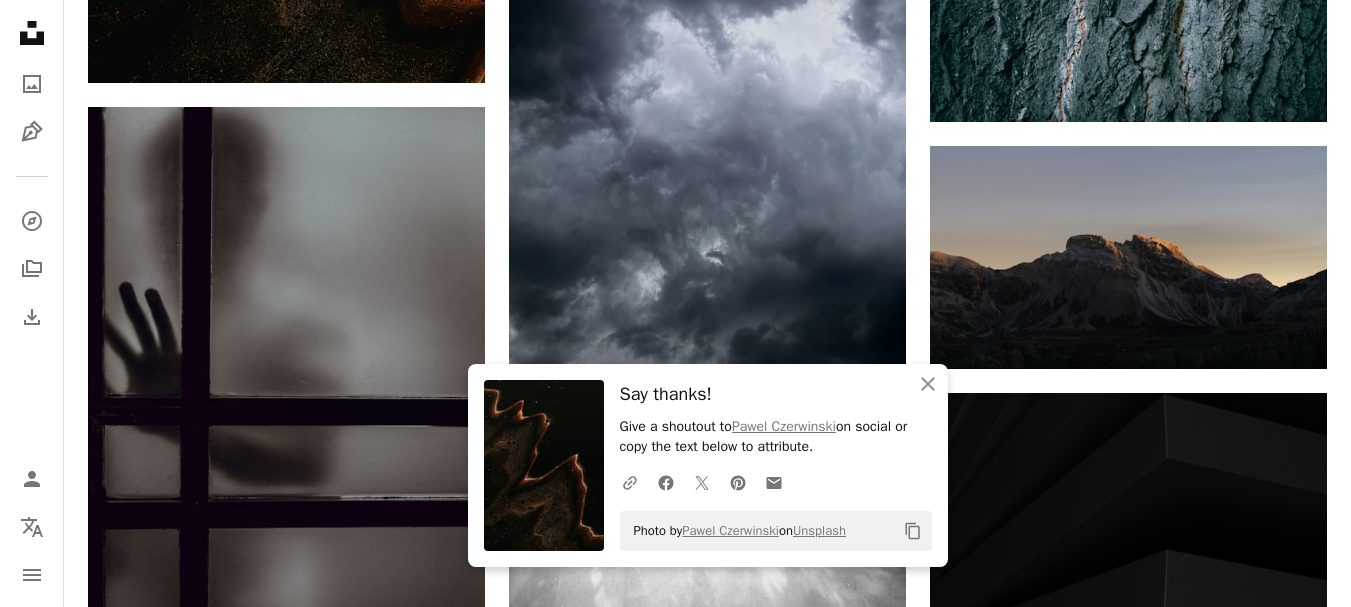 drag, startPoint x: 922, startPoint y: 255, endPoint x: 881, endPoint y: 255, distance: 41 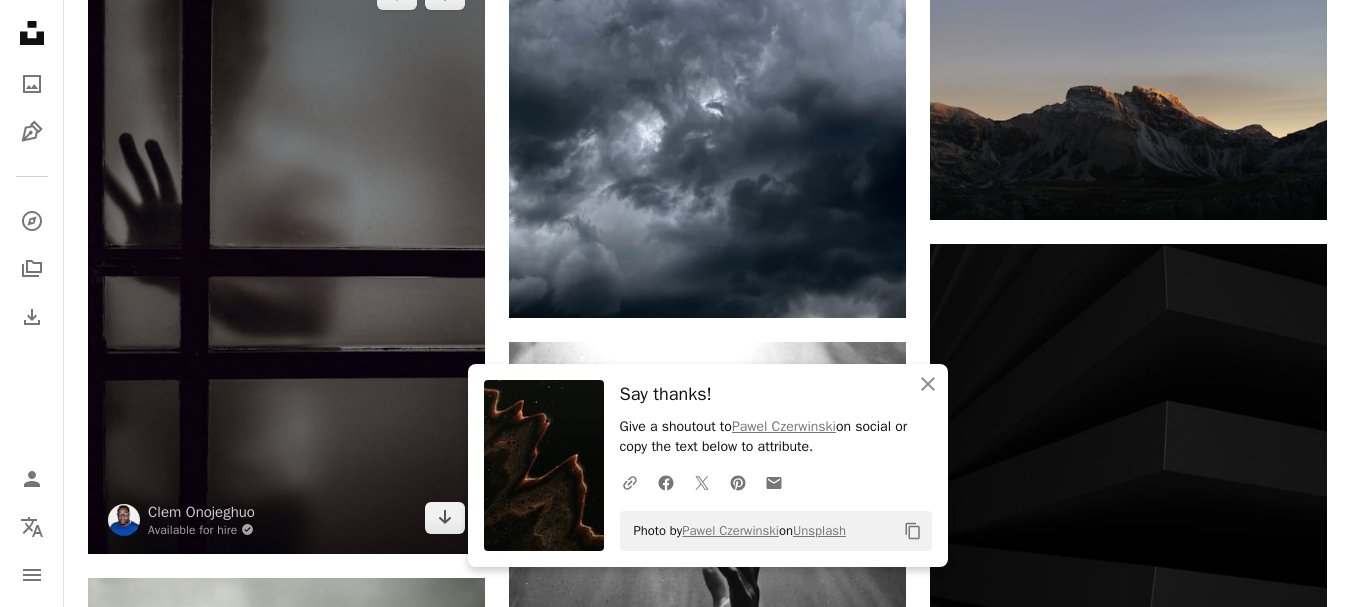 scroll, scrollTop: 28600, scrollLeft: 0, axis: vertical 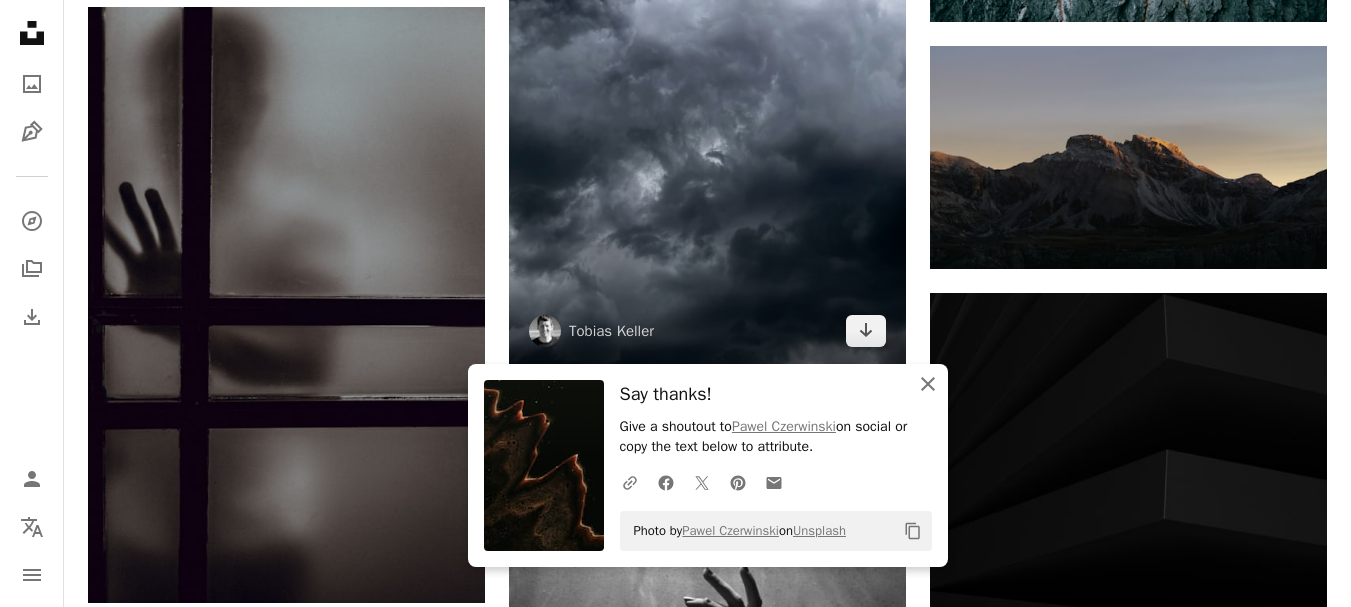 drag, startPoint x: 918, startPoint y: 385, endPoint x: 875, endPoint y: 350, distance: 55.443665 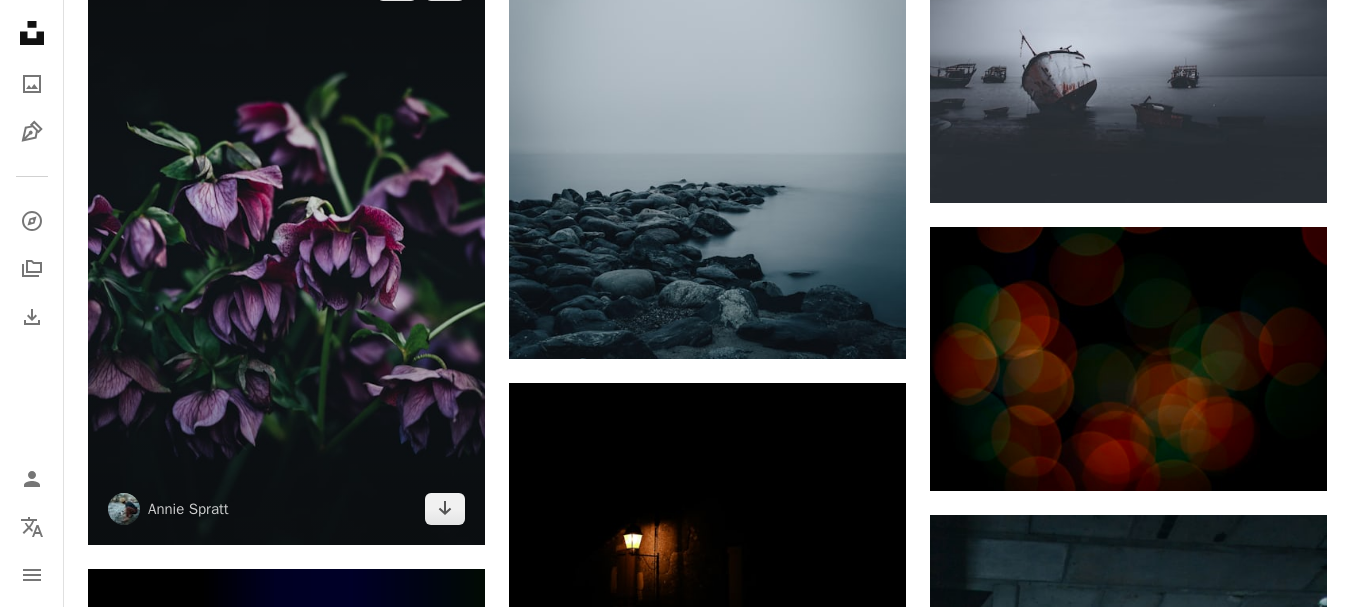 scroll, scrollTop: 31200, scrollLeft: 0, axis: vertical 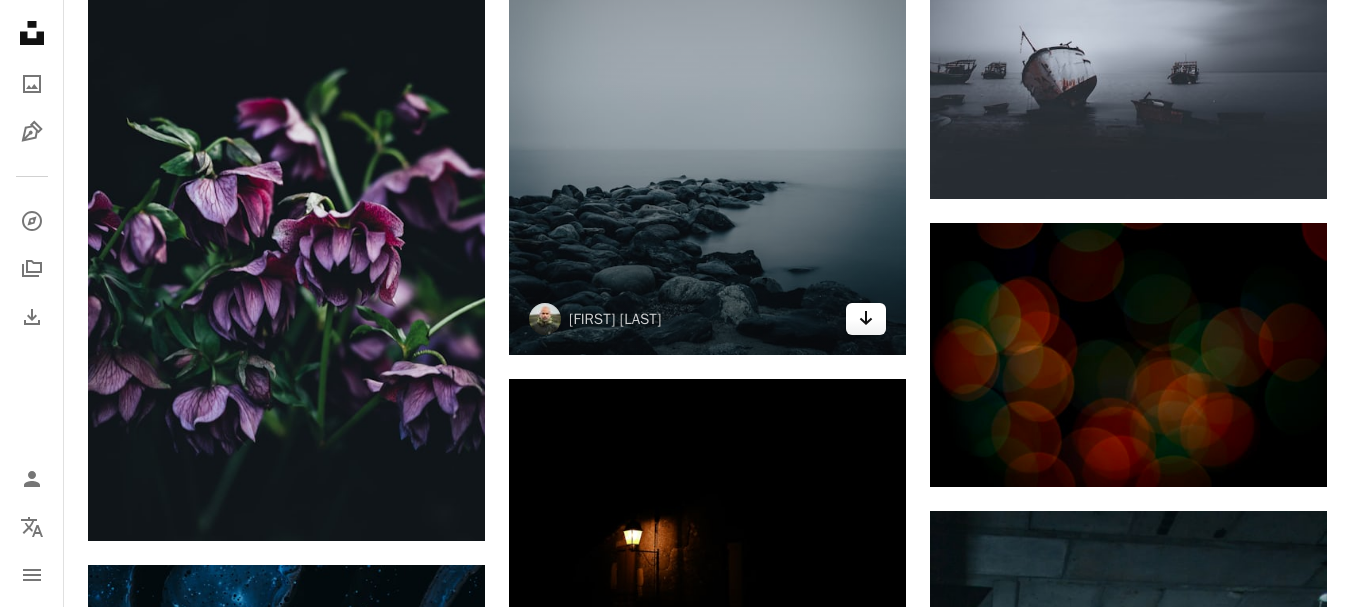 click 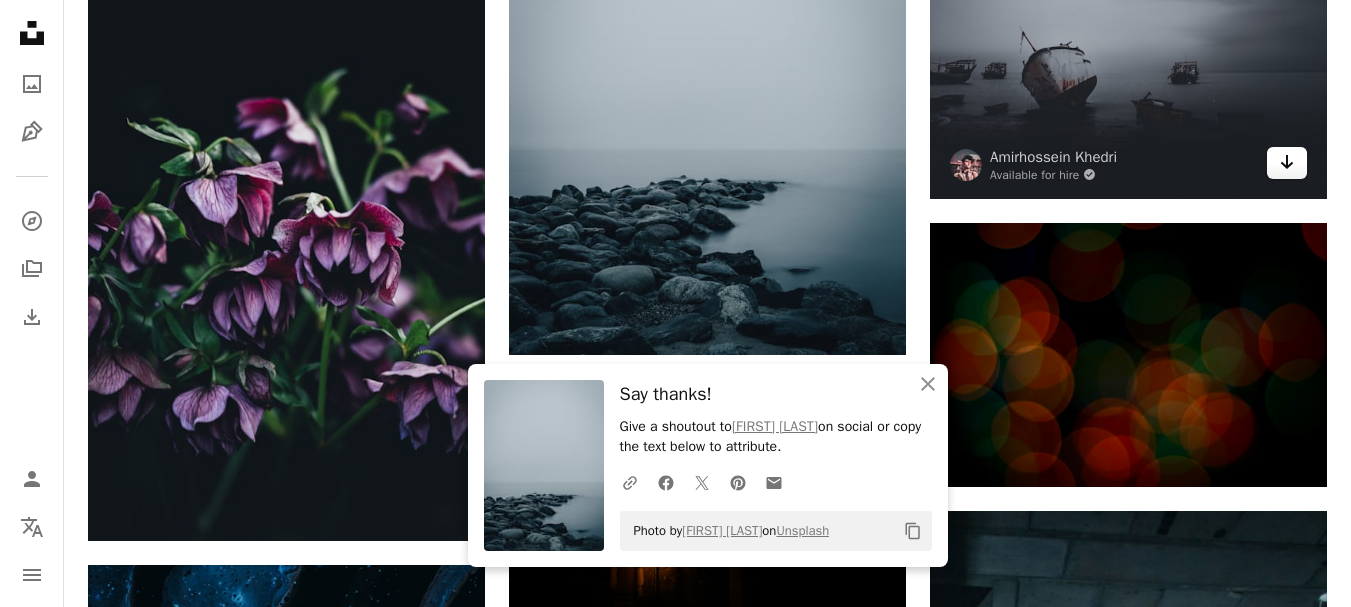 click 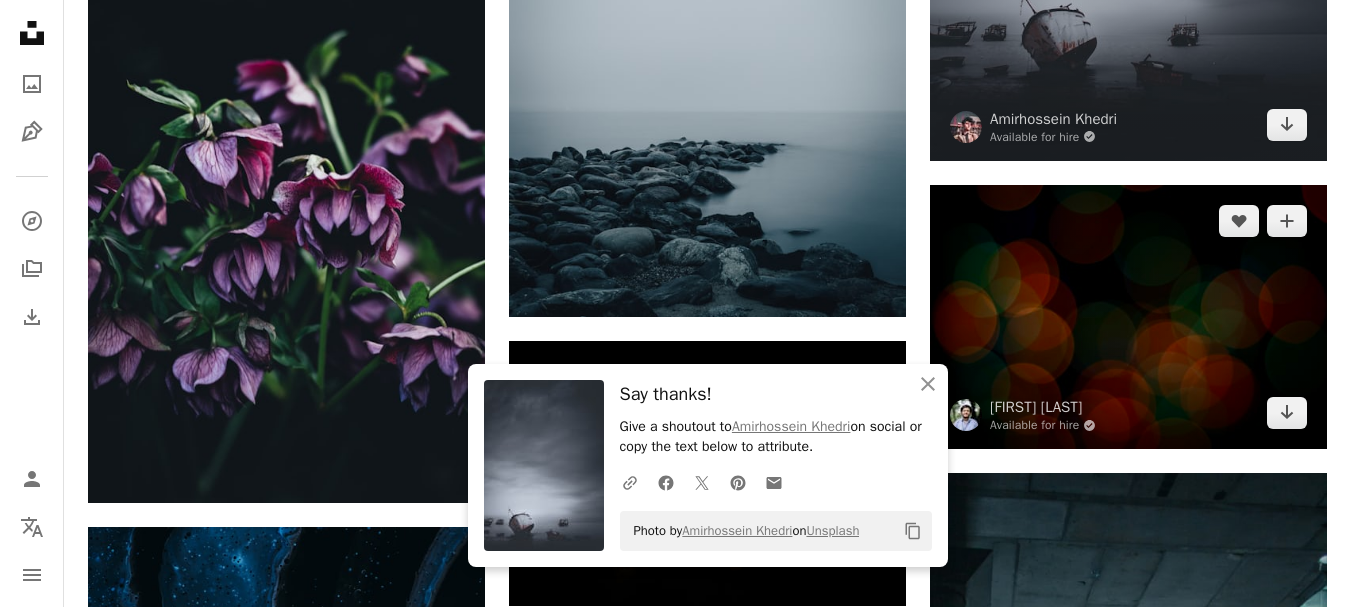 scroll, scrollTop: 31300, scrollLeft: 0, axis: vertical 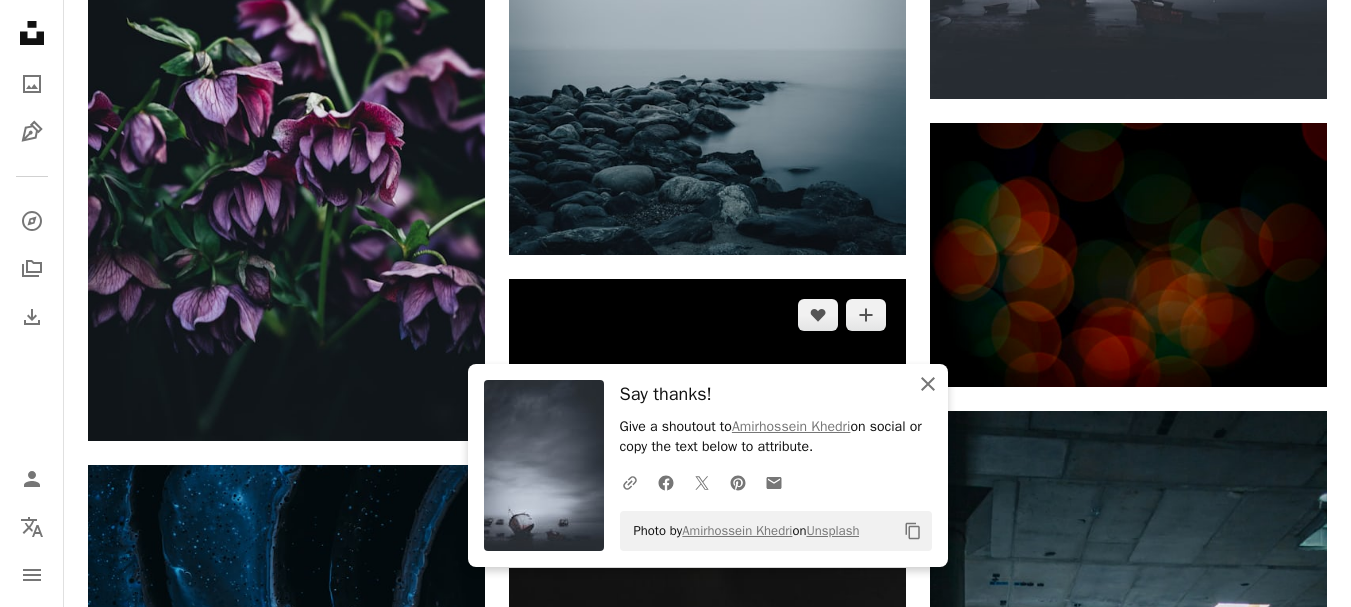 click on "An X shape" 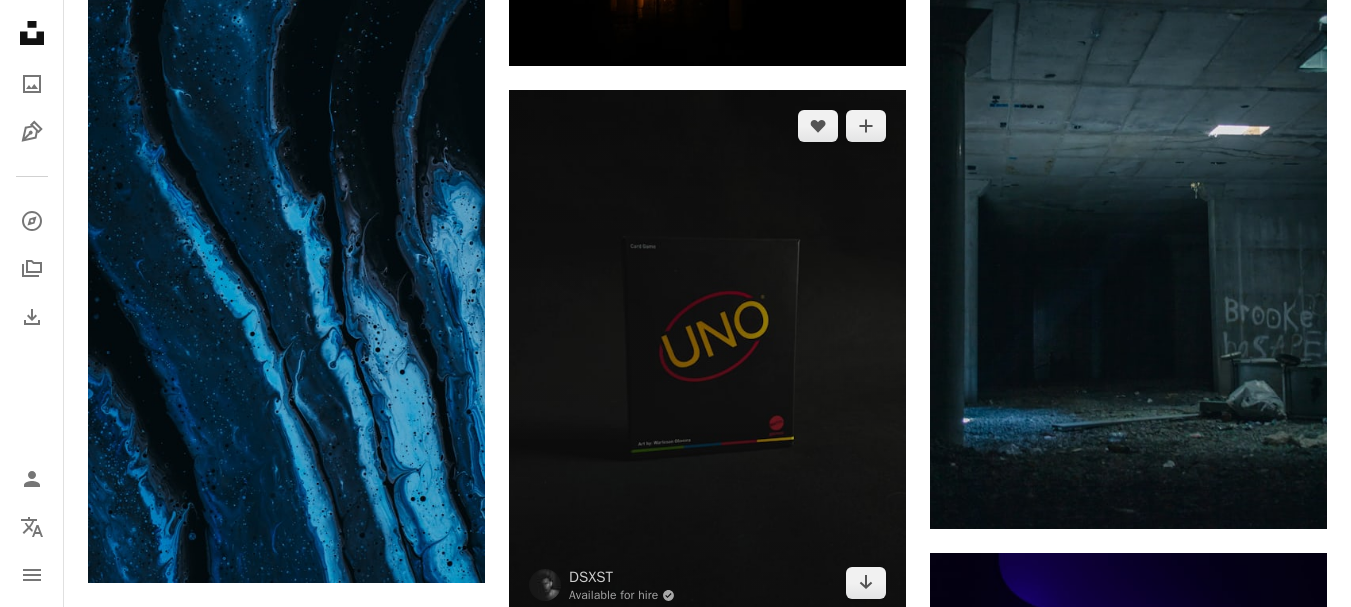 scroll, scrollTop: 31800, scrollLeft: 0, axis: vertical 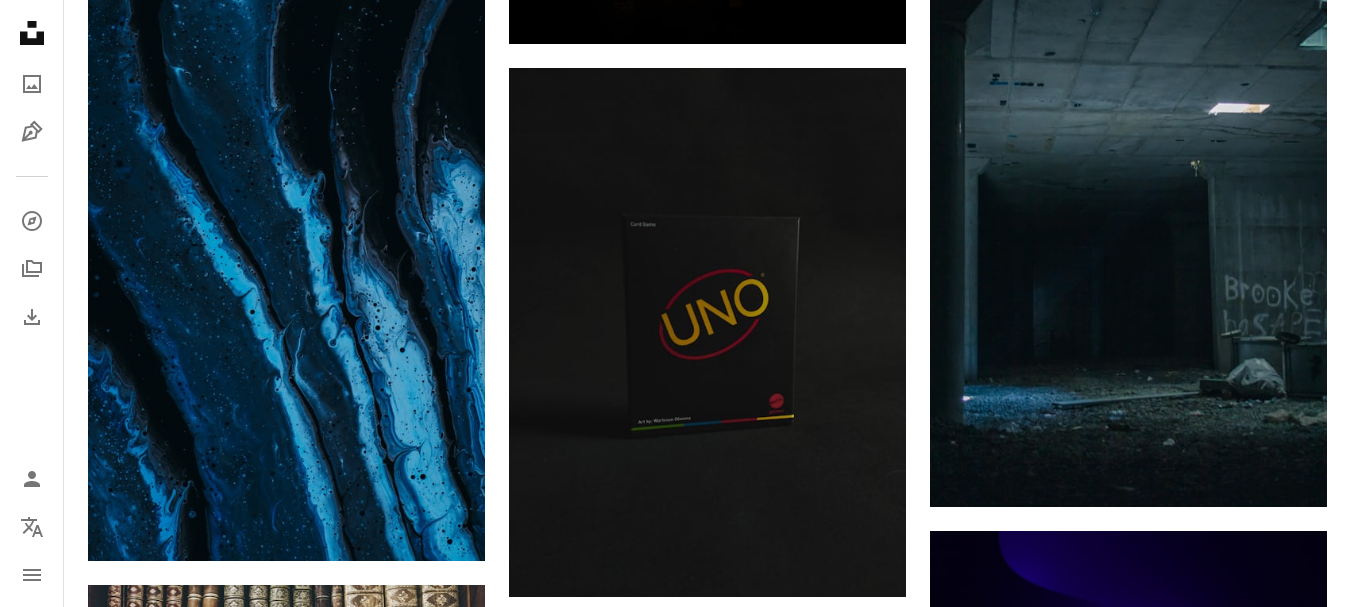 click on "A heart A plus sign [FIRST] [LAST] Available for hire A checkmark inside of a circle Arrow pointing down A heart A plus sign [FIRST] [LAST] Available for hire A checkmark inside of a circle Arrow pointing down A heart A plus sign [FIRST] [LAST] Arrow pointing down A heart A plus sign [FIRST] [LAST] Arrow pointing down A heart A plus sign [FIRST] [LAST] Available for hire A checkmark inside of a circle Arrow pointing down A heart A plus sign Noita Digital Arrow pointing down A heart A plus sign [FIRST] [LAST] Arrow pointing down A heart A plus sign [FIRST] [LAST] Available for hire A checkmark inside of a circle Arrow pointing down A heart A plus sign [FIRST] [LAST] Available for hire A checkmark inside of a circle Arrow pointing down A heart A plus sign [FIRST] [LAST] Arrow pointing down –– ––– –––  –– ––– –  ––– –––  ––––  –   – –– –––  – – ––– –– –– –––– –– The best in on-brand content creation Learn More A heart [FIRST]" at bounding box center (707, -13186) 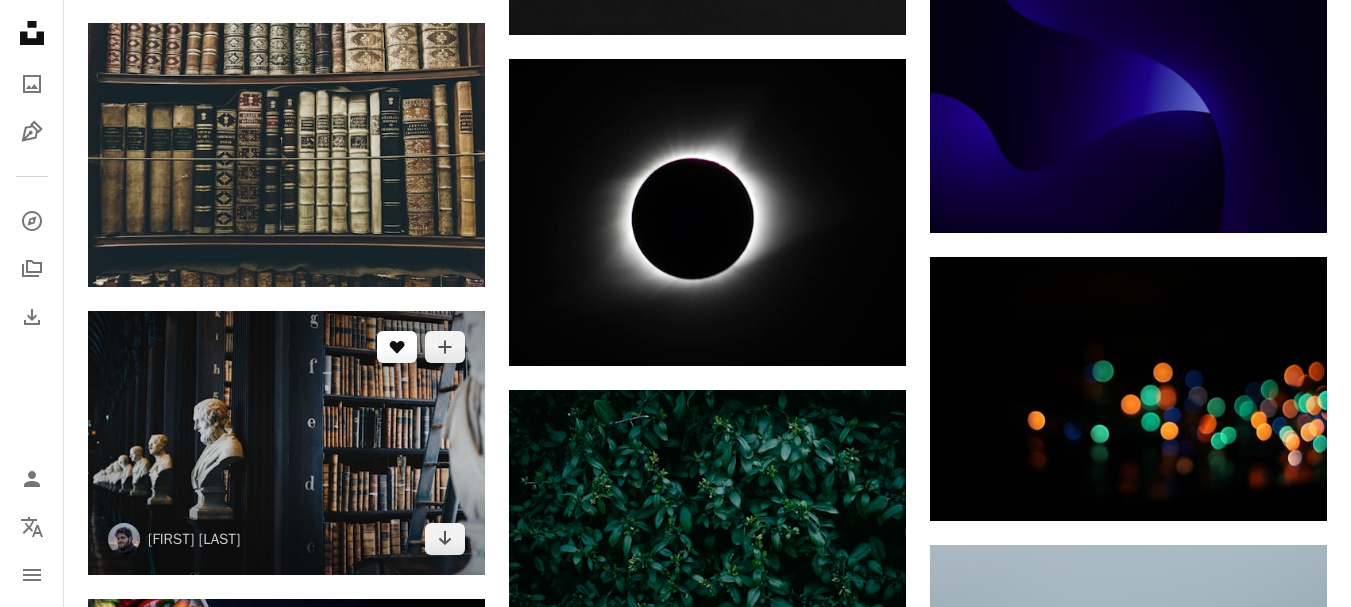 scroll, scrollTop: 32300, scrollLeft: 0, axis: vertical 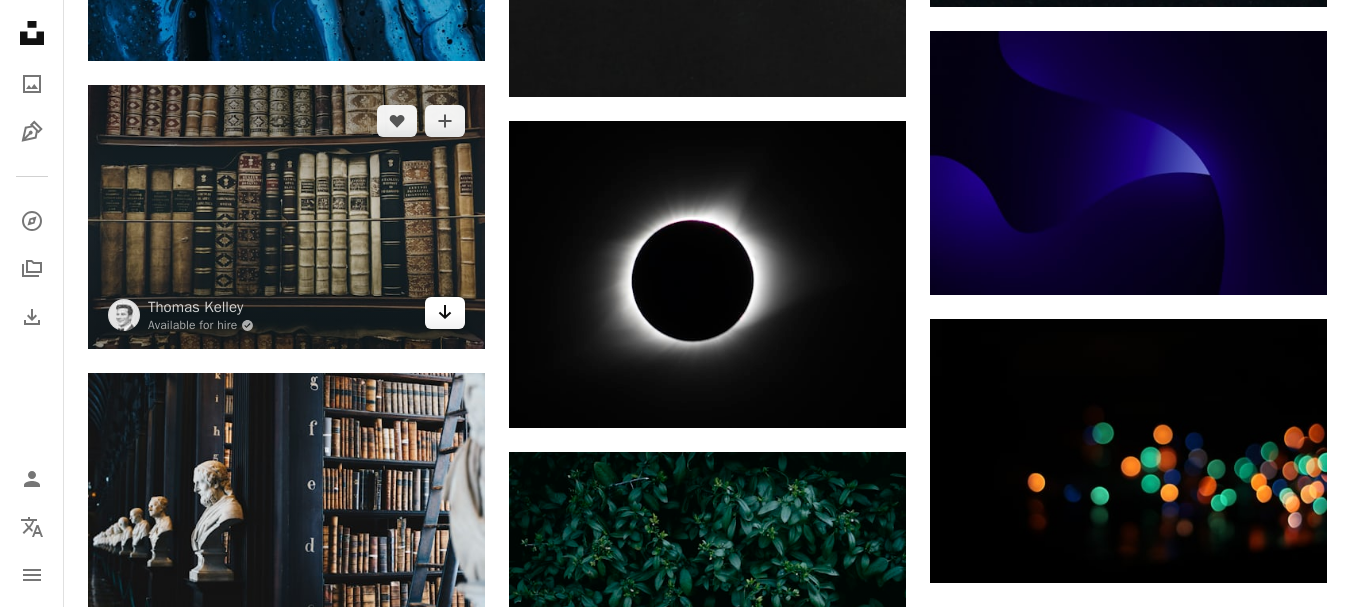 click on "Arrow pointing down" at bounding box center (445, 313) 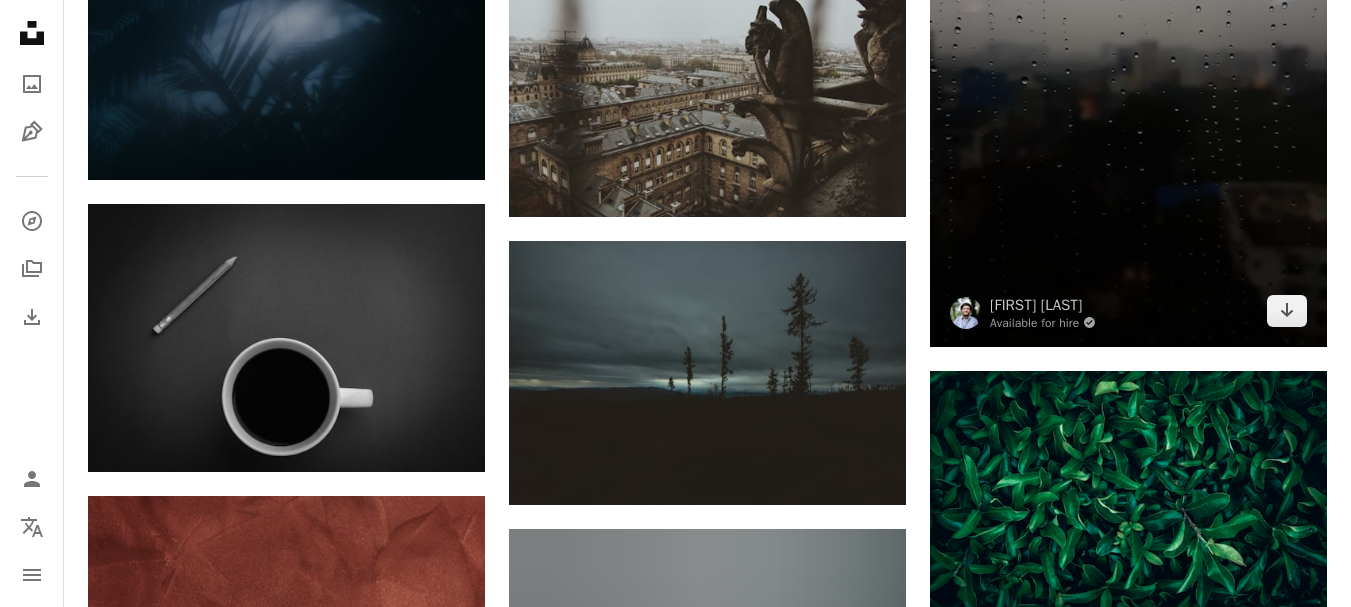 scroll, scrollTop: 34000, scrollLeft: 0, axis: vertical 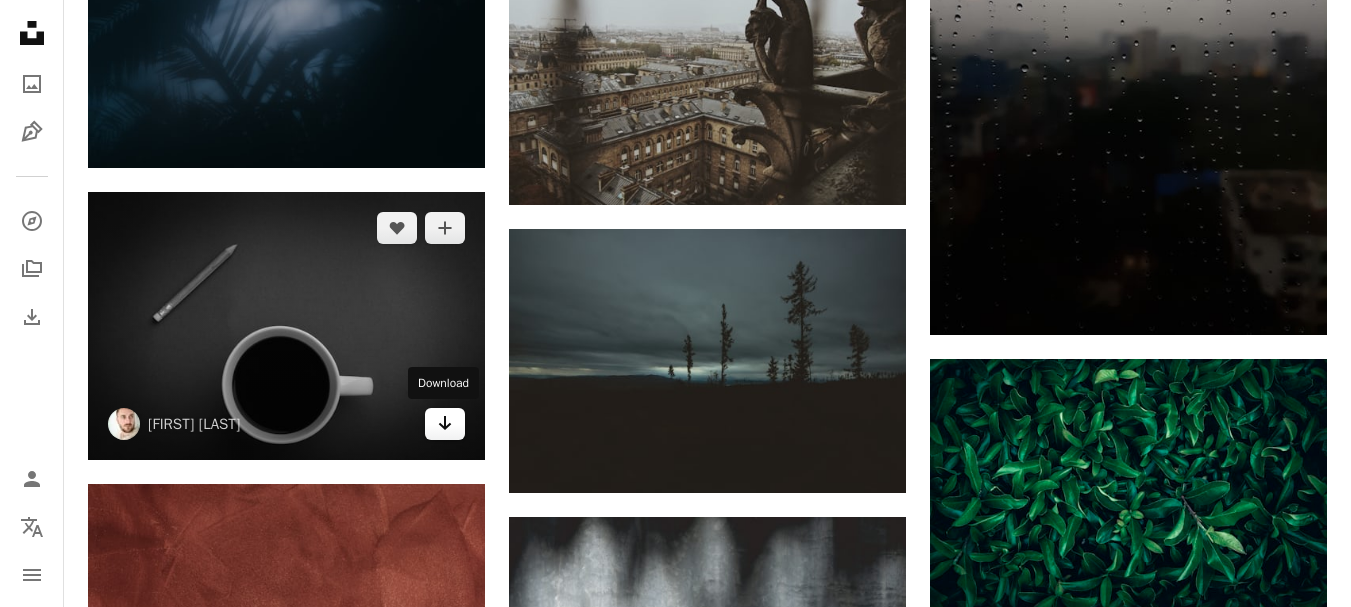 click on "Arrow pointing down" 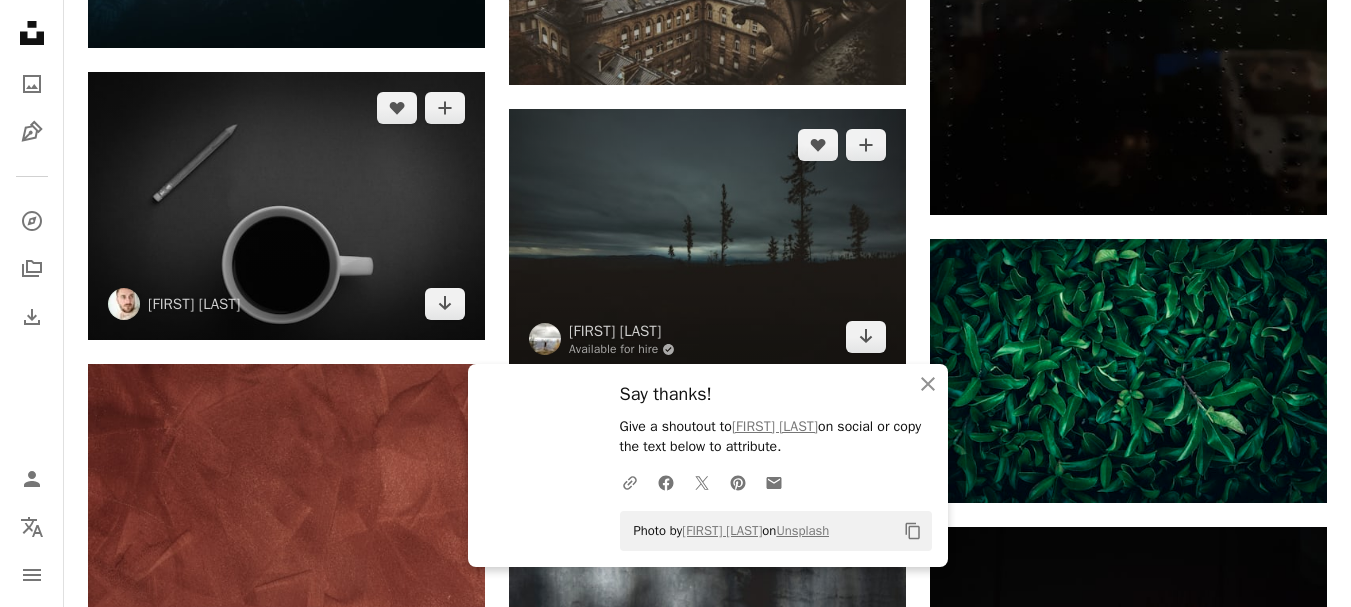 scroll, scrollTop: 34300, scrollLeft: 0, axis: vertical 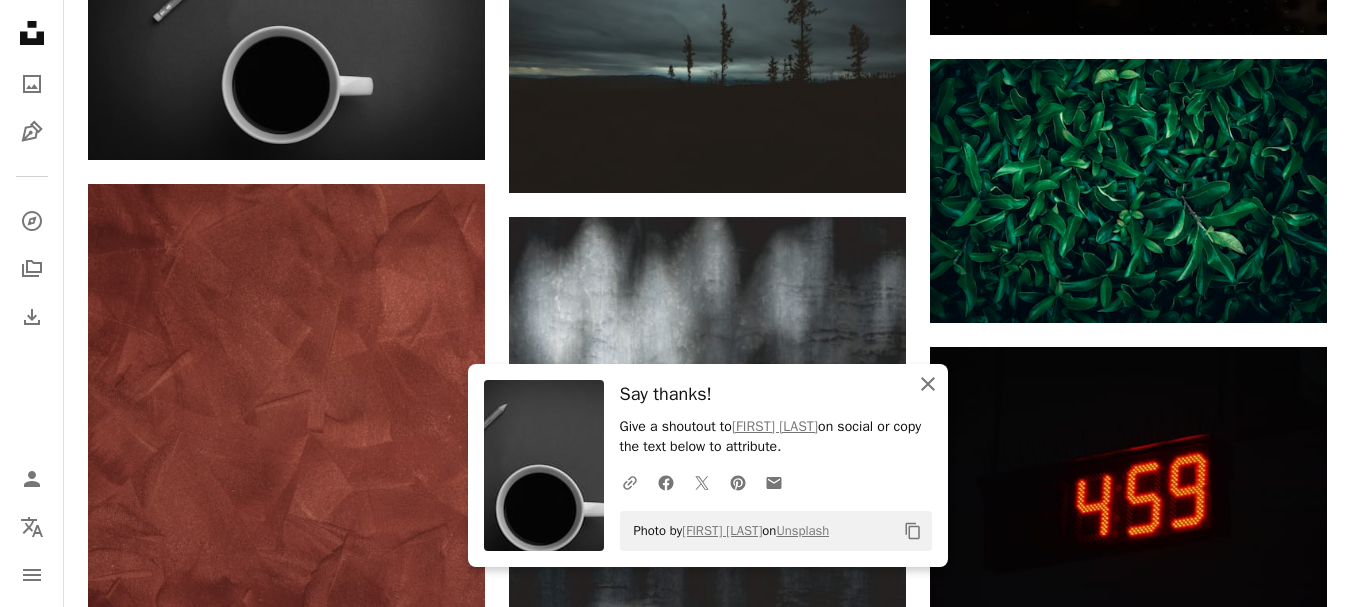 click on "An X shape" 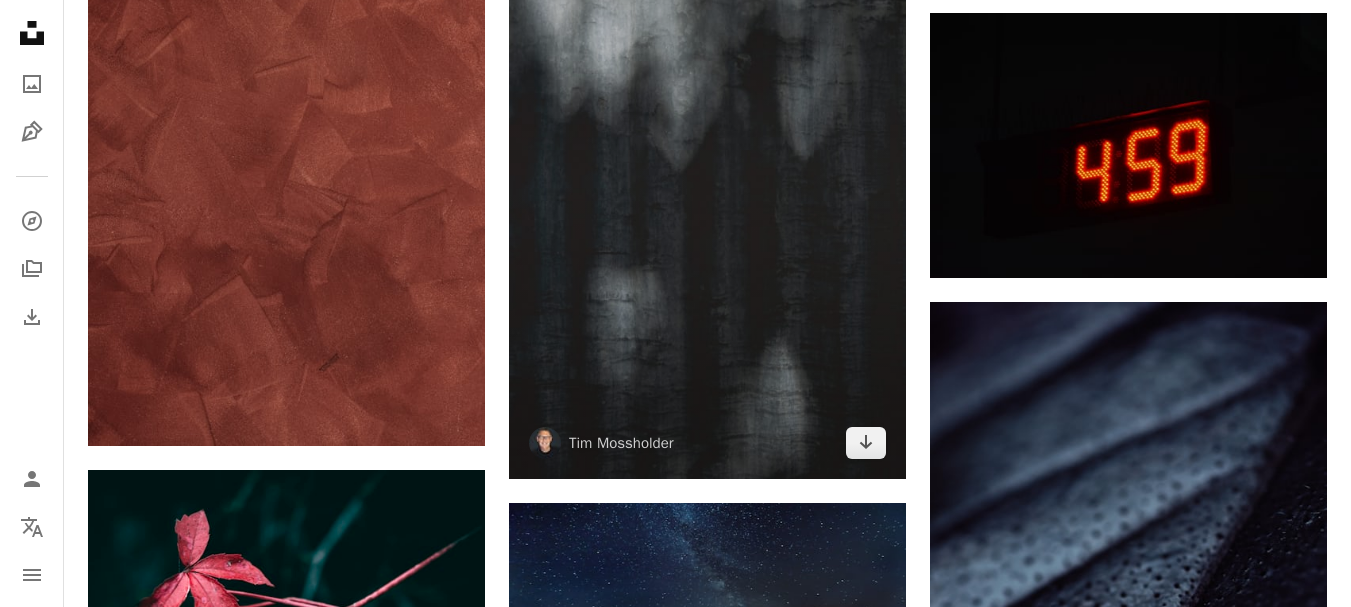scroll, scrollTop: 34600, scrollLeft: 0, axis: vertical 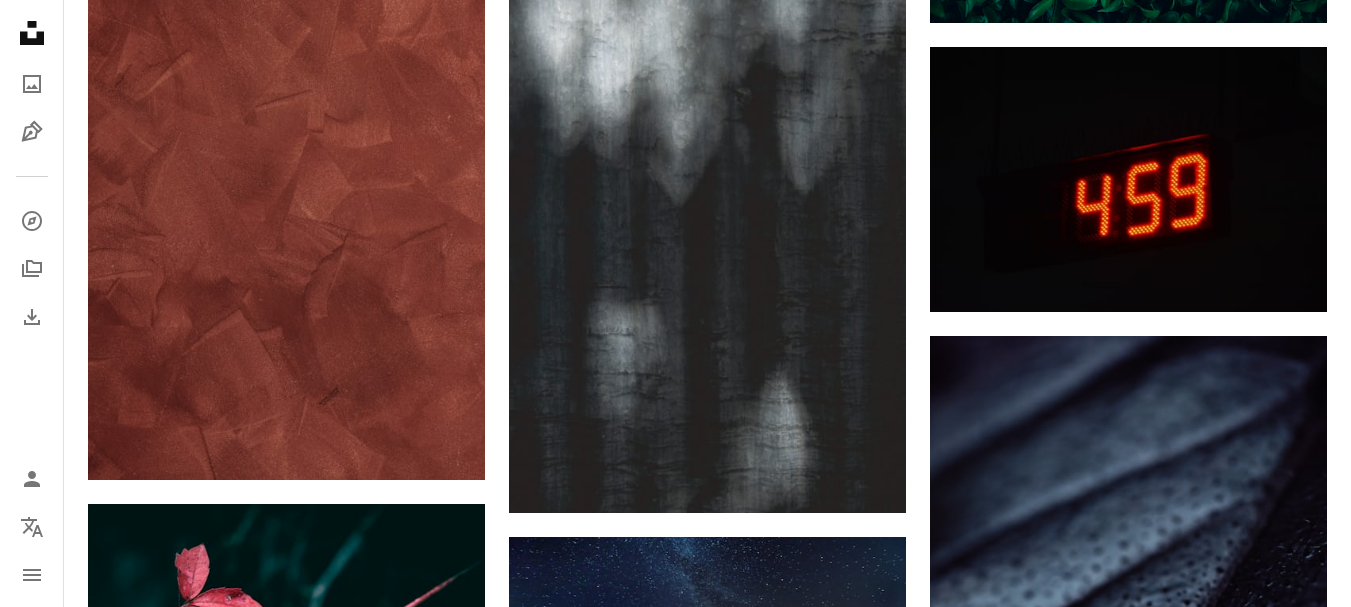 click on "A heart A plus sign [FIRST] [LAST] Available for hire A checkmark inside of a circle Arrow pointing down A heart A plus sign [FIRST] [LAST] Available for hire A checkmark inside of a circle Arrow pointing down A heart A plus sign [FIRST] [LAST] Arrow pointing down A heart A plus sign [FIRST] [LAST] Arrow pointing down A heart A plus sign [FIRST] [LAST] Available for hire A checkmark inside of a circle Arrow pointing down A heart A plus sign Noita Digital Arrow pointing down A heart A plus sign [FIRST] [LAST] Arrow pointing down A heart A plus sign [FIRST] [LAST] Available for hire A checkmark inside of a circle Arrow pointing down A heart A plus sign [FIRST] [LAST] Available for hire A checkmark inside of a circle Arrow pointing down A heart A plus sign [FIRST] [LAST] Arrow pointing down –– ––– –––  –– ––– –  ––– –––  ––––  –   – –– –––  – – ––– –– –– –––– –– The best in on-brand content creation Learn More A heart [FIRST]" at bounding box center [707, -14636] 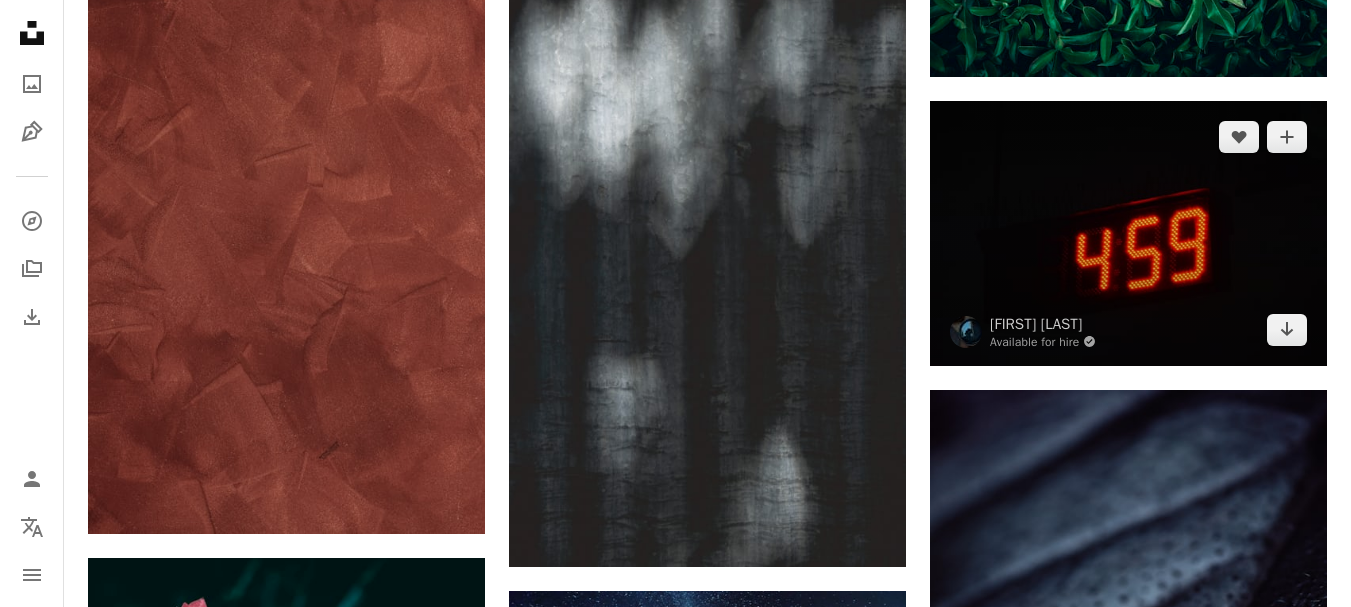 scroll, scrollTop: 34500, scrollLeft: 0, axis: vertical 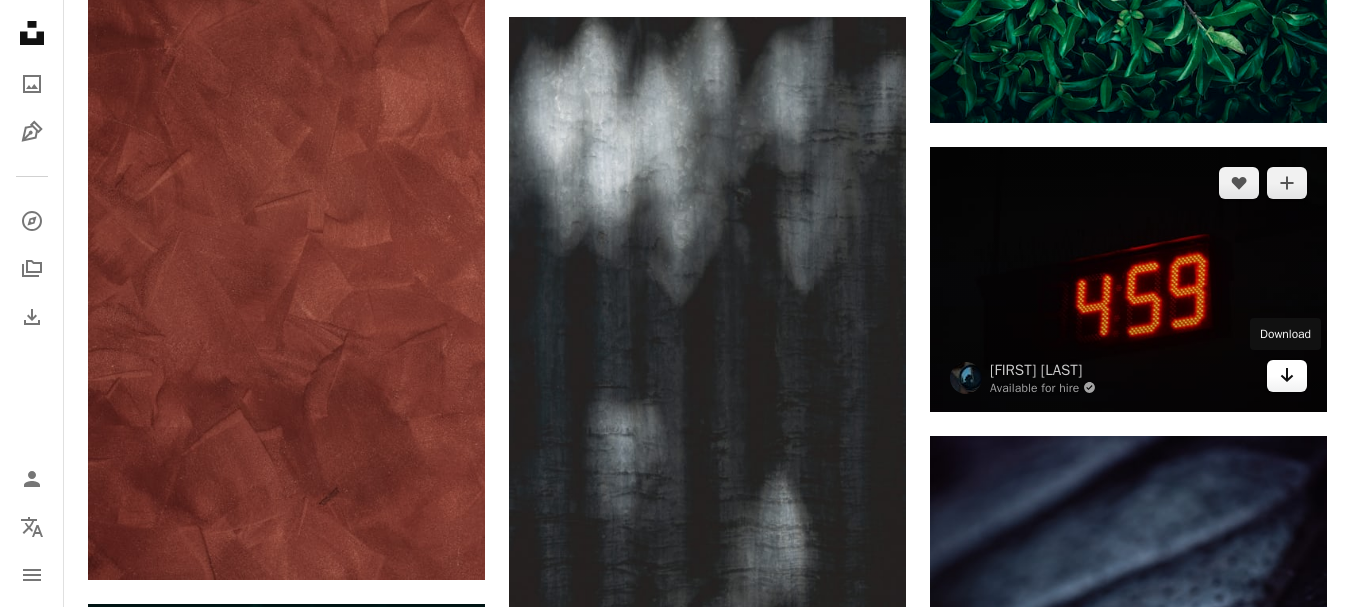 click 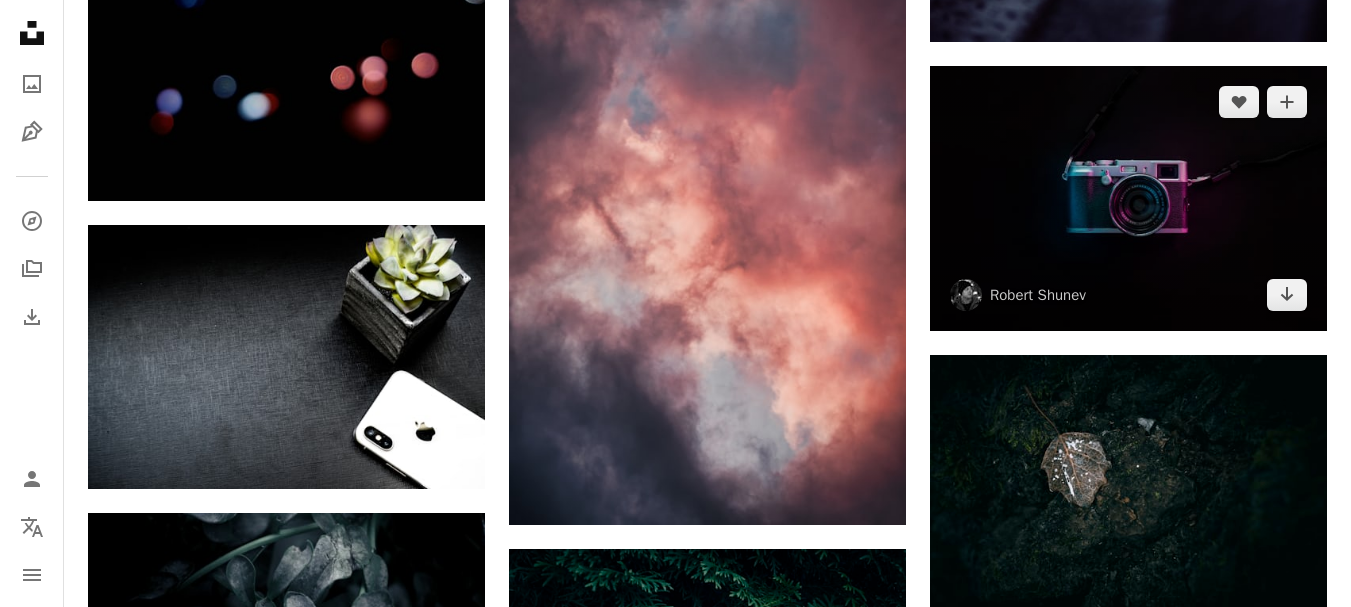 scroll, scrollTop: 35500, scrollLeft: 0, axis: vertical 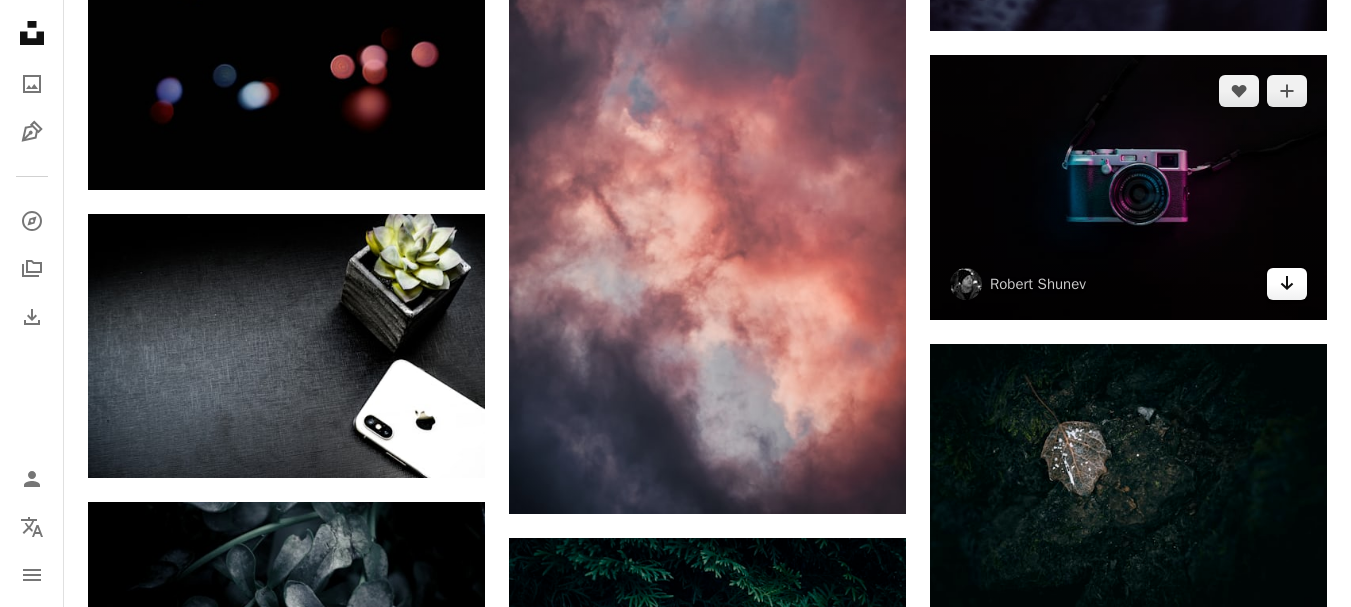 click on "Arrow pointing down" 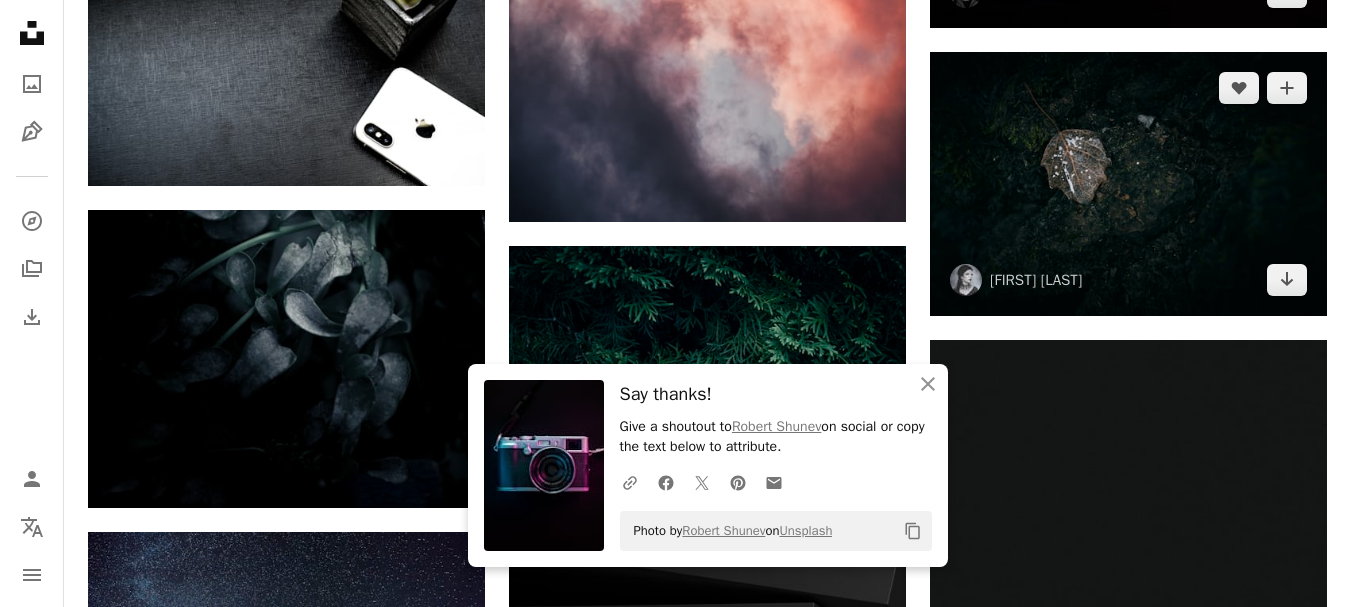 scroll, scrollTop: 35800, scrollLeft: 0, axis: vertical 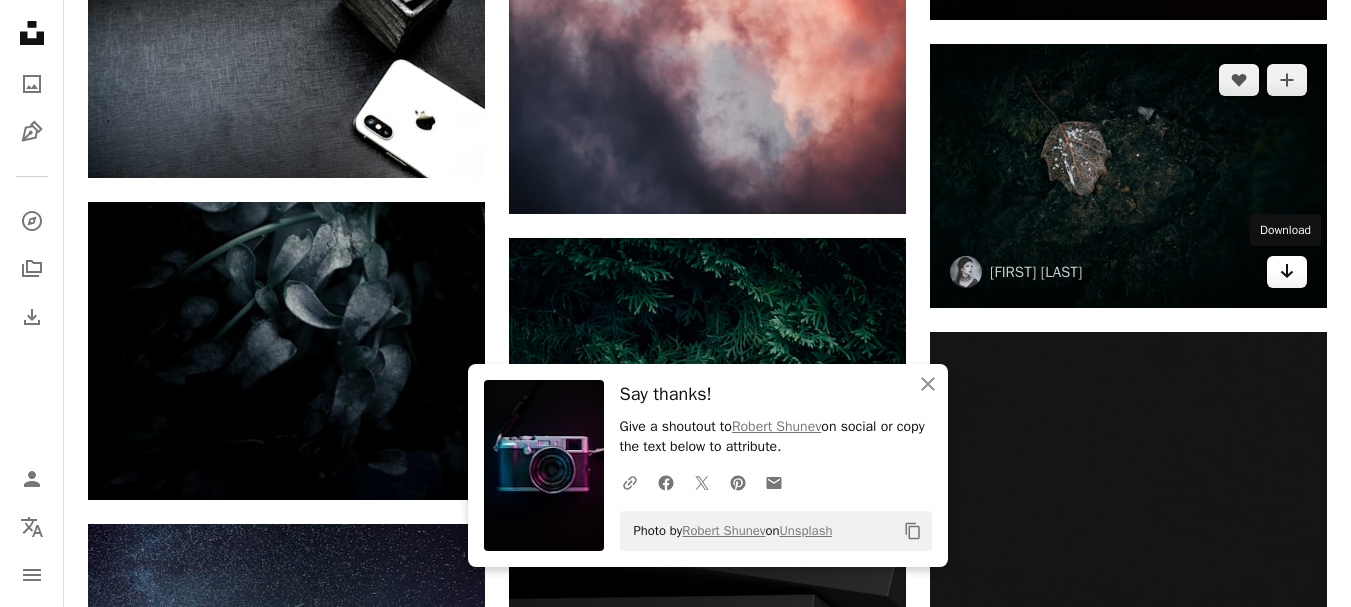 click on "Arrow pointing down" 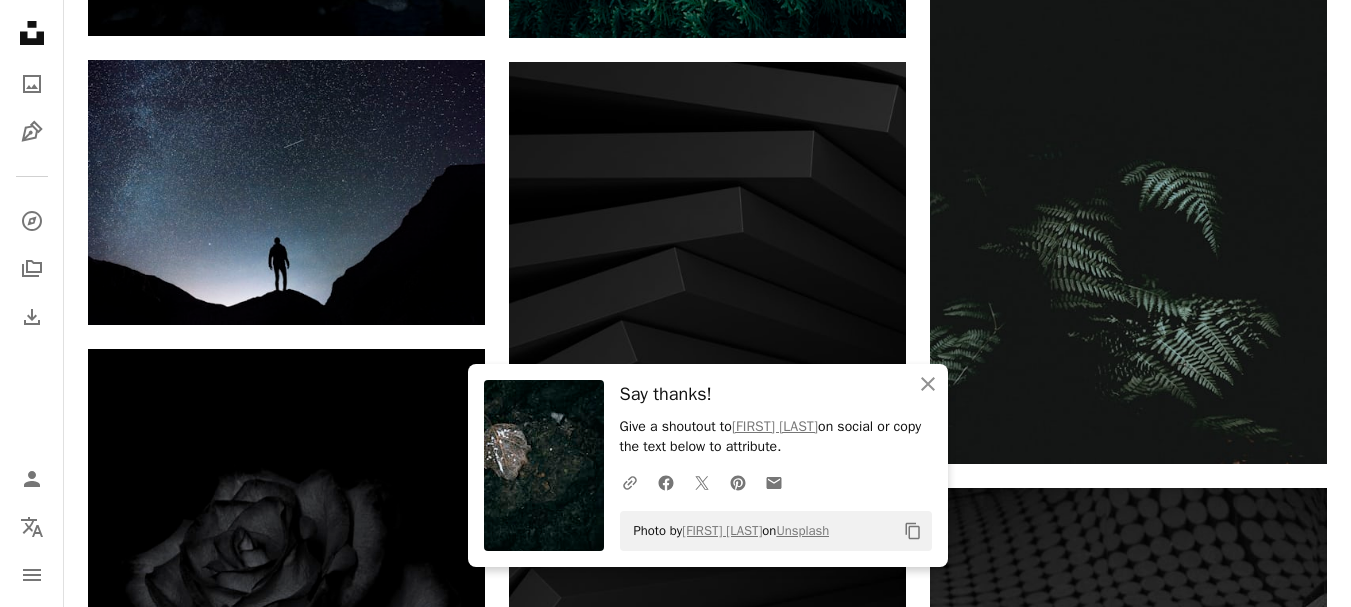 scroll, scrollTop: 36300, scrollLeft: 0, axis: vertical 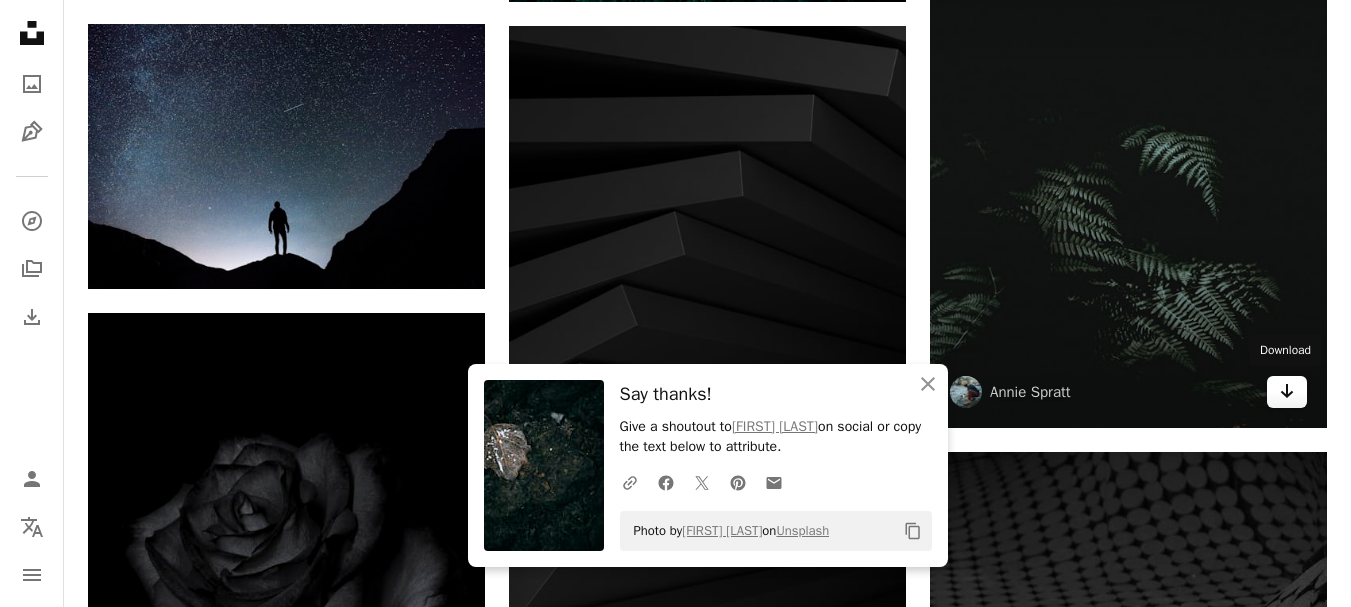 click on "Arrow pointing down" 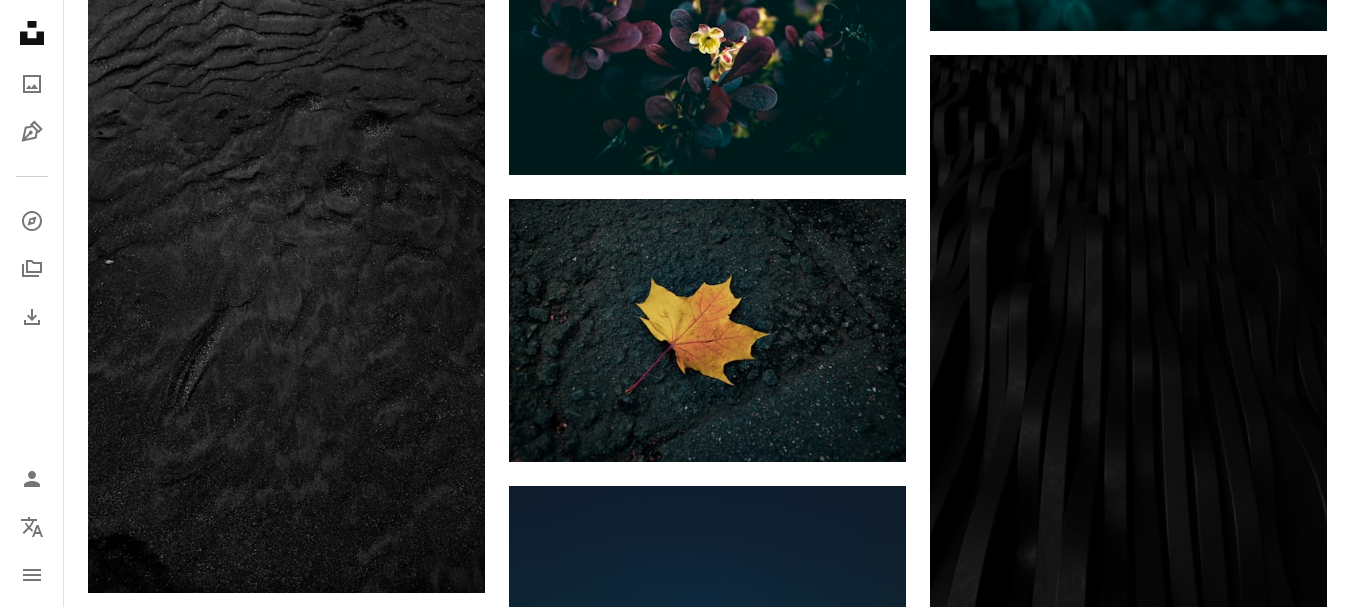 scroll, scrollTop: 39400, scrollLeft: 0, axis: vertical 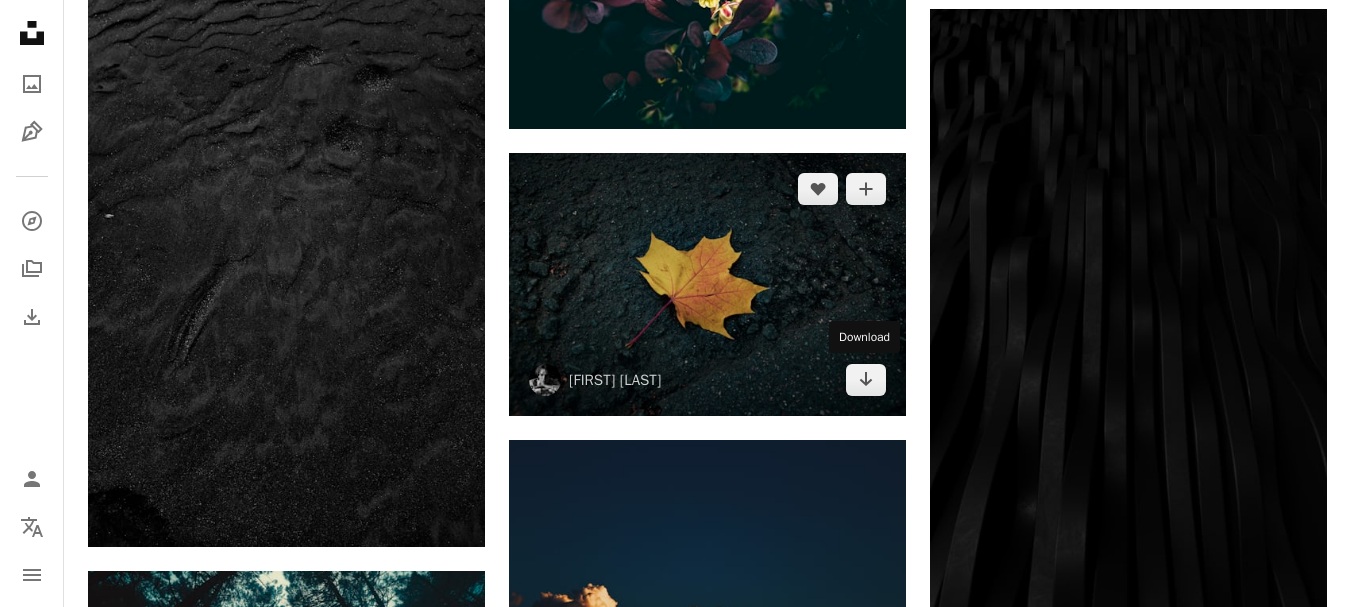 click on "A heart A plus sign [FIRST] [LAST] Arrow pointing down A heart A plus sign [FIRST] [LAST] Available for hire A checkmark inside of a circle Arrow pointing down A heart A plus sign [FIRST] [LAST] Available for hire A checkmark inside of a circle Arrow pointing down A heart A plus sign Noita Digital Arrow pointing down A heart A plus sign [FIRST] [LAST] Available for hire A checkmark inside of a circle Arrow pointing down A heart A plus sign [FIRST] [LAST] Arrow pointing down A heart A plus sign [FIRST] [LAST] Available for hire A checkmark inside of a circle Arrow pointing down A heart A plus sign [FIRST] [LAST] Arrow pointing down A heart A plus sign [FIRST] [LAST] Available for hire A checkmark inside of a circle Arrow pointing down A heart A plus sign [FIRST] [LAST] Arrow pointing down A heart A plus sign [FIRST] [LAST] Available for hire A checkmark inside of a circle Arrow pointing down A heart A plus sign [FIRST] [LAST] Arrow pointing down A heart A plus sign [FIRST] [LAST] Arrow pointing down A heart A plus sign [FIRST] [LAST] Arrow pointing down A heart A plus sign [FIRST]" at bounding box center [707, -17385] 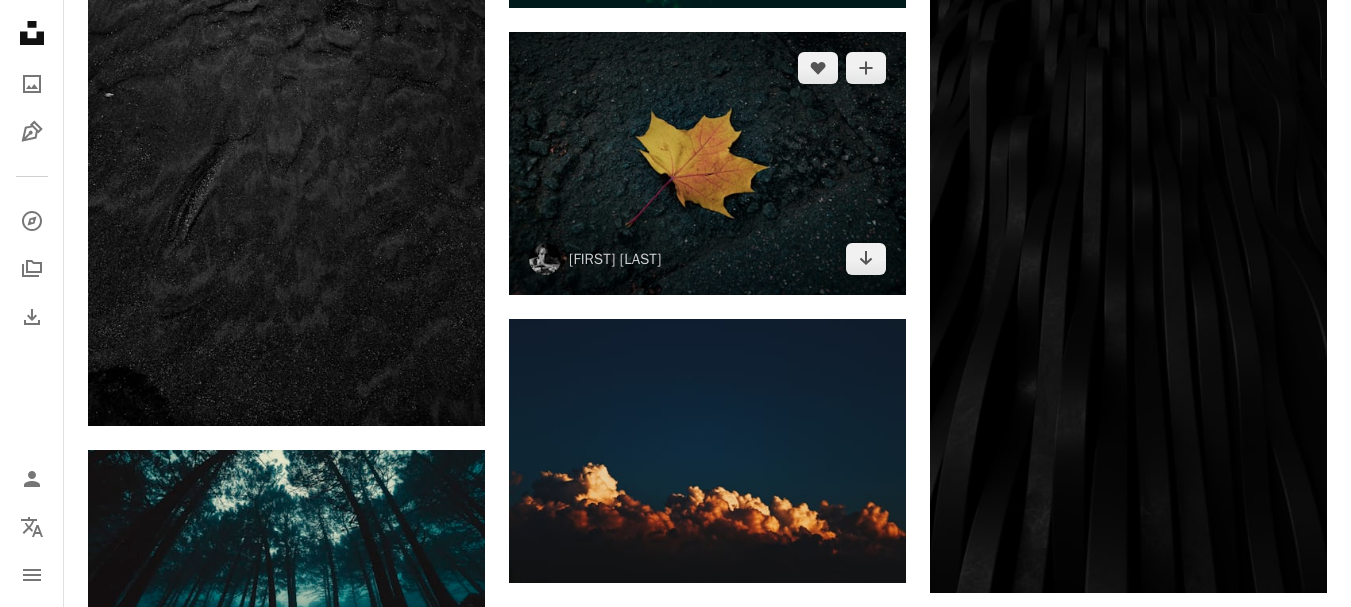 scroll, scrollTop: 39600, scrollLeft: 0, axis: vertical 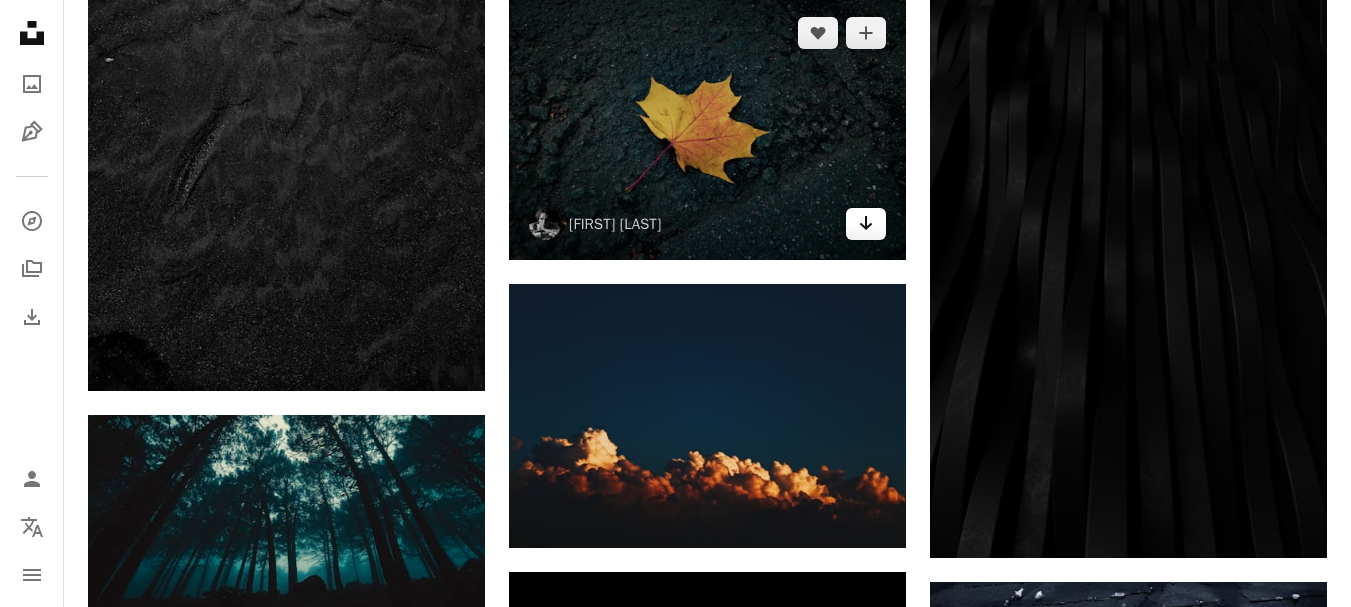 click on "Arrow pointing down" 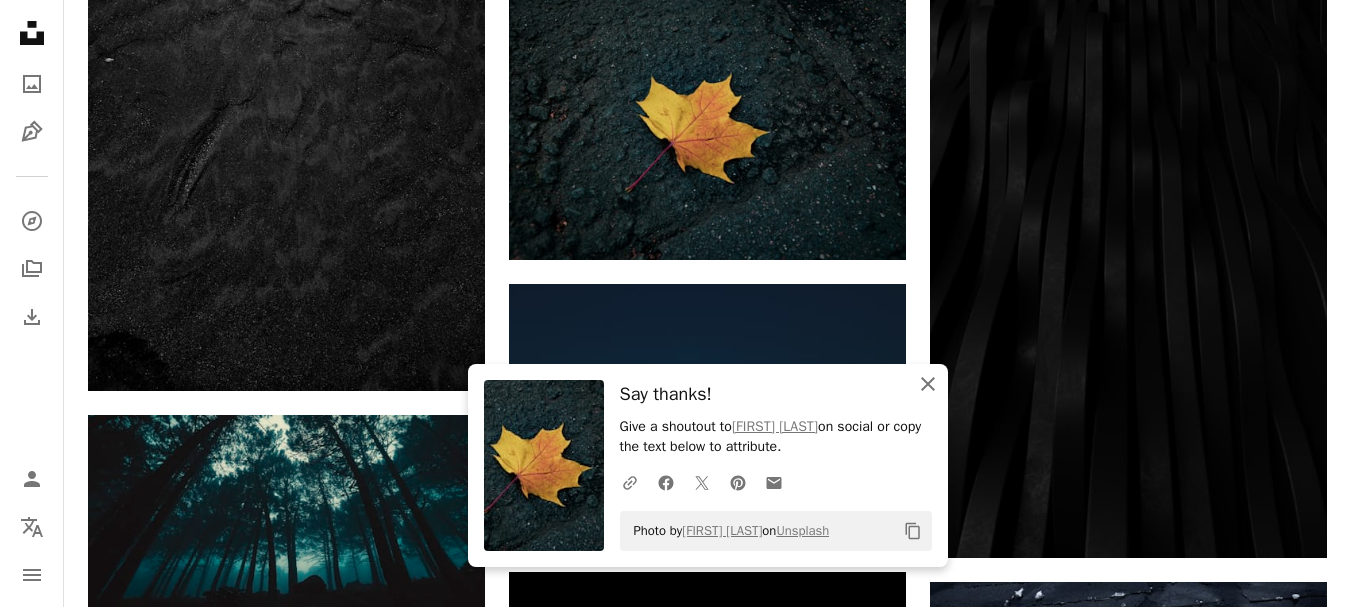 click on "An X shape" 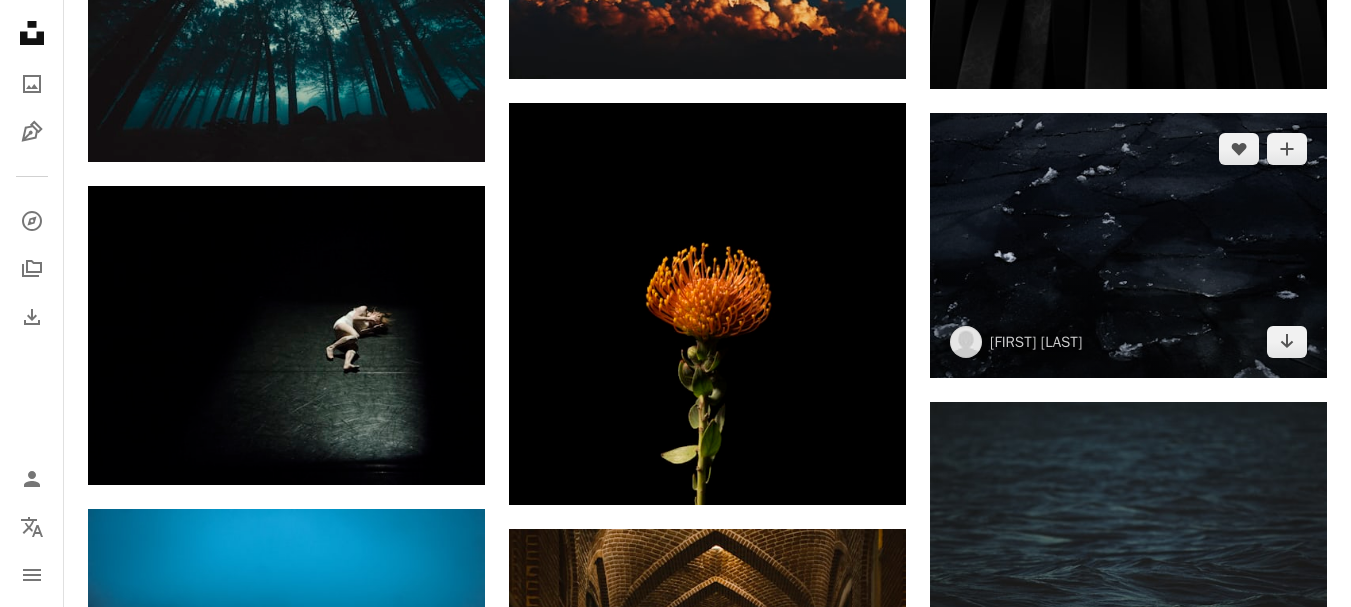 scroll, scrollTop: 40100, scrollLeft: 0, axis: vertical 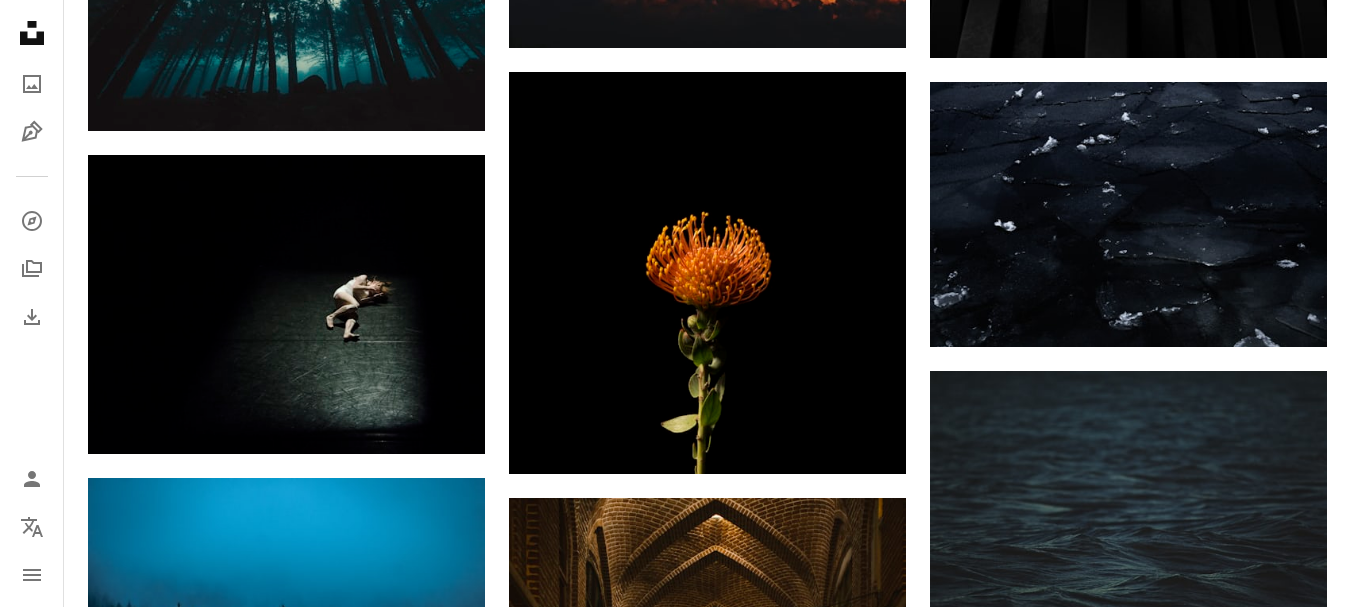 click on "A heart A plus sign [FIRST] [LAST] Available for hire A checkmark inside of a circle Arrow pointing down A heart A plus sign [FIRST] [LAST] Available for hire A checkmark inside of a circle Arrow pointing down A heart A plus sign [FIRST] [LAST] Arrow pointing down A heart A plus sign [FIRST] [LAST] Arrow pointing down A heart A plus sign [FIRST] [LAST] Available for hire A checkmark inside of a circle Arrow pointing down A heart A plus sign Noita Digital Arrow pointing down A heart A plus sign [FIRST] [LAST] Arrow pointing down A heart A plus sign [FIRST] [LAST] Available for hire A checkmark inside of a circle Arrow pointing down A heart A plus sign [FIRST] [LAST] Available for hire A checkmark inside of a circle Arrow pointing down A heart A plus sign [FIRST] [LAST] Arrow pointing down –– ––– –––  –– ––– –  ––– –––  ––––  –   – –– –––  – – ––– –– –– –––– –– The best in on-brand content creation Learn More A heart [FIRST]" at bounding box center [707, -17580] 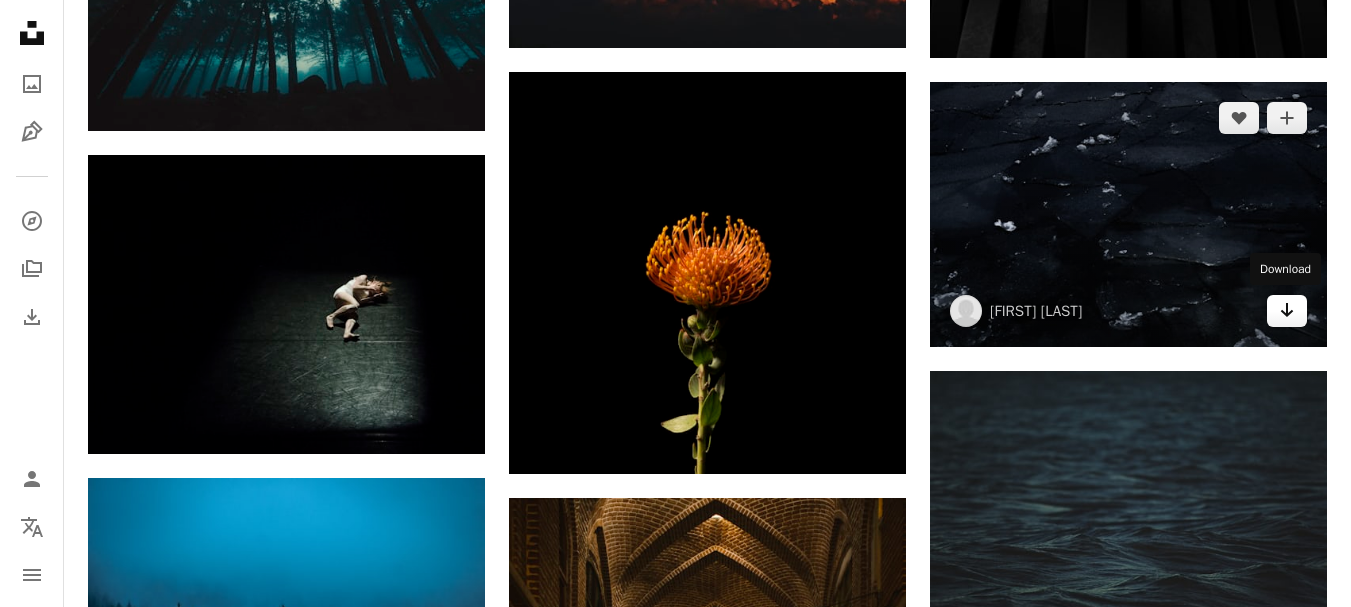 click on "Arrow pointing down" at bounding box center (1287, 311) 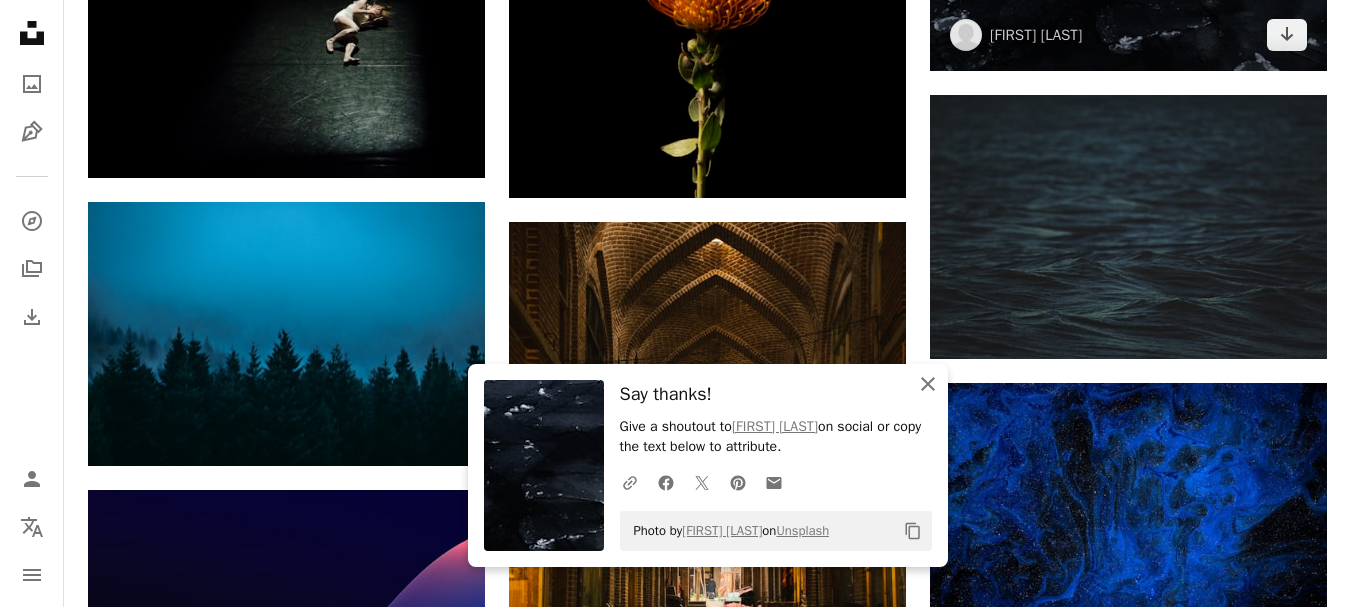 scroll, scrollTop: 40400, scrollLeft: 0, axis: vertical 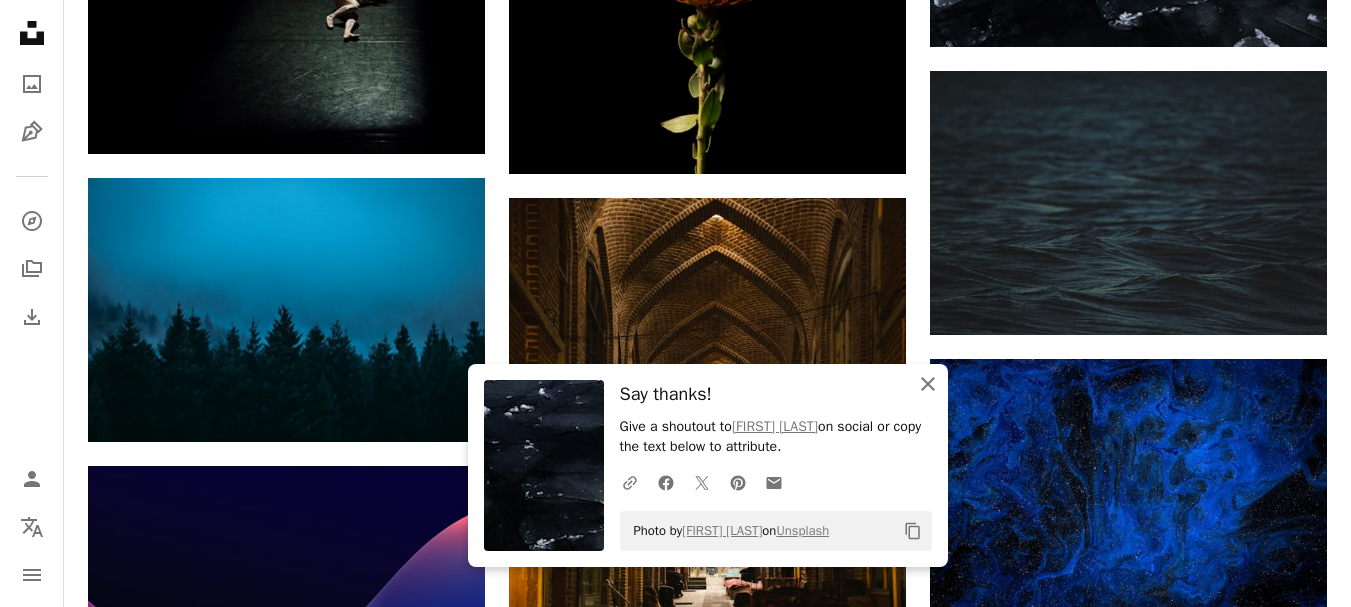 click on "An X shape" 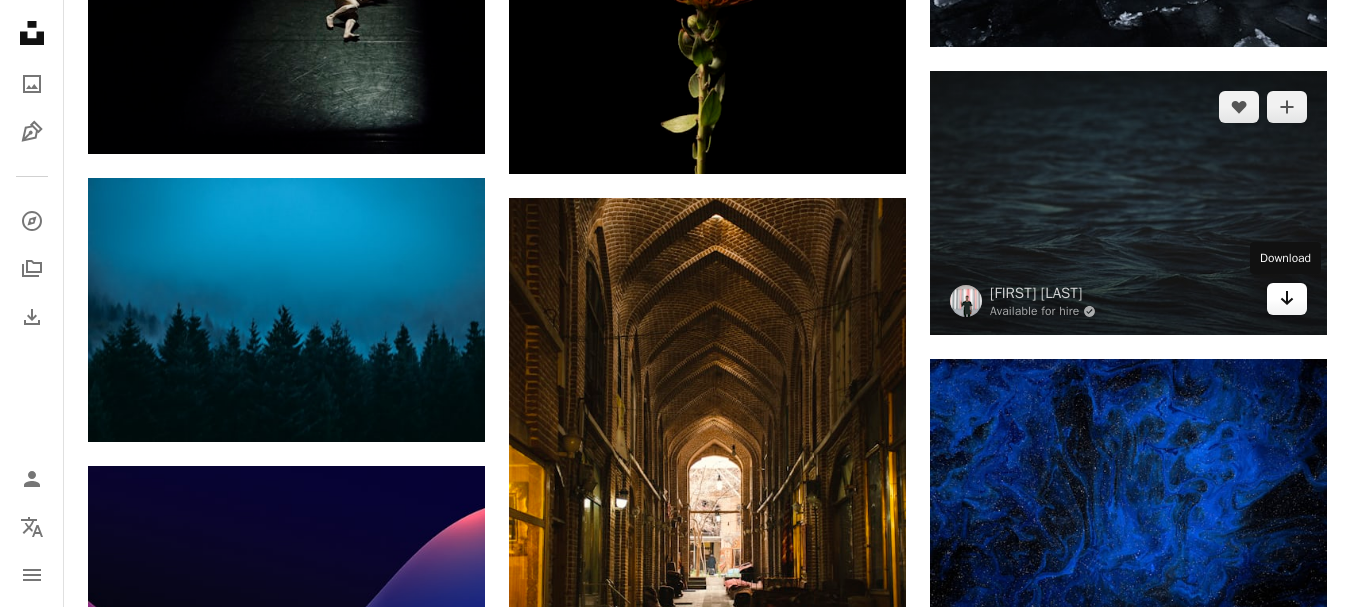 click on "Arrow pointing down" at bounding box center (1287, 299) 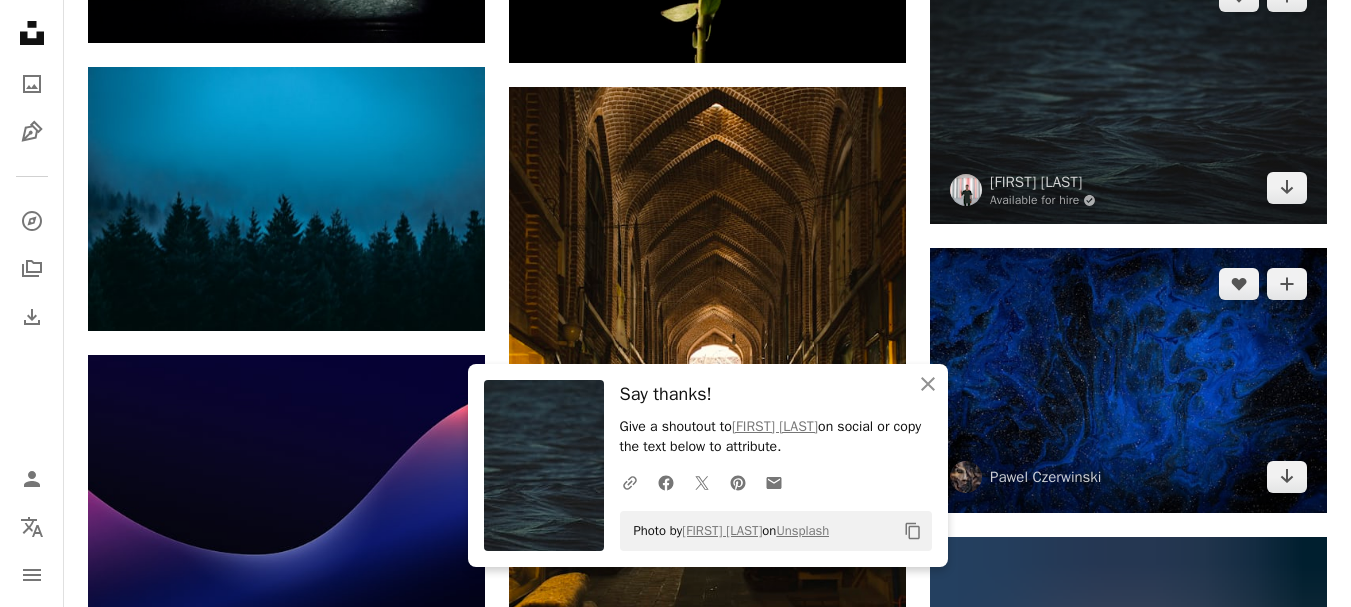 scroll, scrollTop: 40600, scrollLeft: 0, axis: vertical 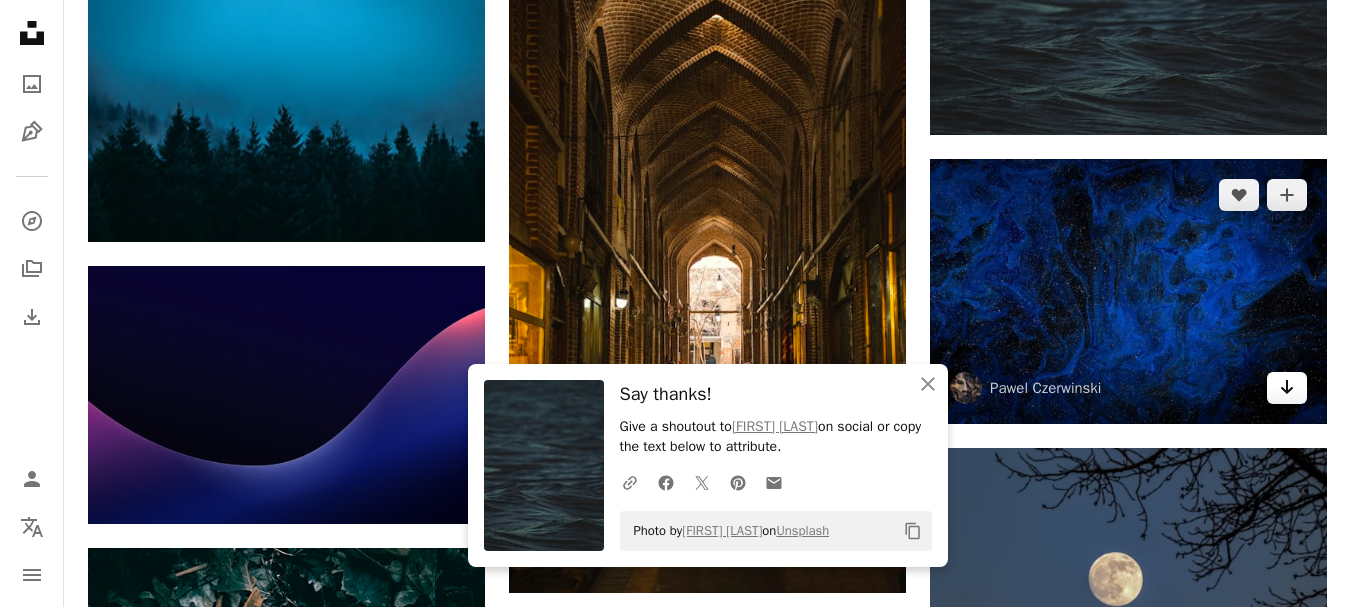 click on "Arrow pointing down" 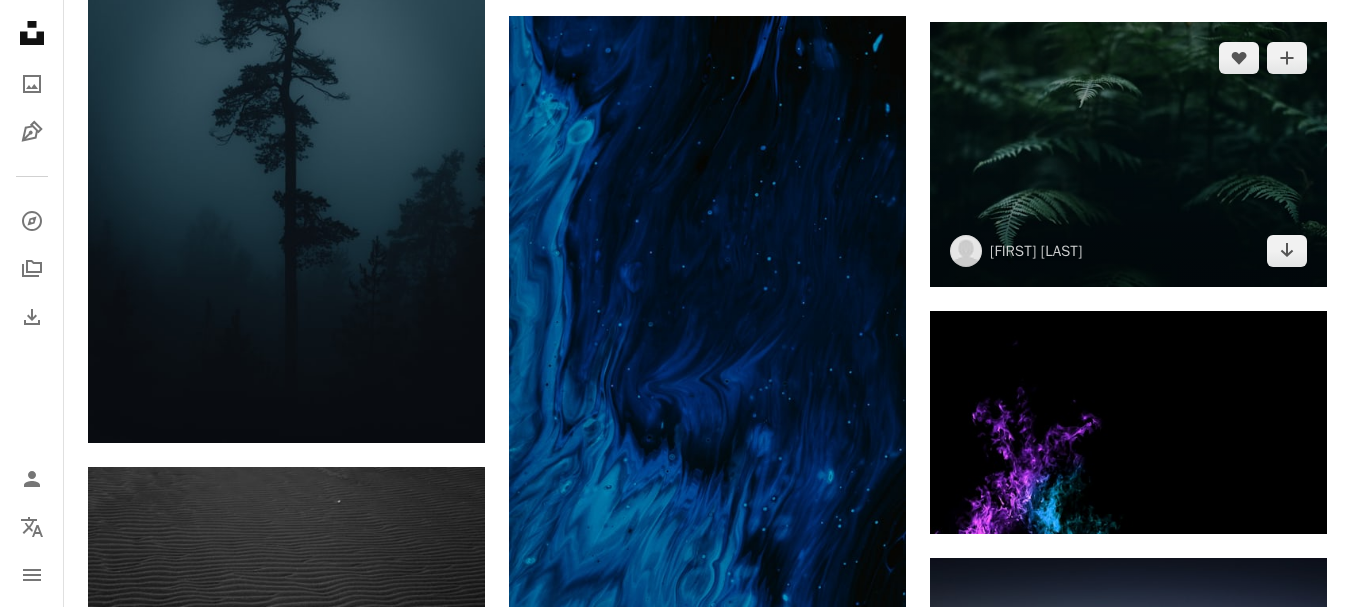 scroll, scrollTop: 42300, scrollLeft: 0, axis: vertical 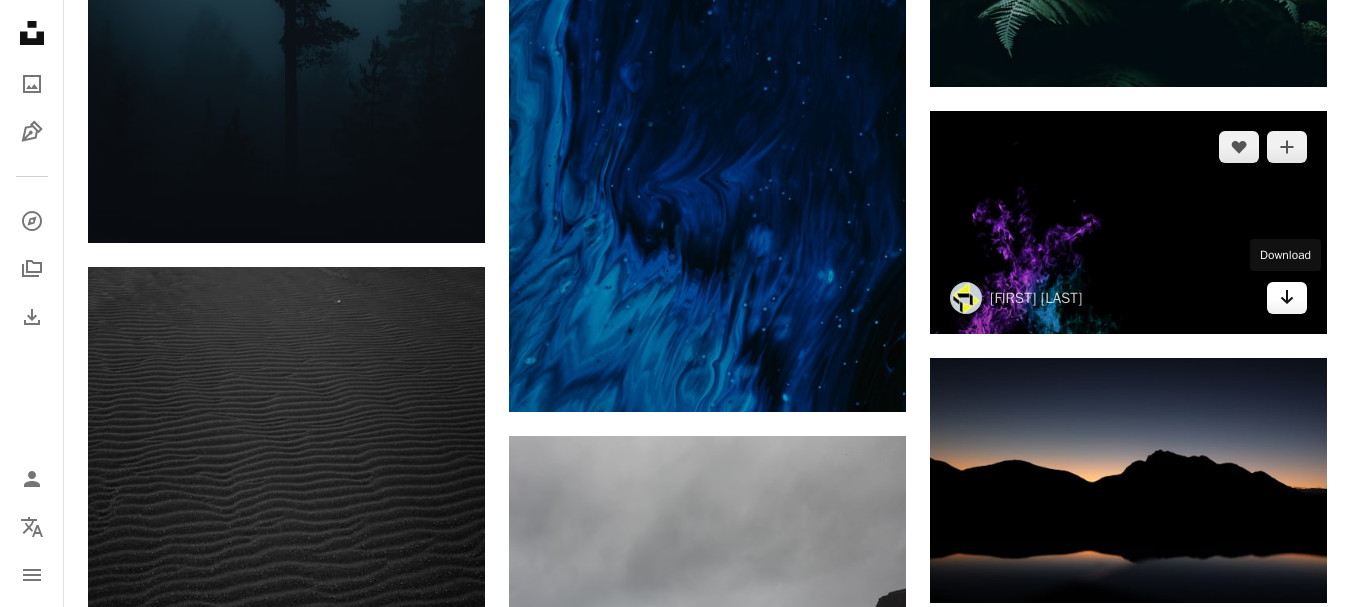 click on "Arrow pointing down" at bounding box center (1287, 298) 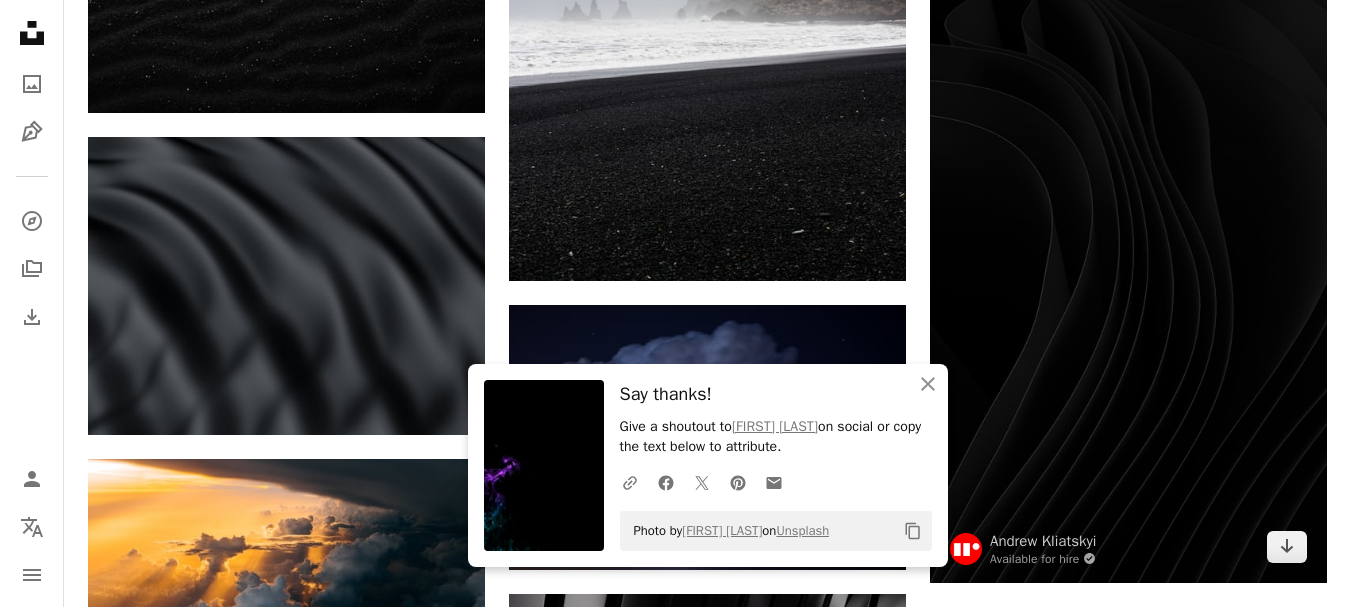 scroll, scrollTop: 43100, scrollLeft: 0, axis: vertical 